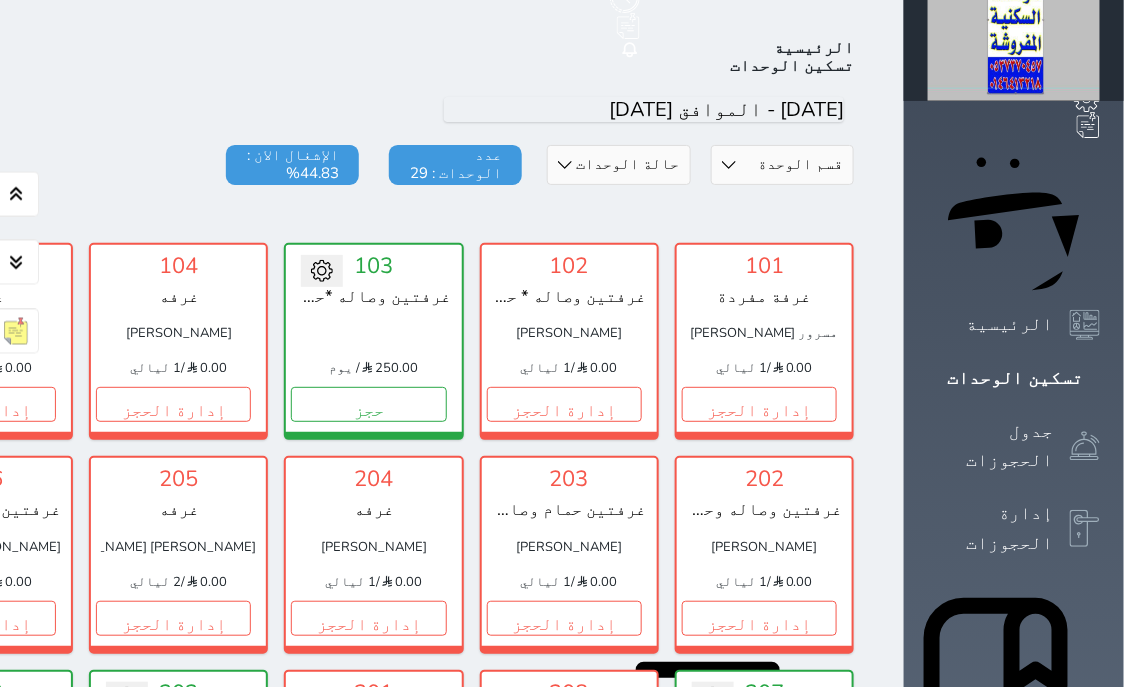 scroll, scrollTop: 0, scrollLeft: 0, axis: both 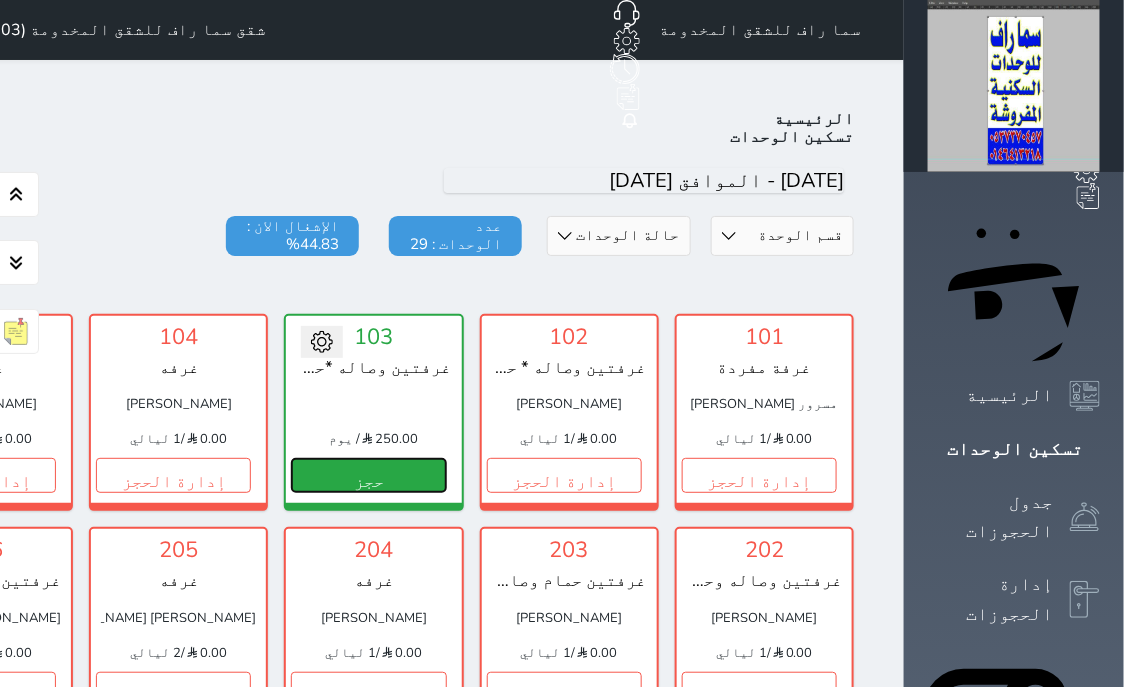 click on "حجز" at bounding box center (368, 475) 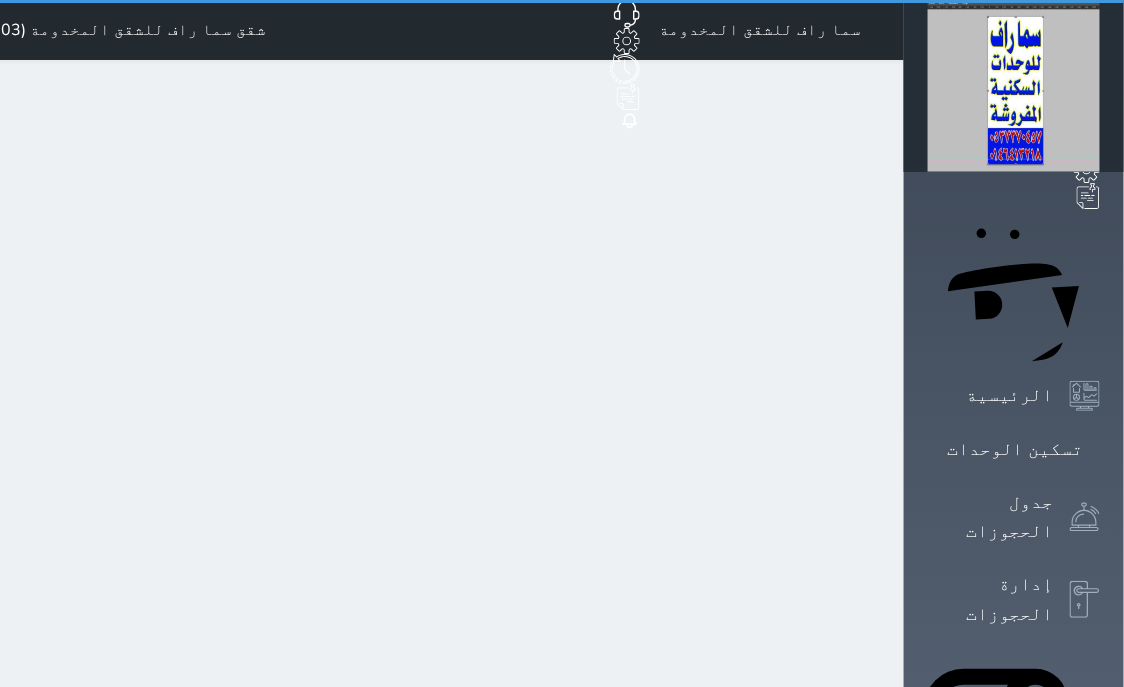 select on "1" 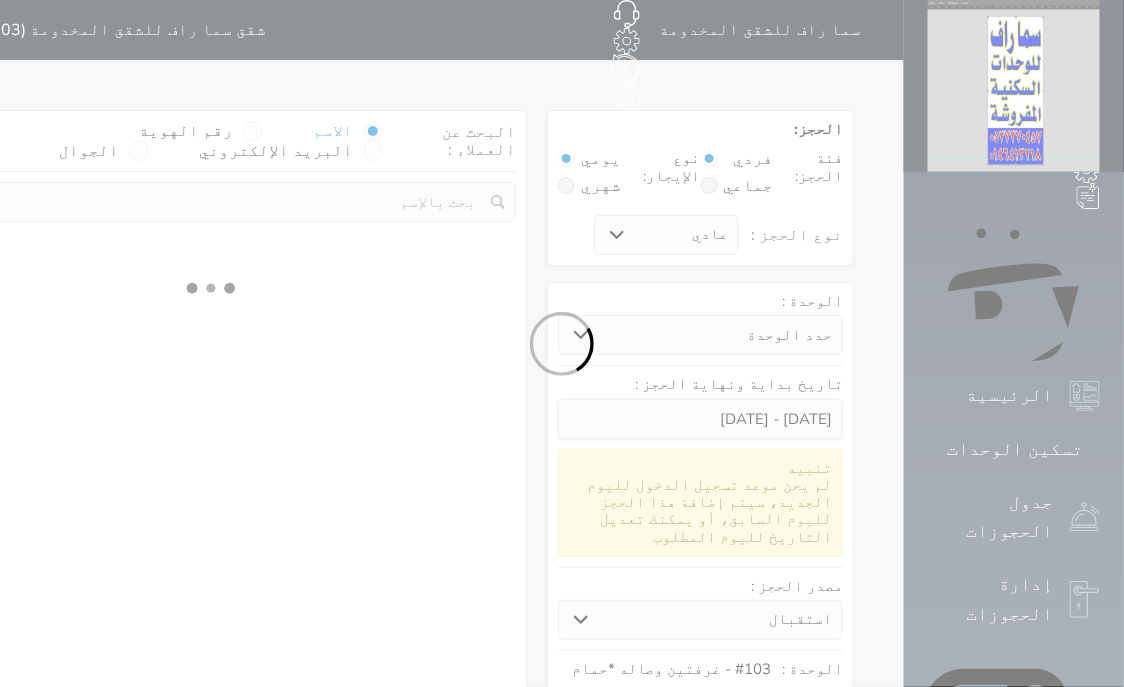 select 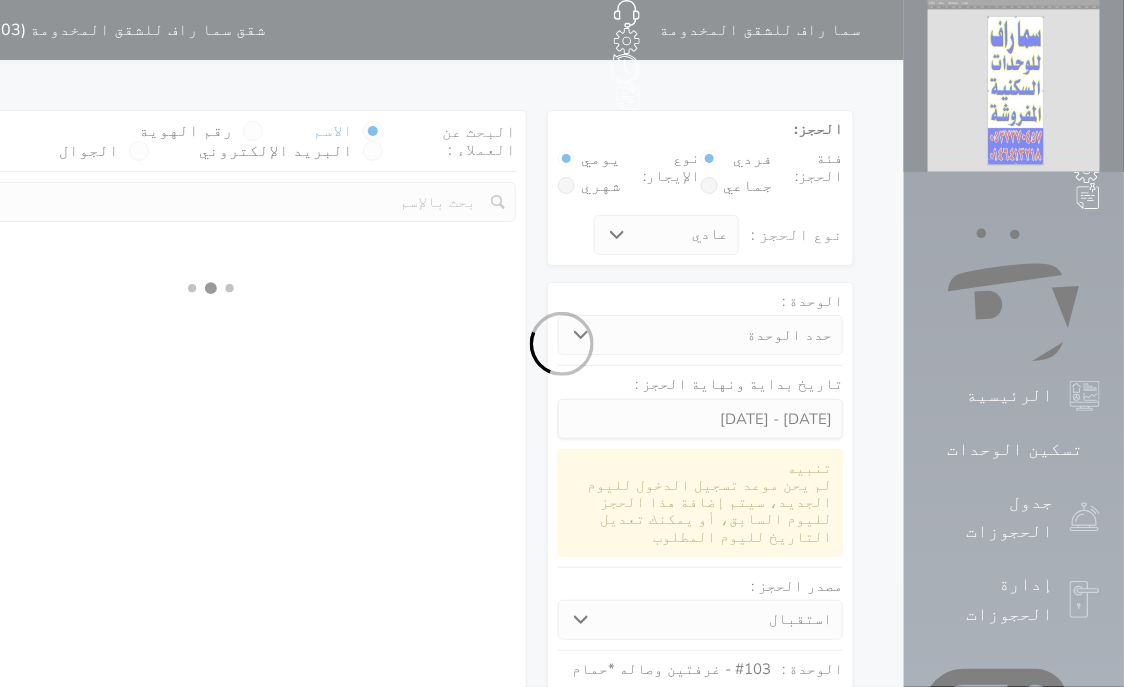 select on "1" 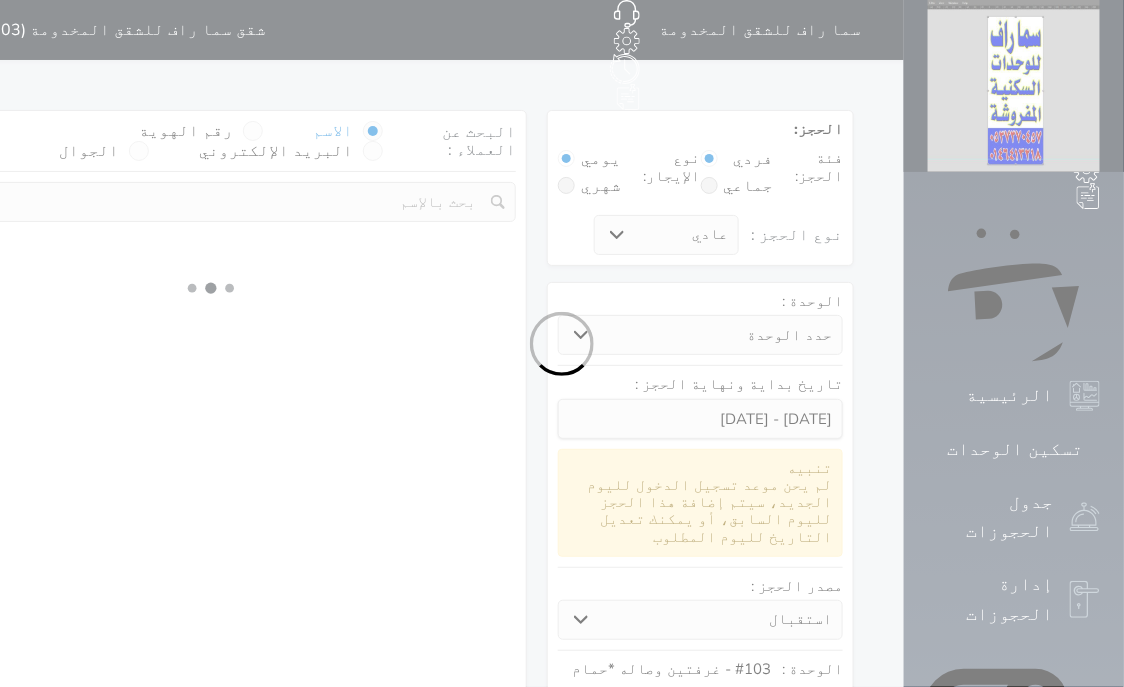 select on "113" 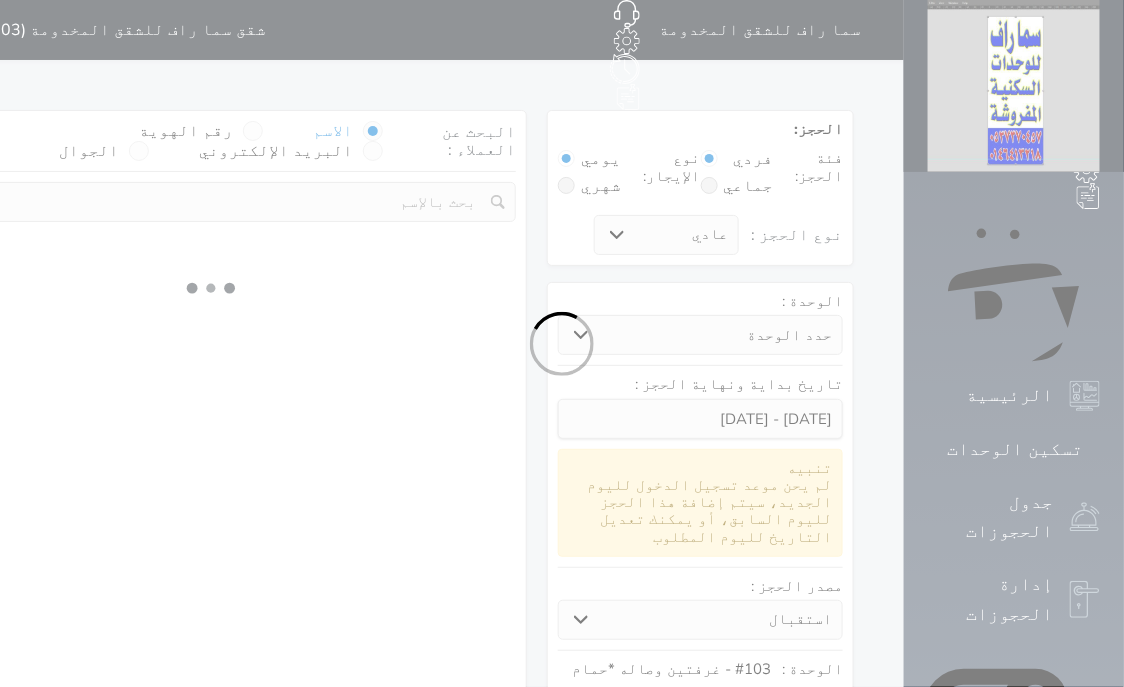 select on "1" 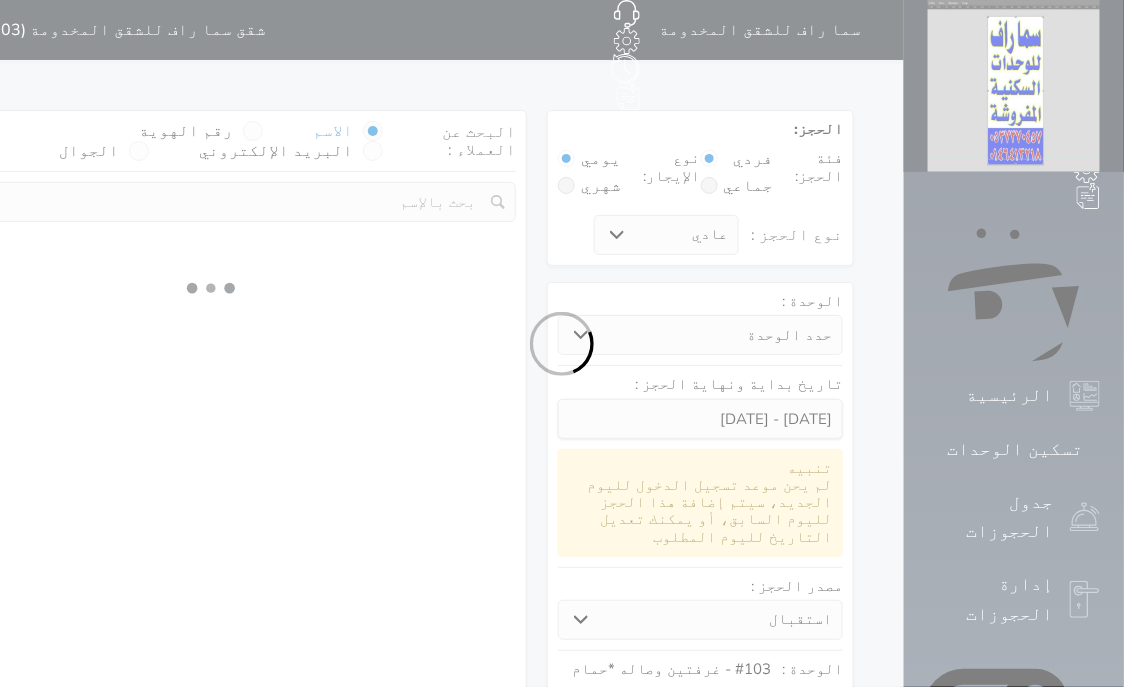 select 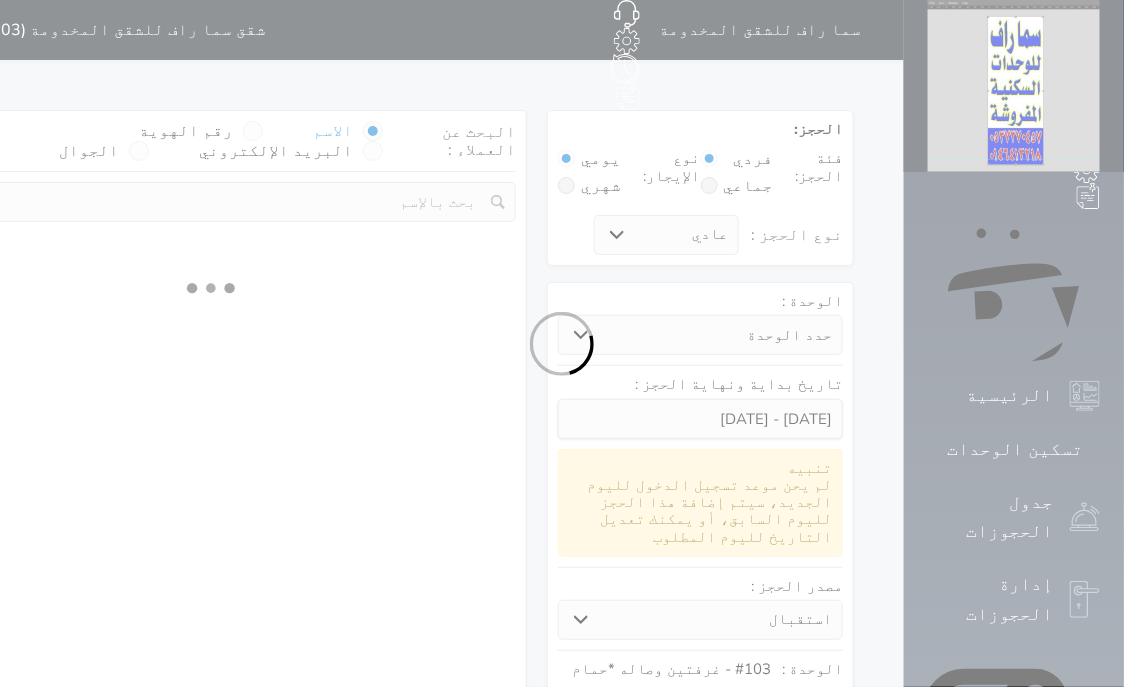 select on "7" 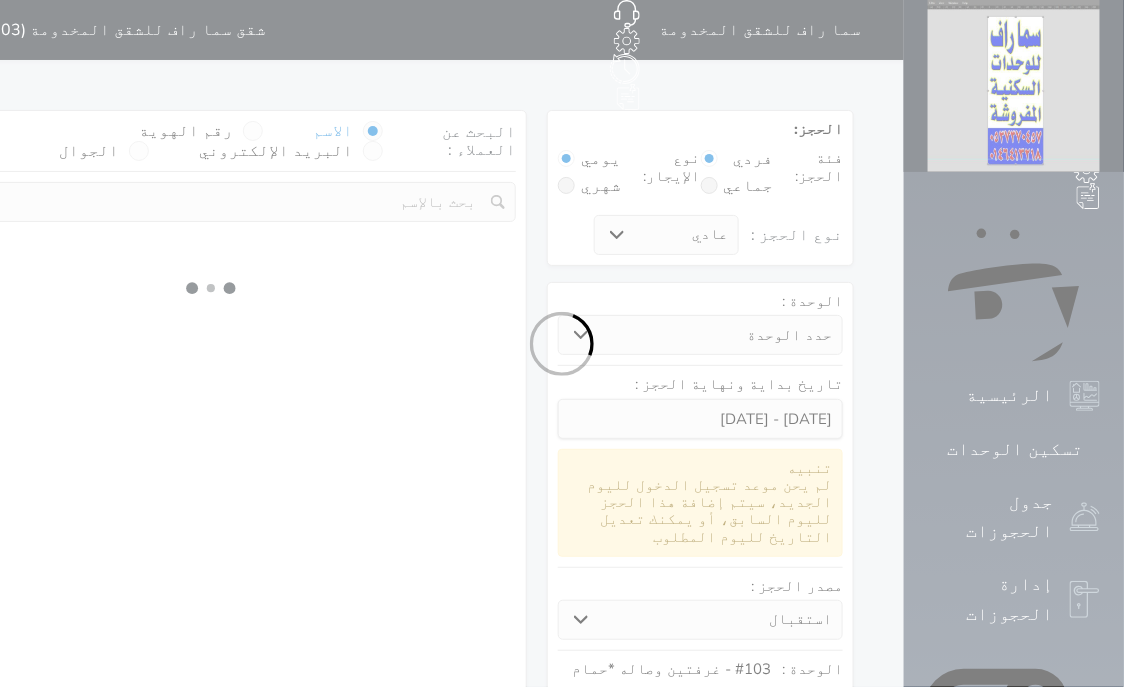 select 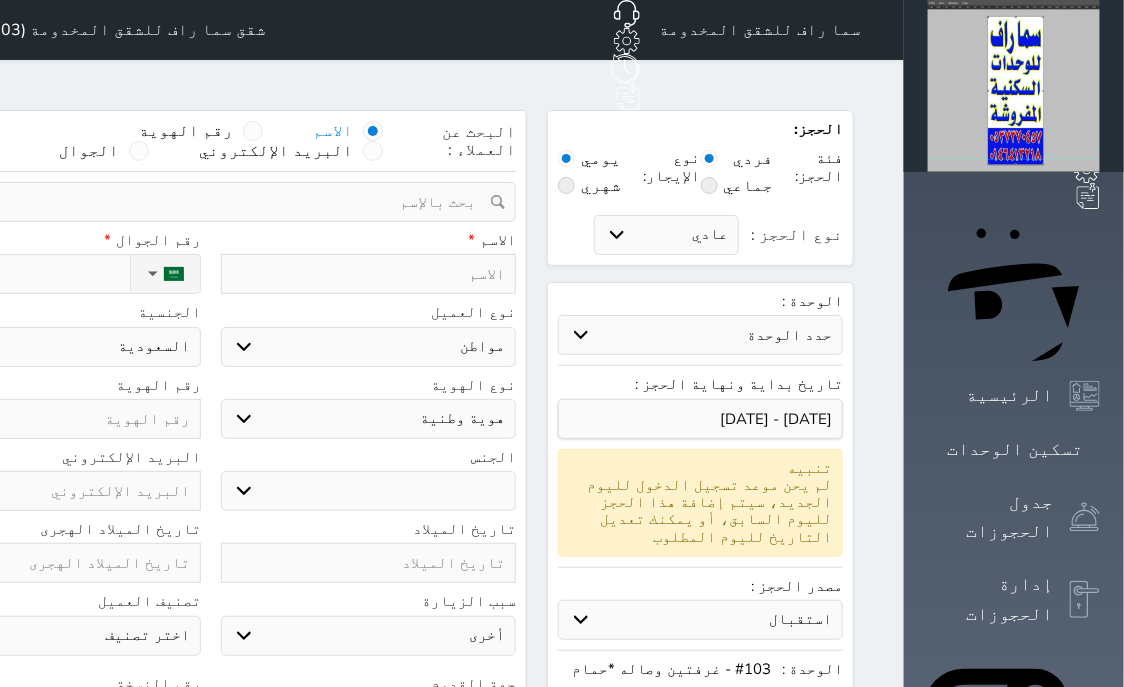 select 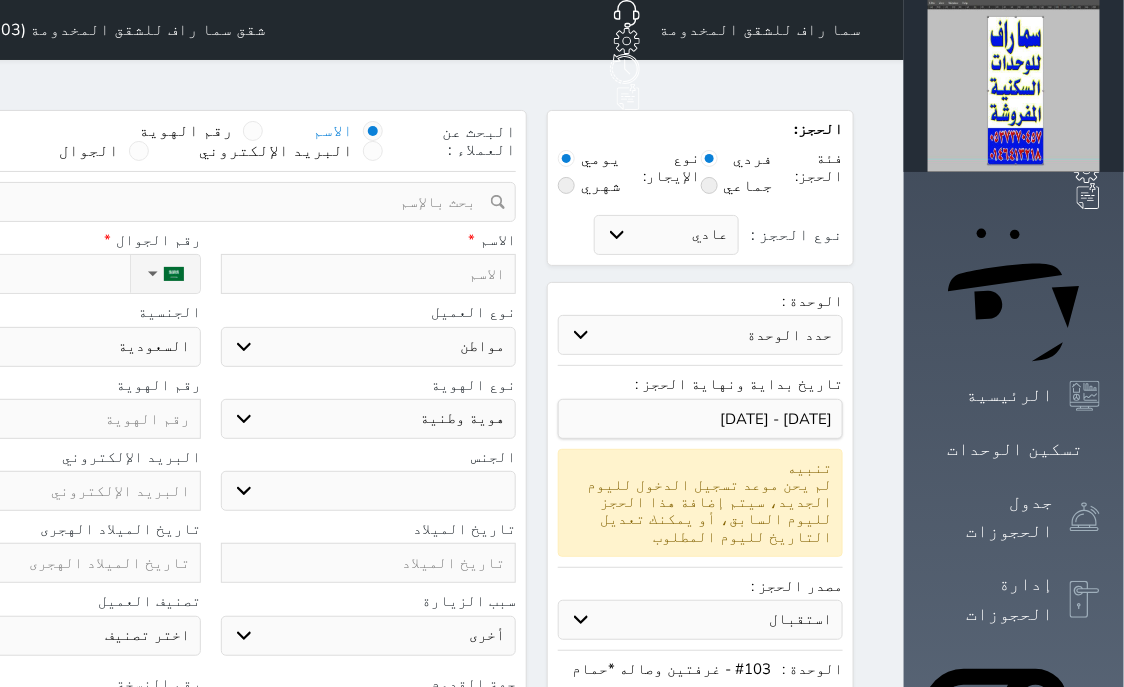 select 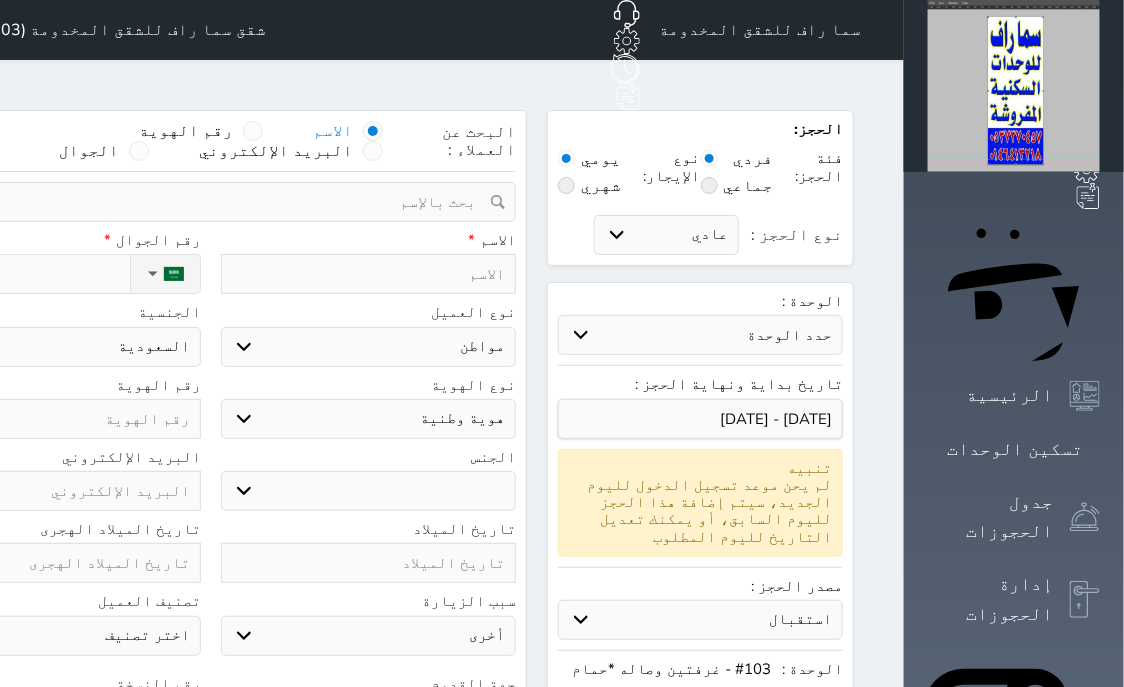select 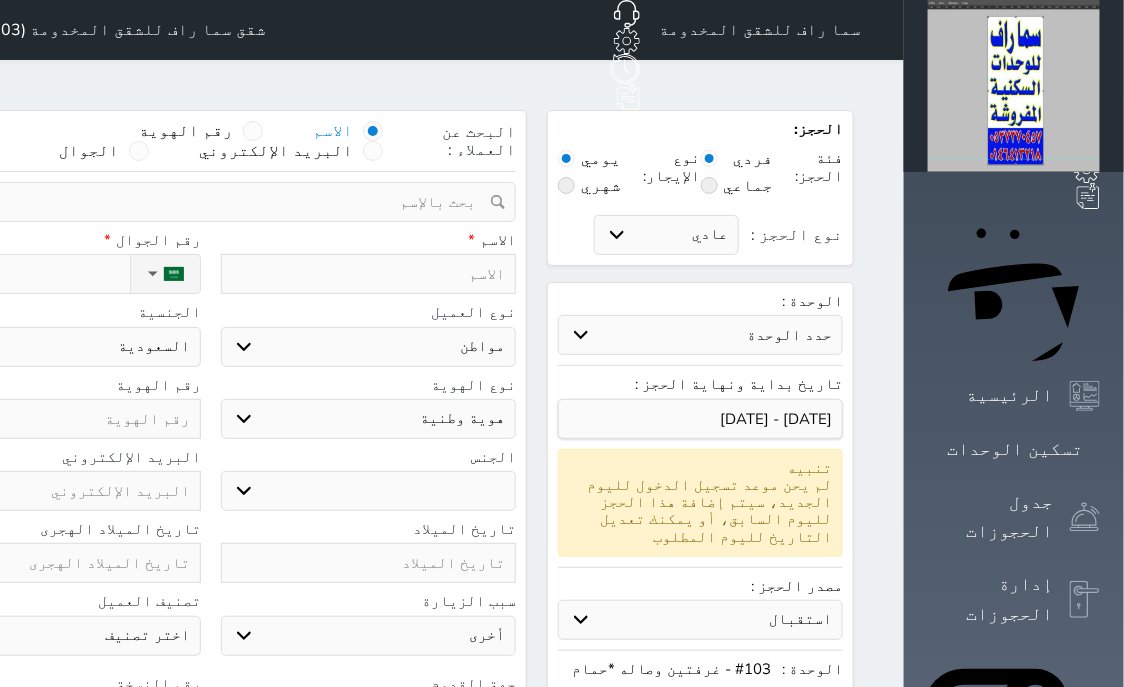 select 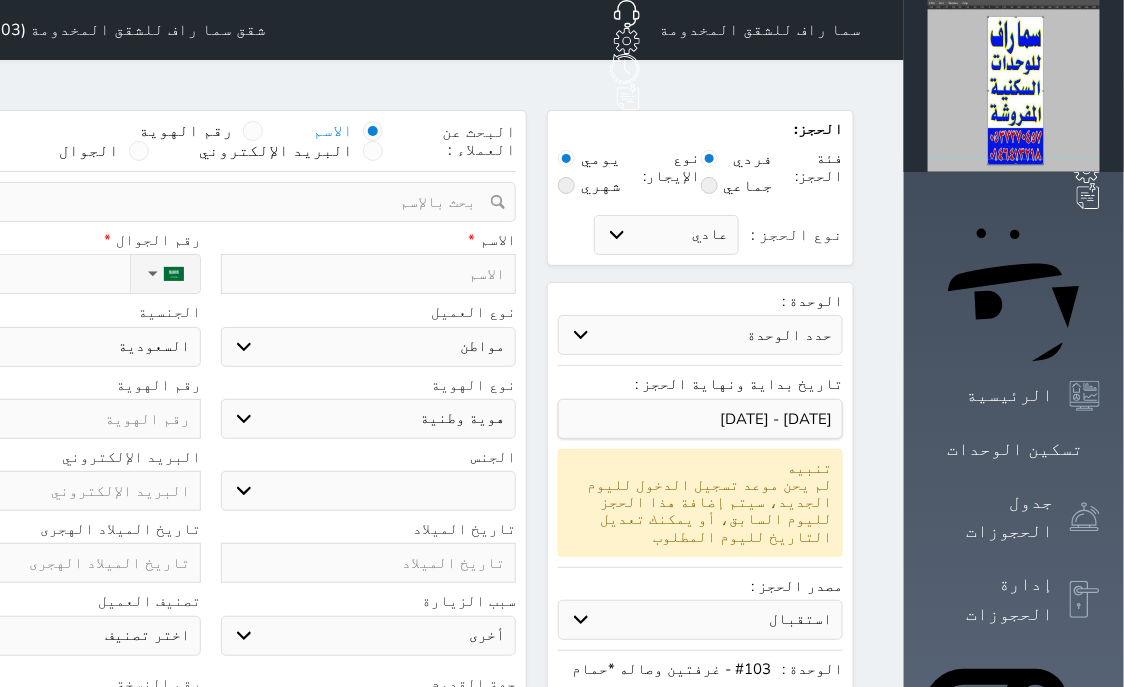 select 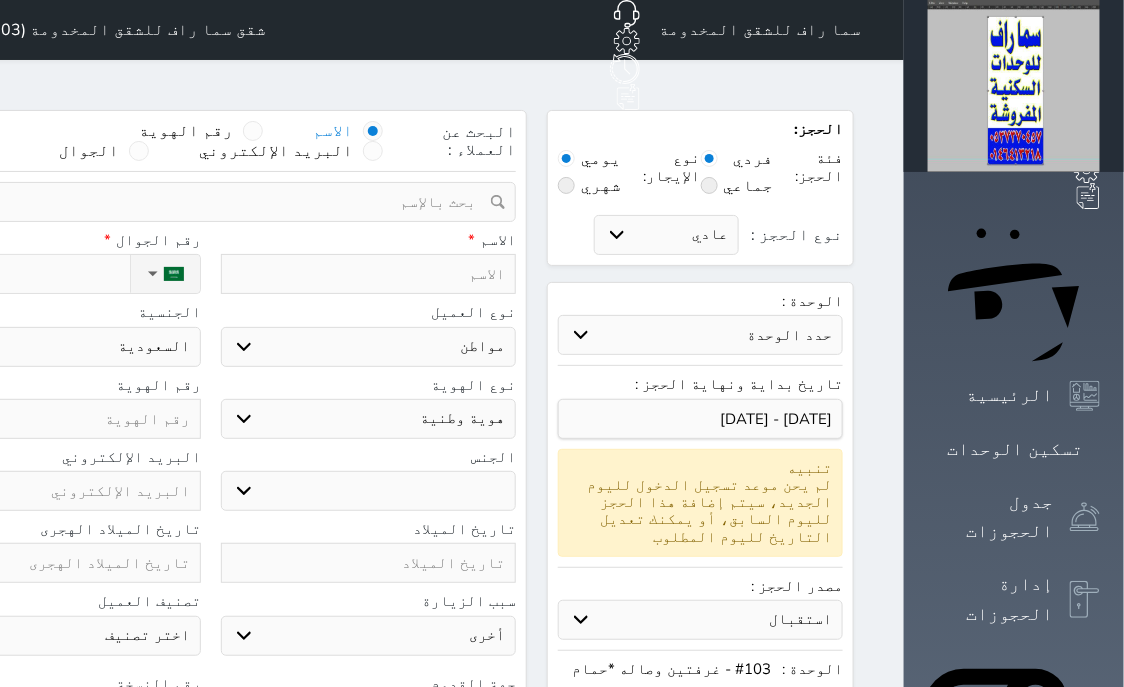select 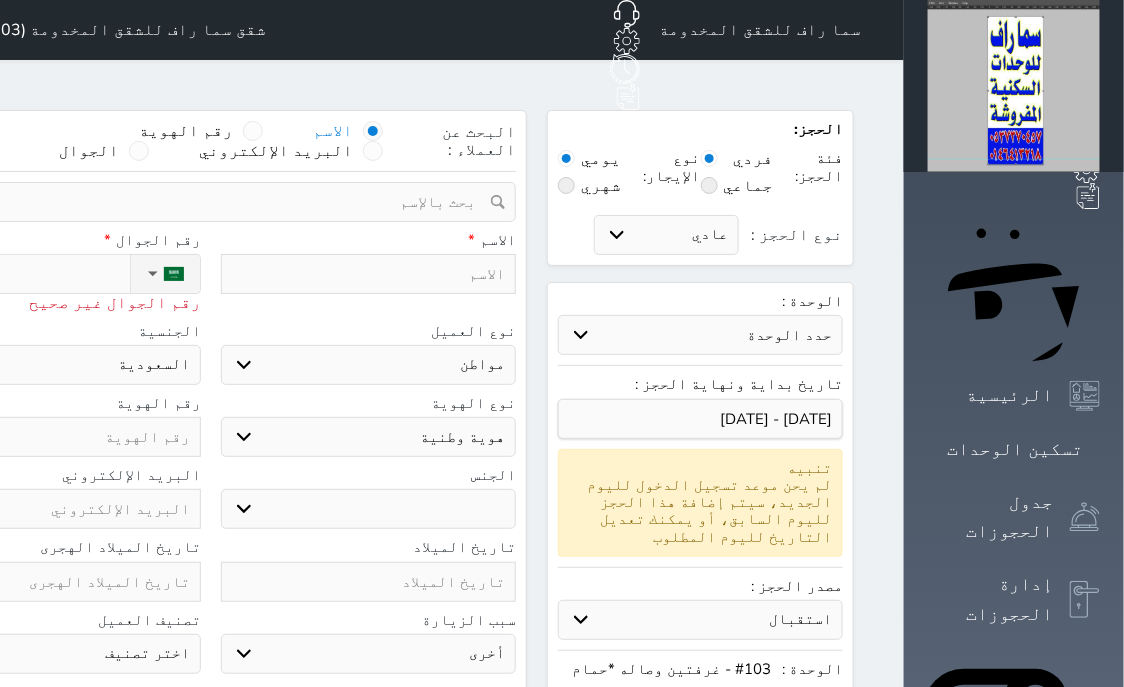 type on "+9" 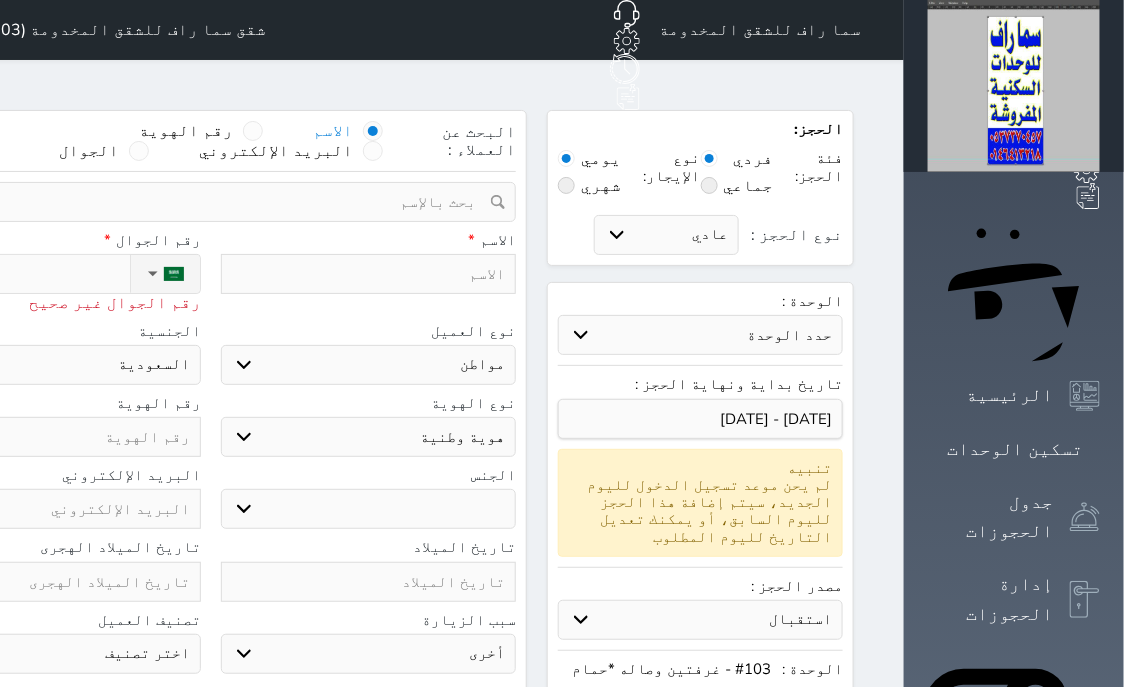 select 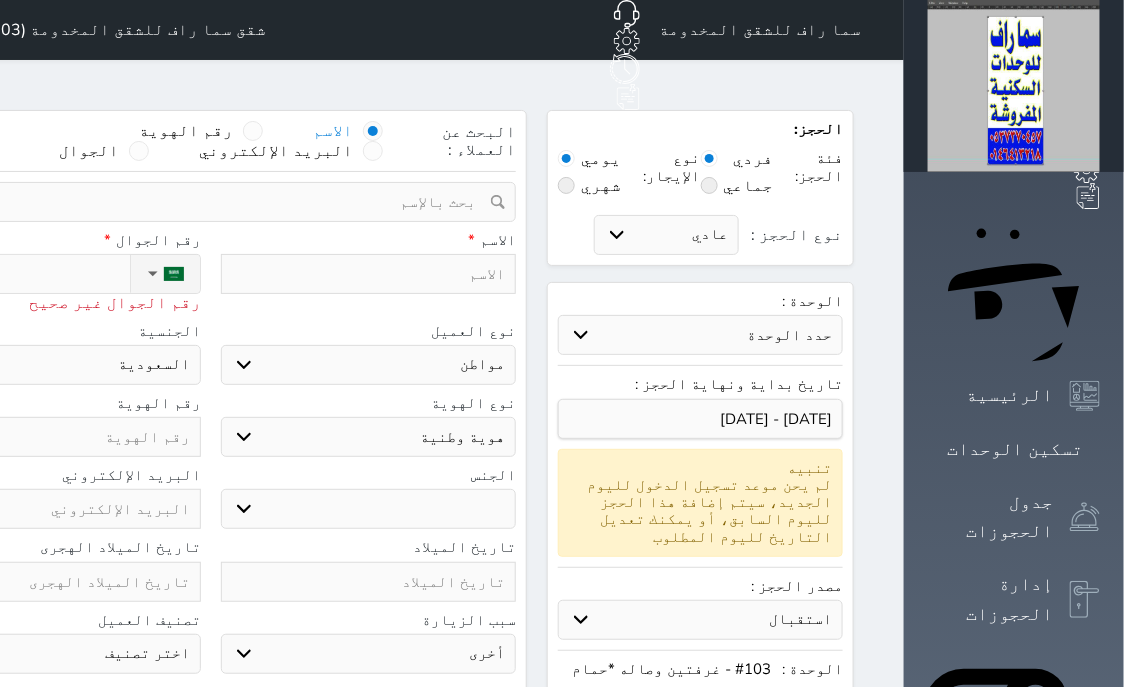 type on "+96" 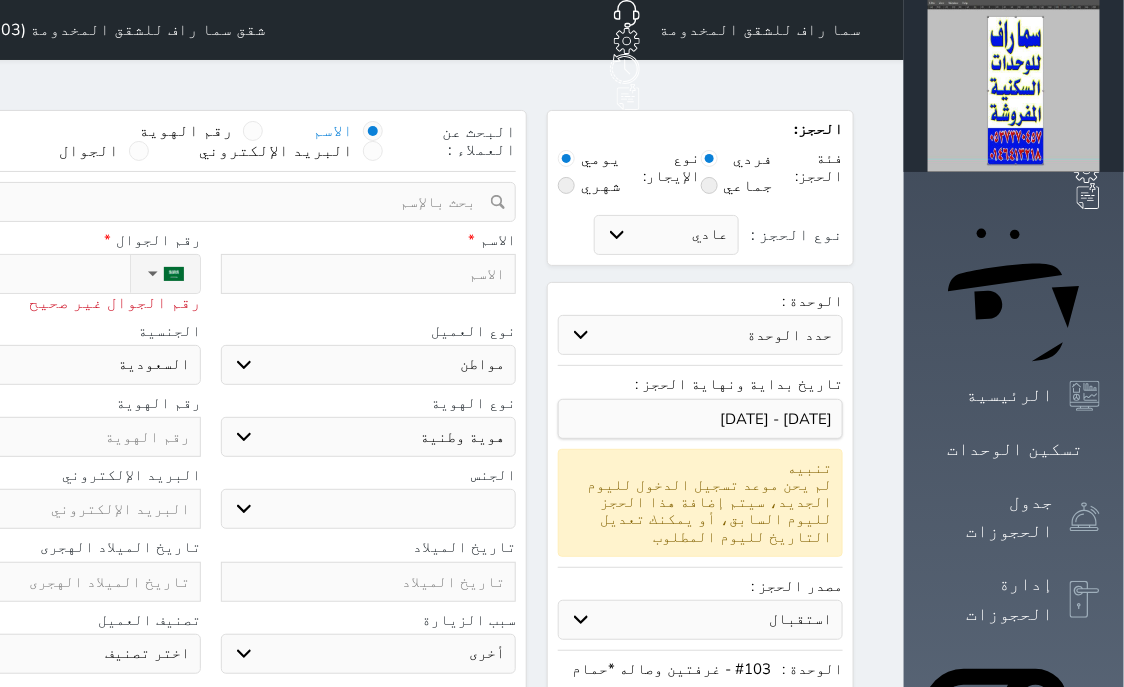 select 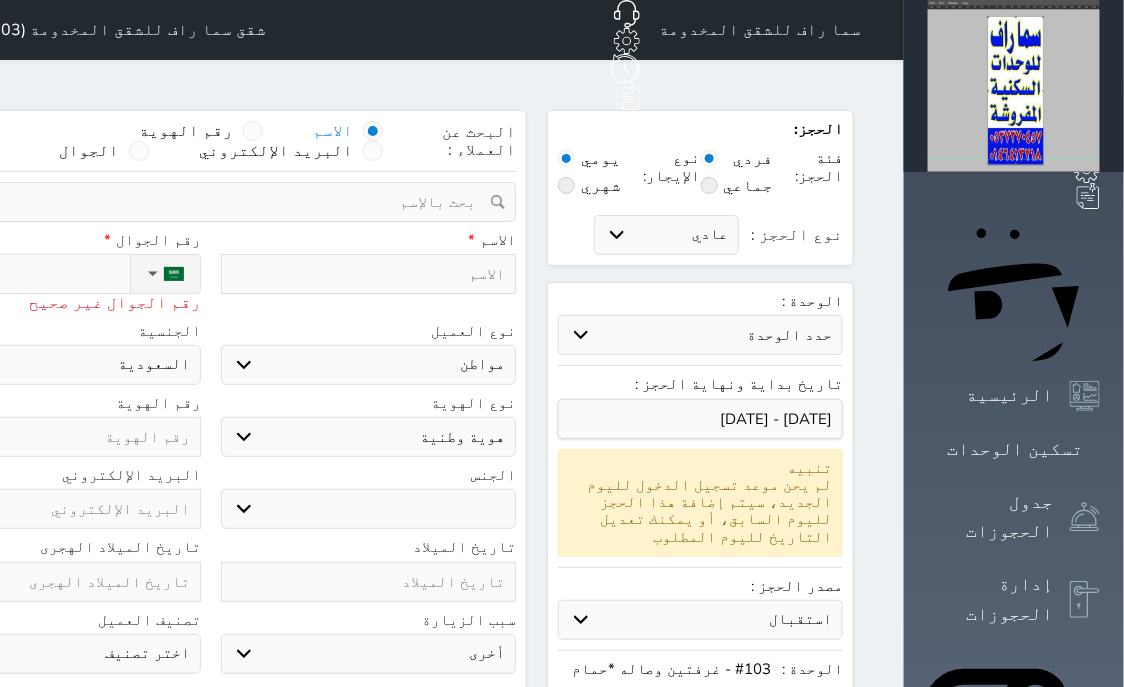 select 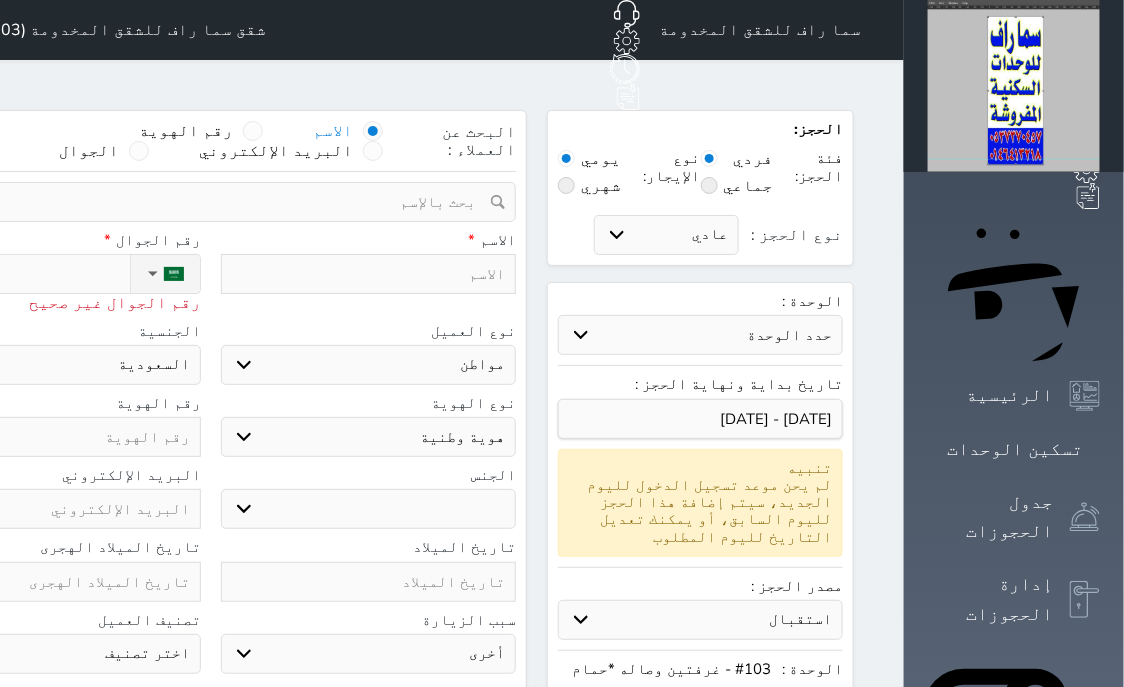 select 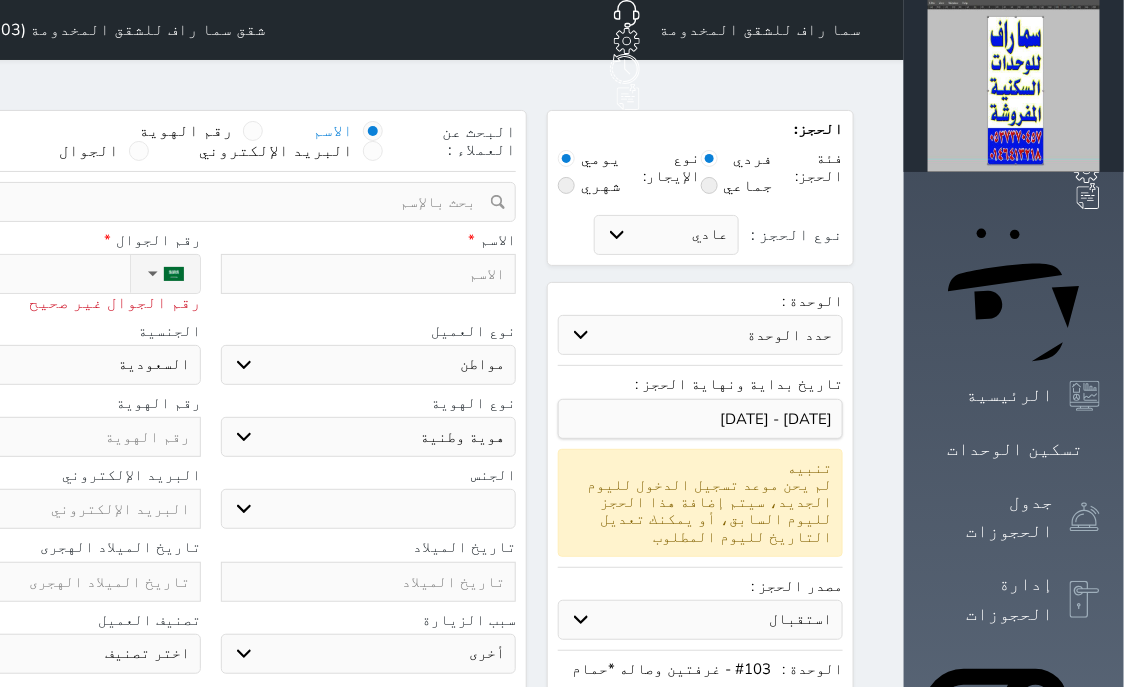 type on "+961" 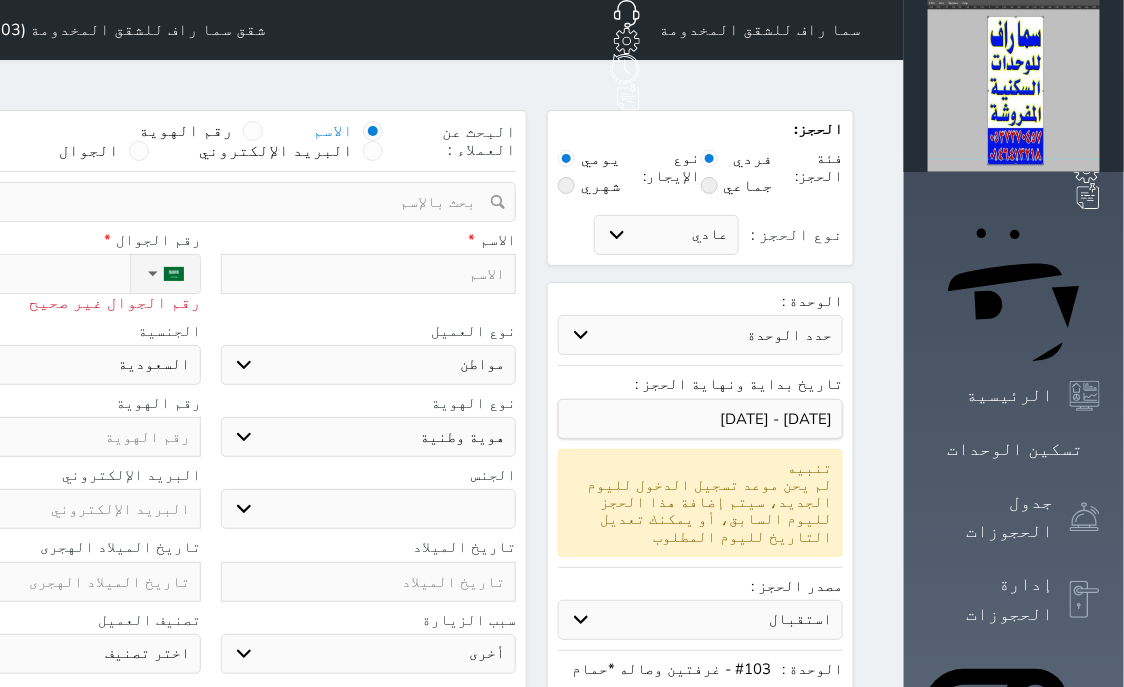 select 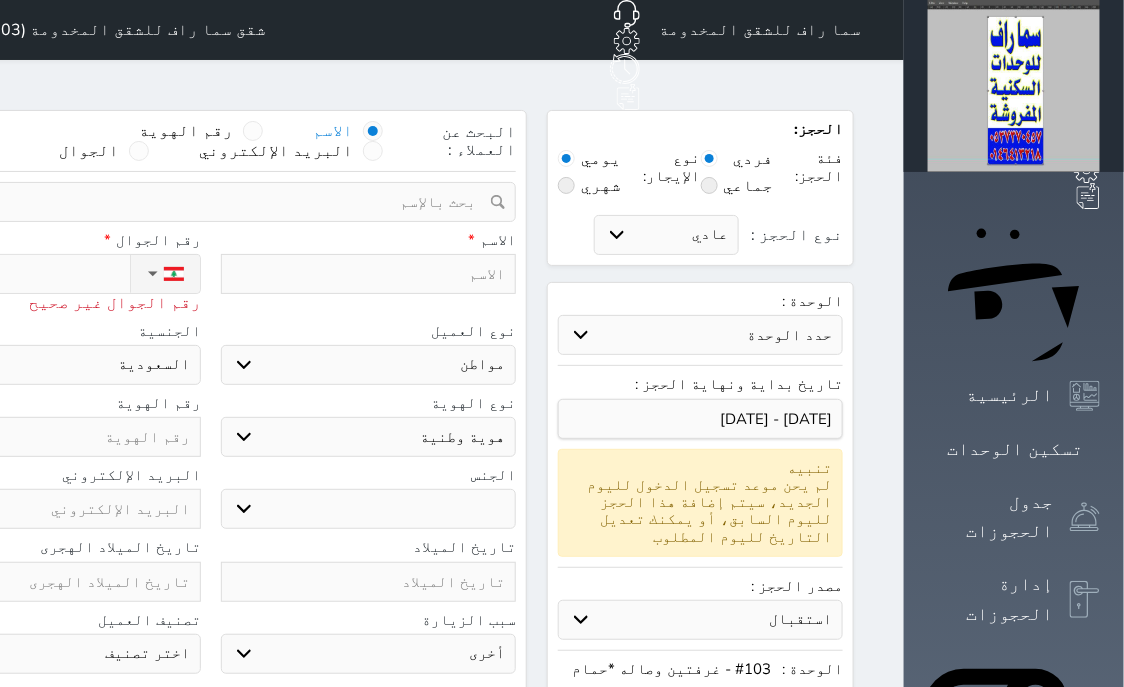 type on "+96" 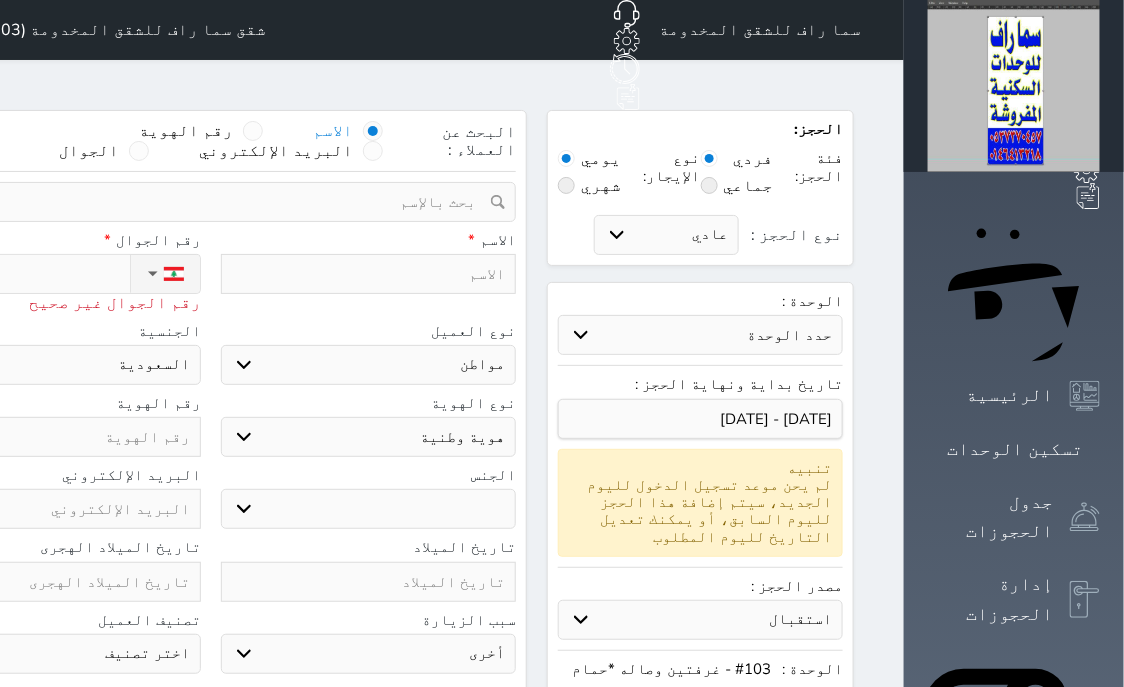select 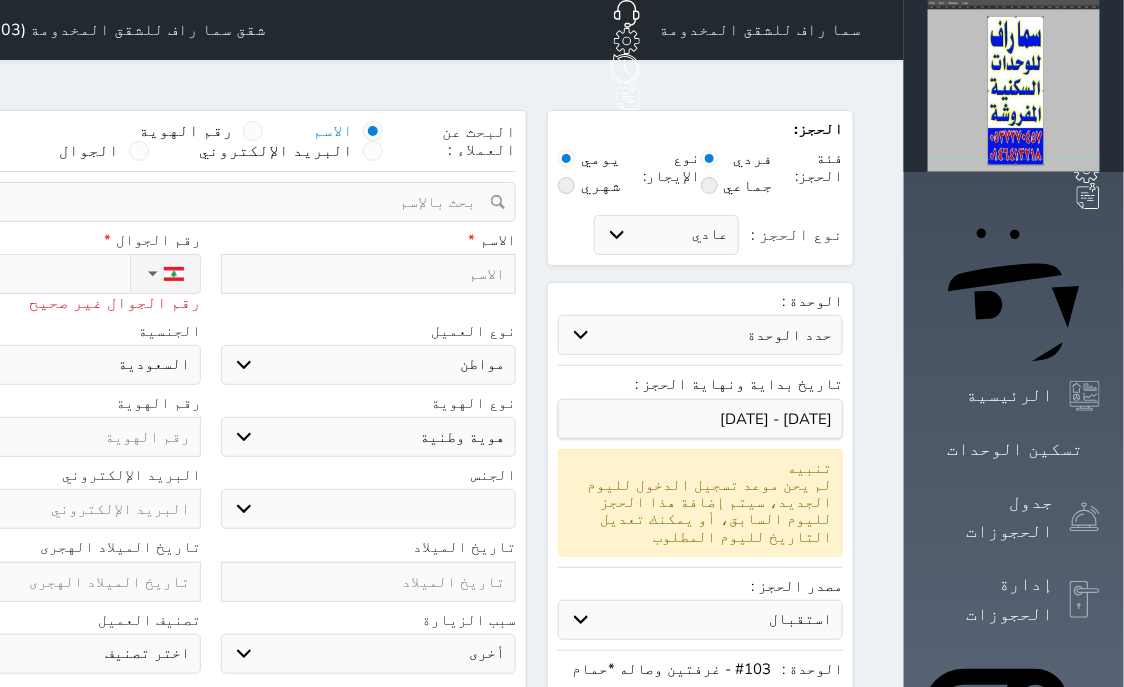 type on "+962" 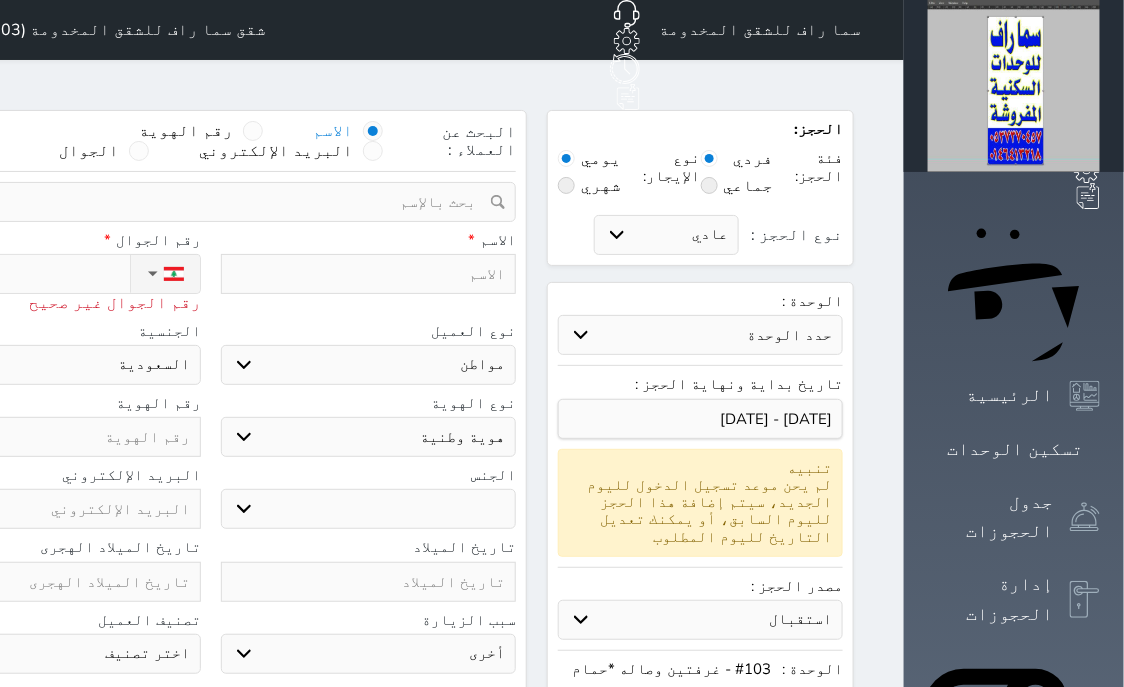 select 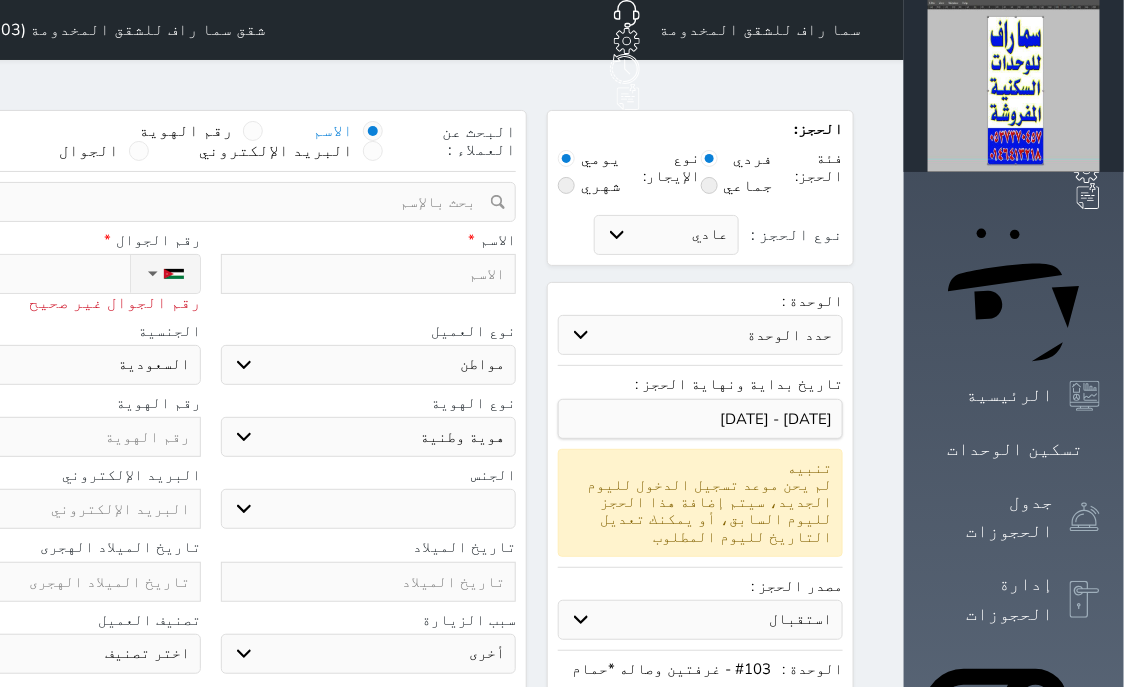 type on "+96" 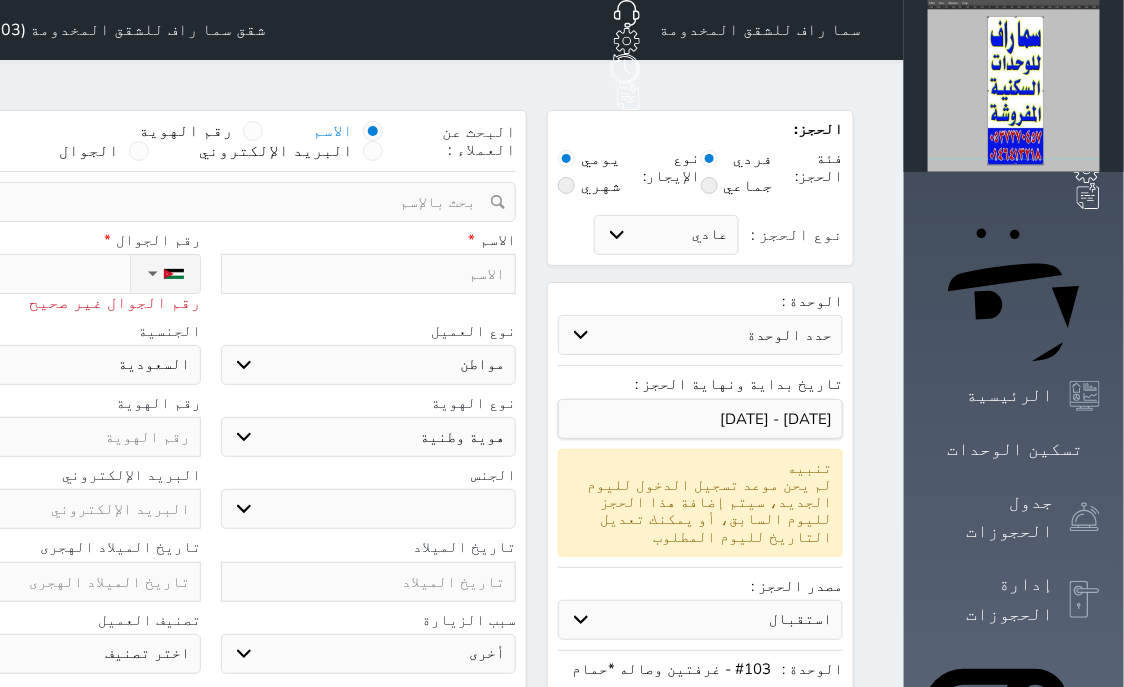 select 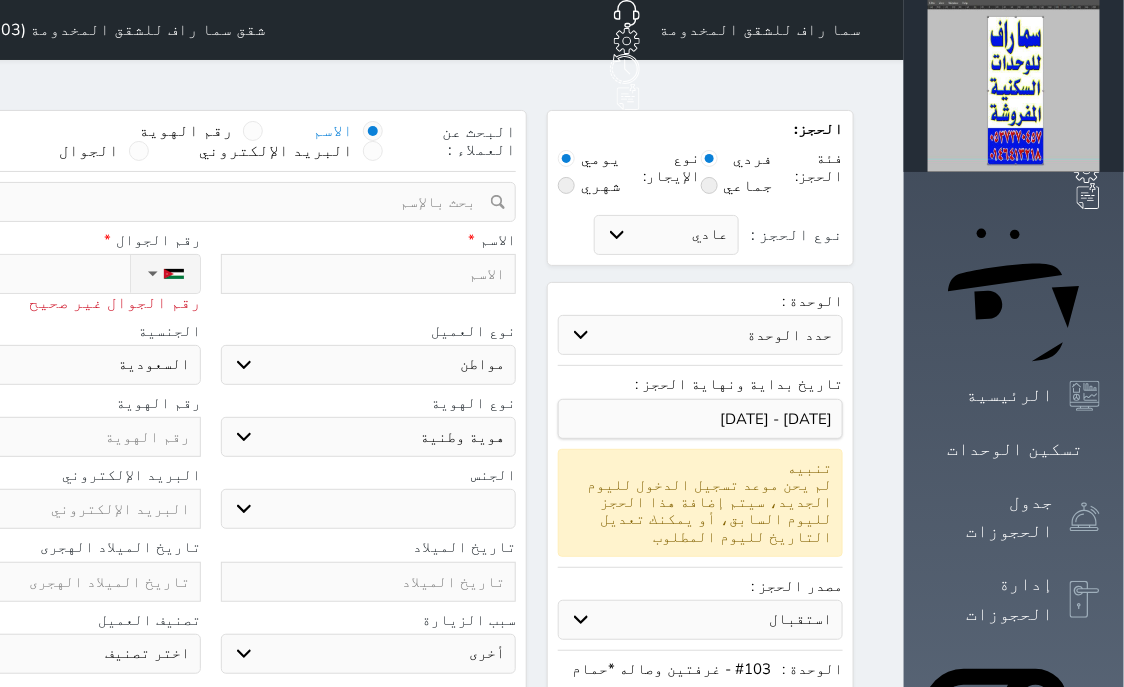 type on "+9" 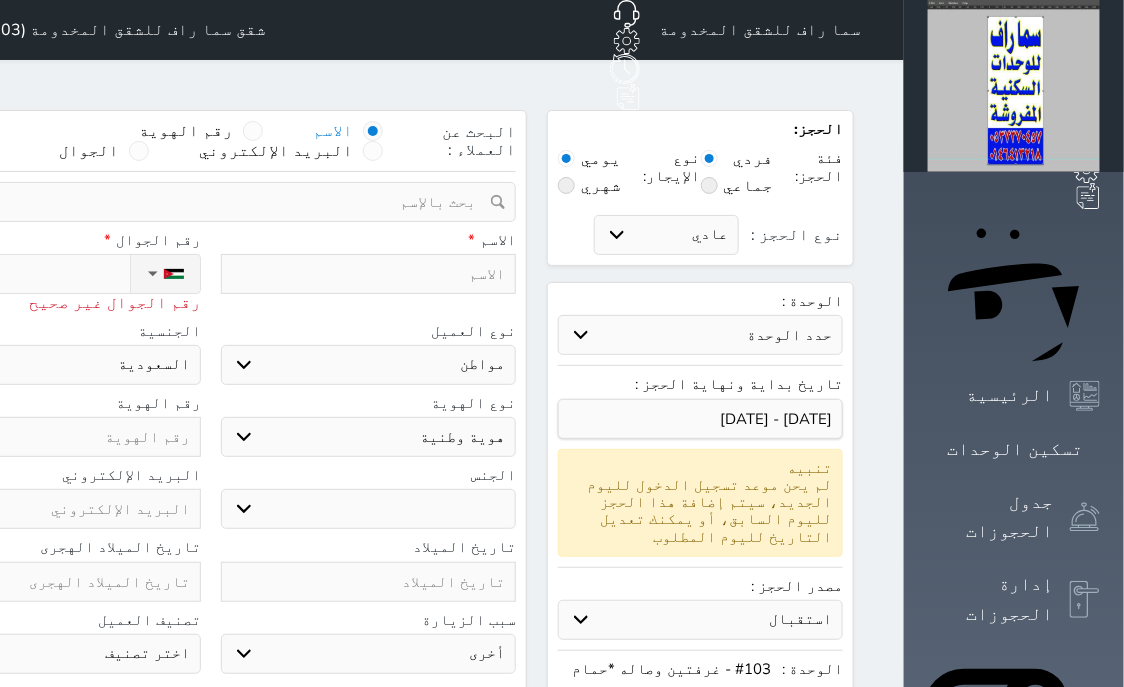 select 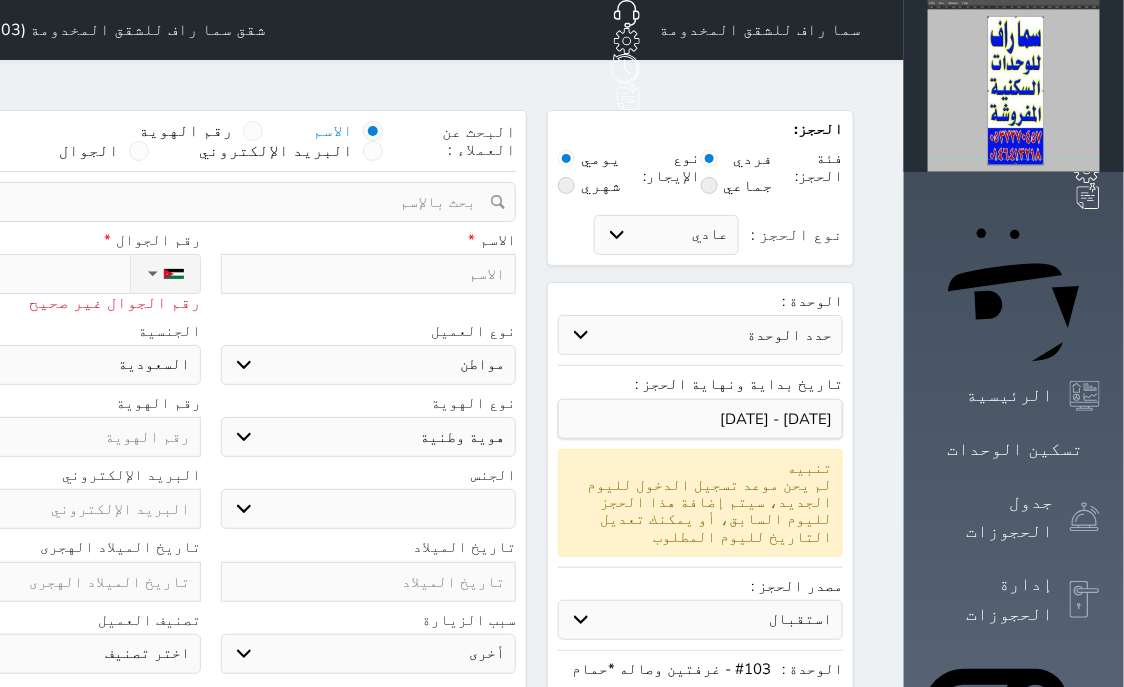 type on "+99" 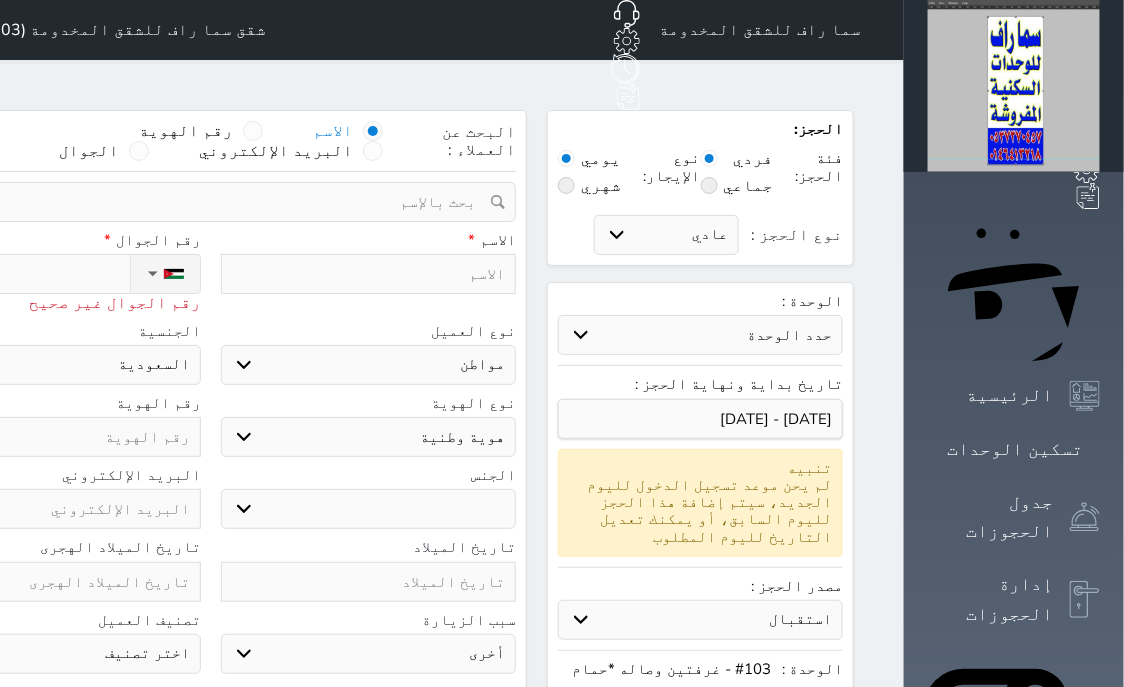select 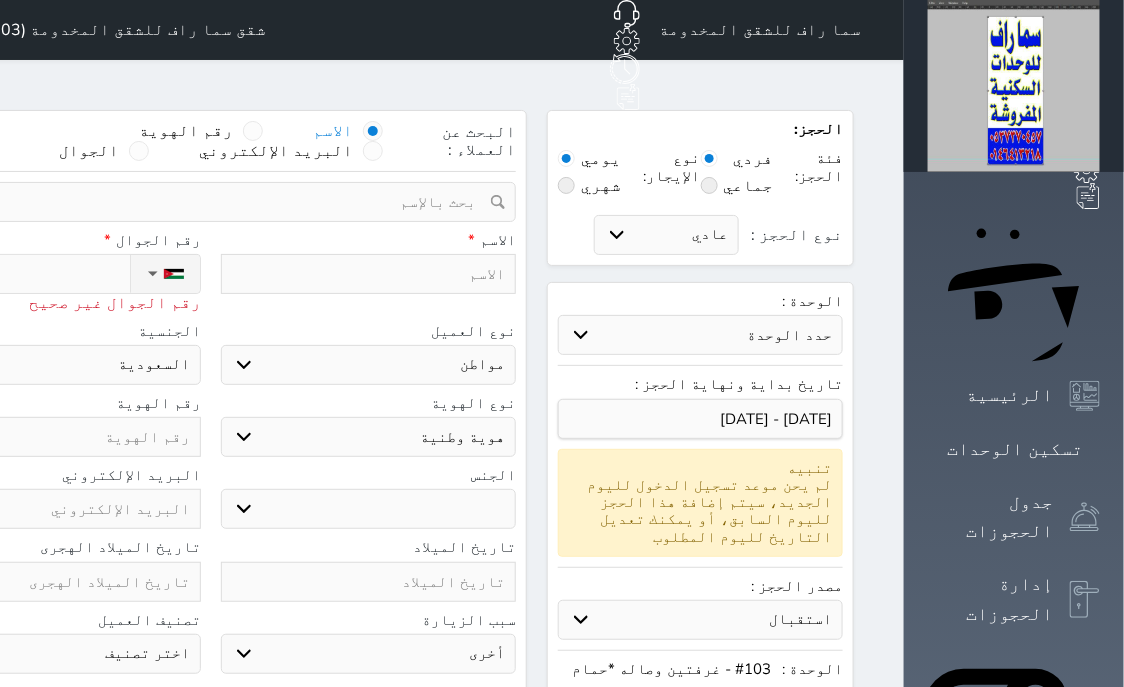 type on "+997" 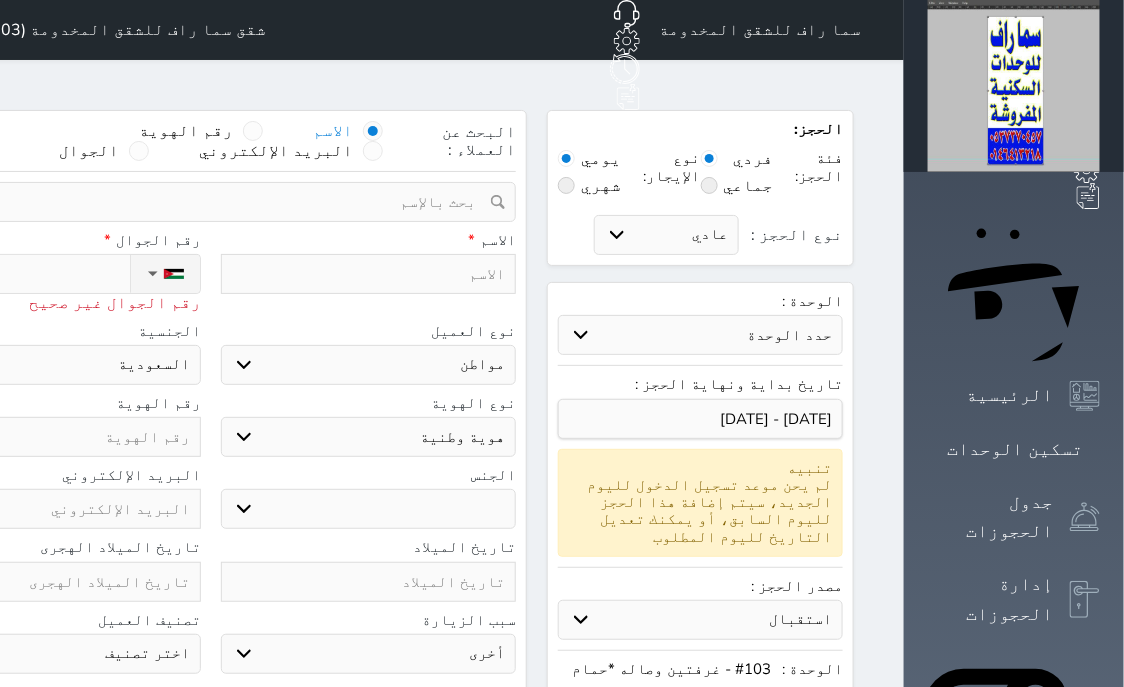 select 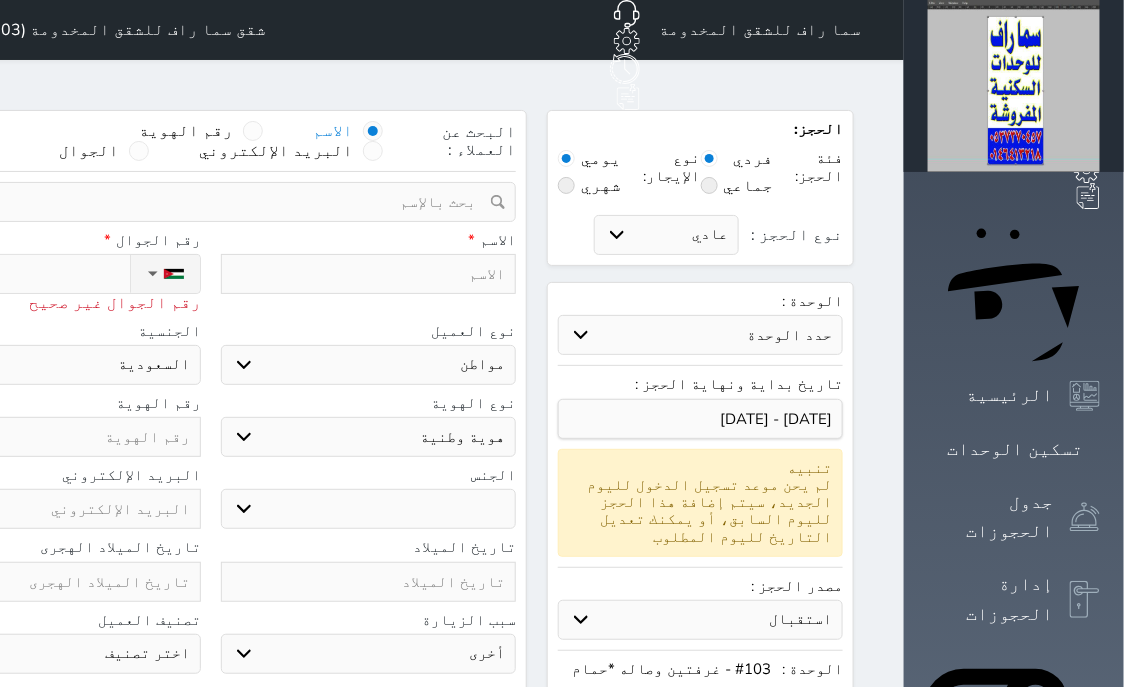 type on "+99" 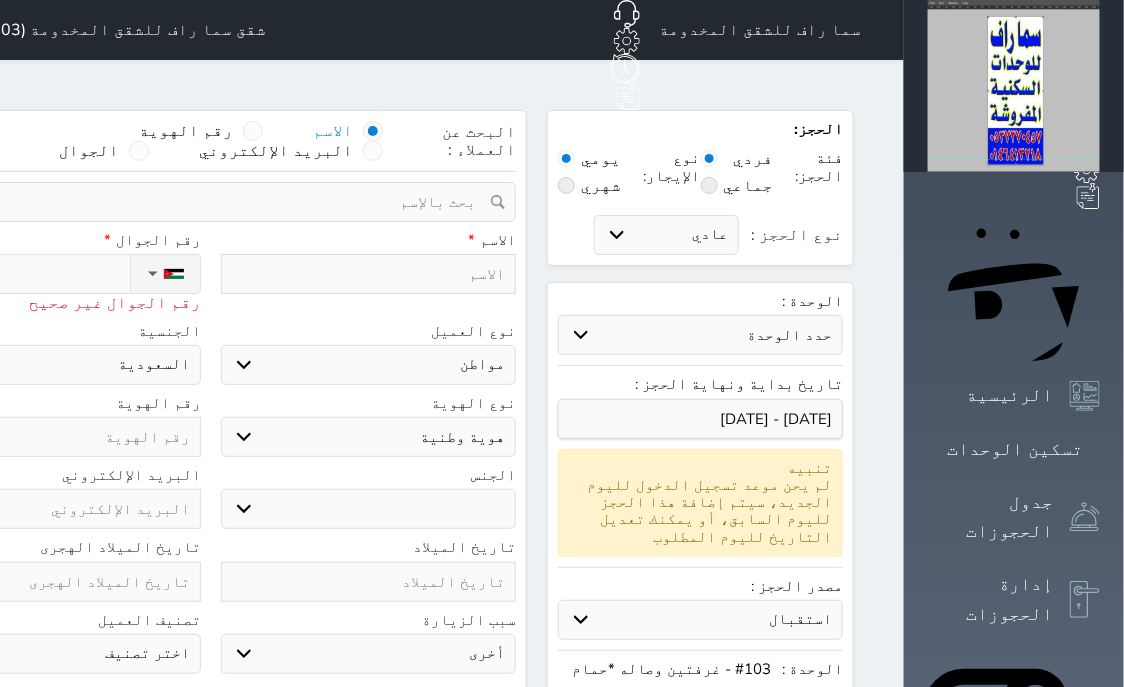 select 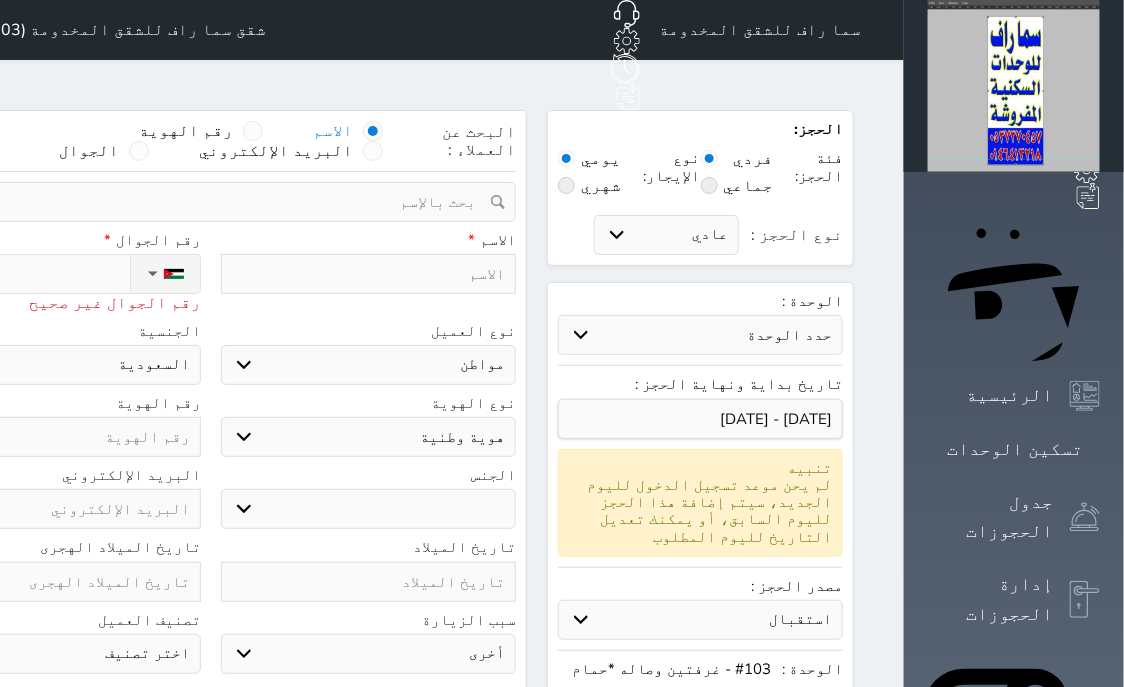 type on "+9" 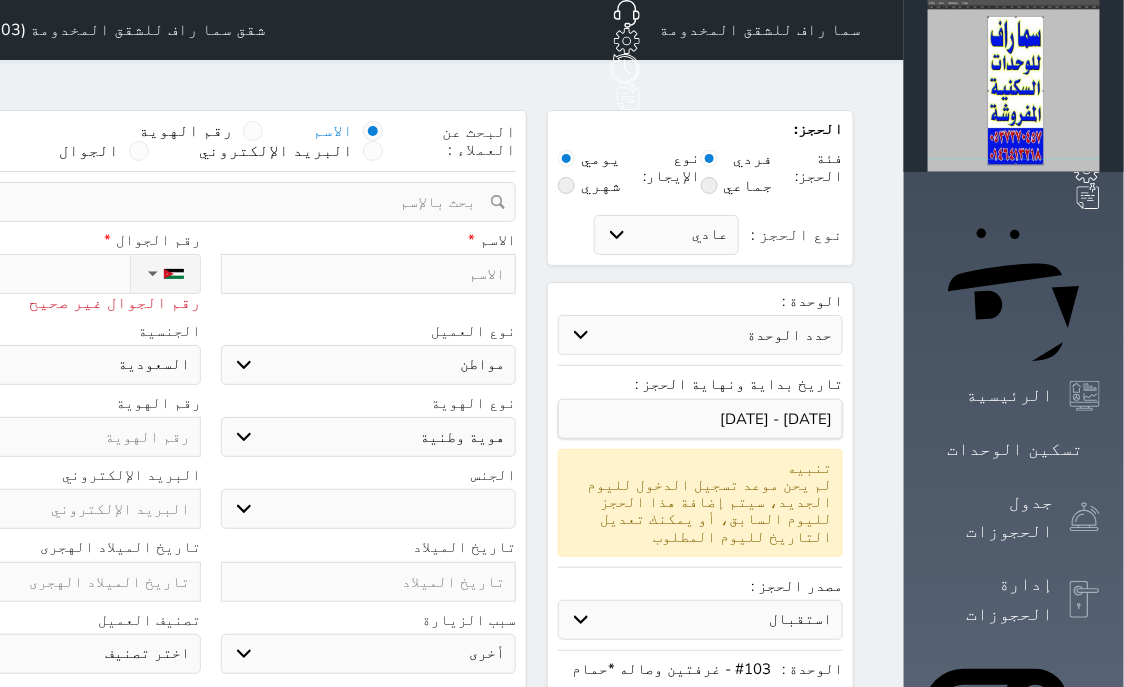 select 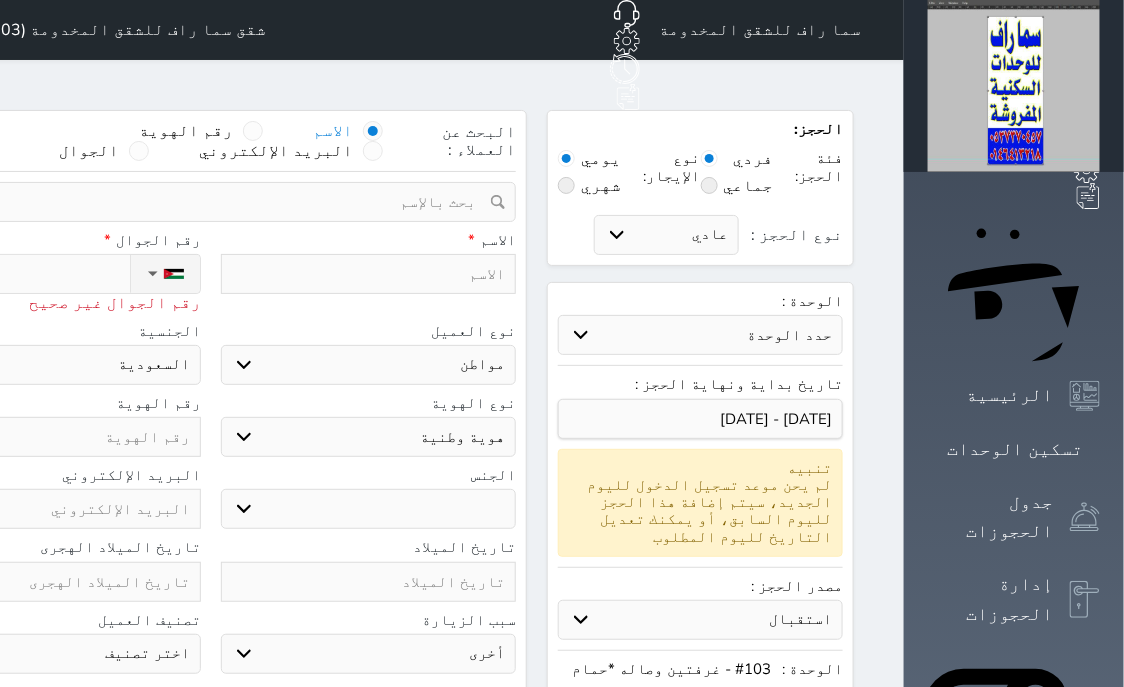 type on "+9" 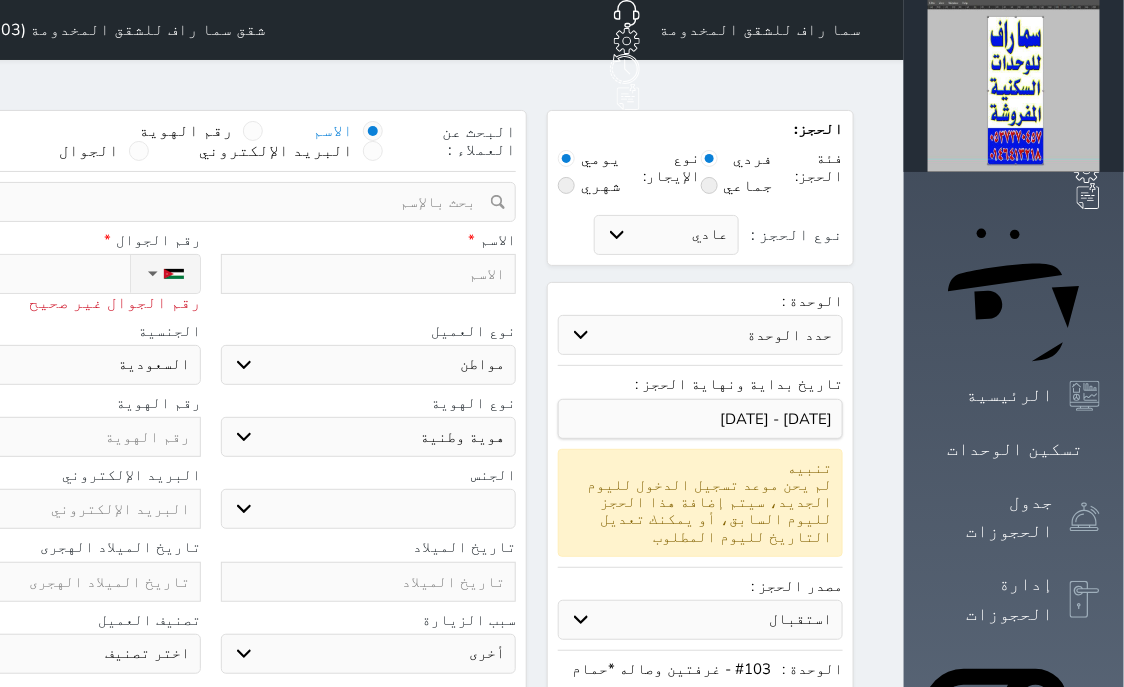 click at bounding box center (369, 274) 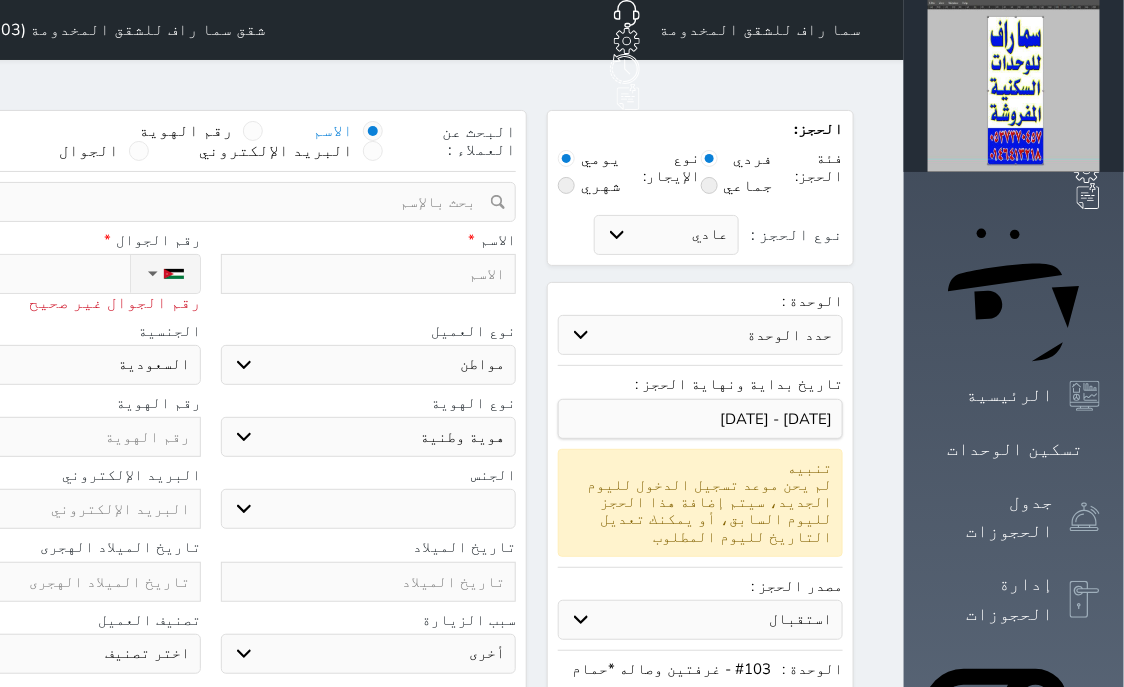type on "ب" 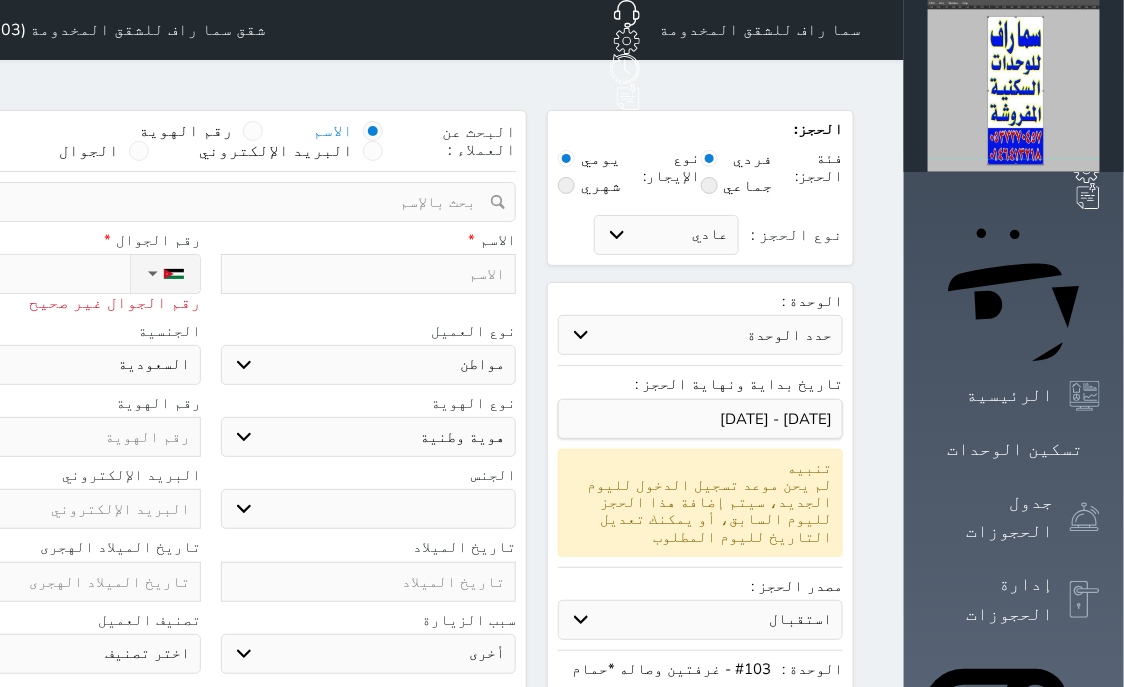 select 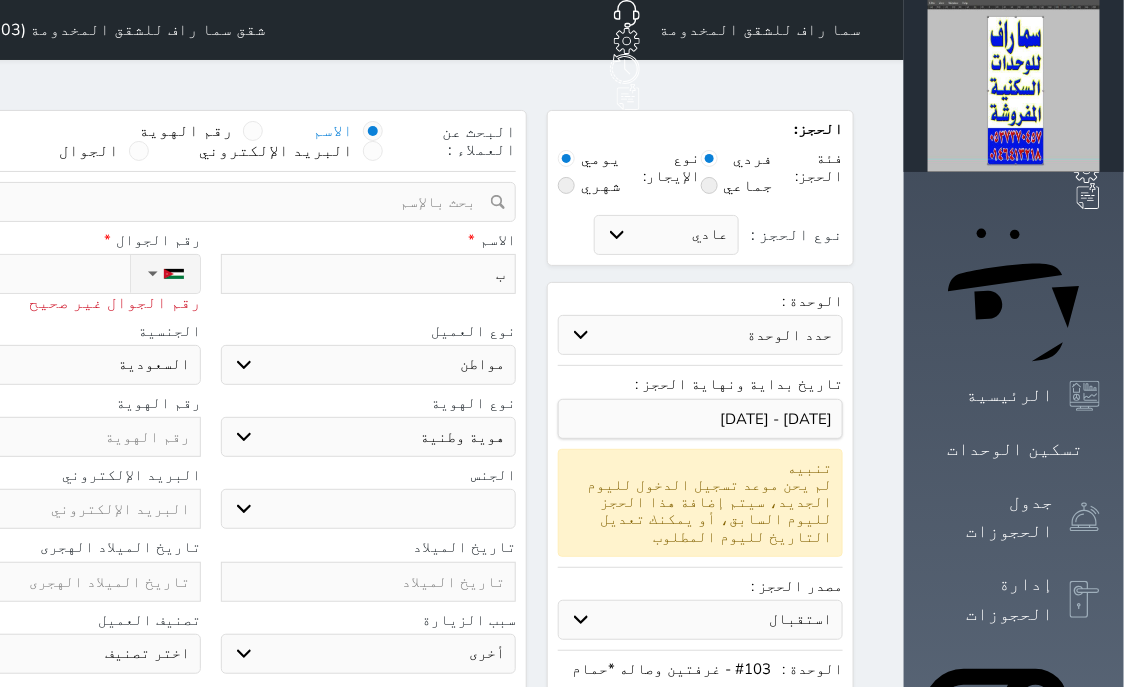 type on "بد" 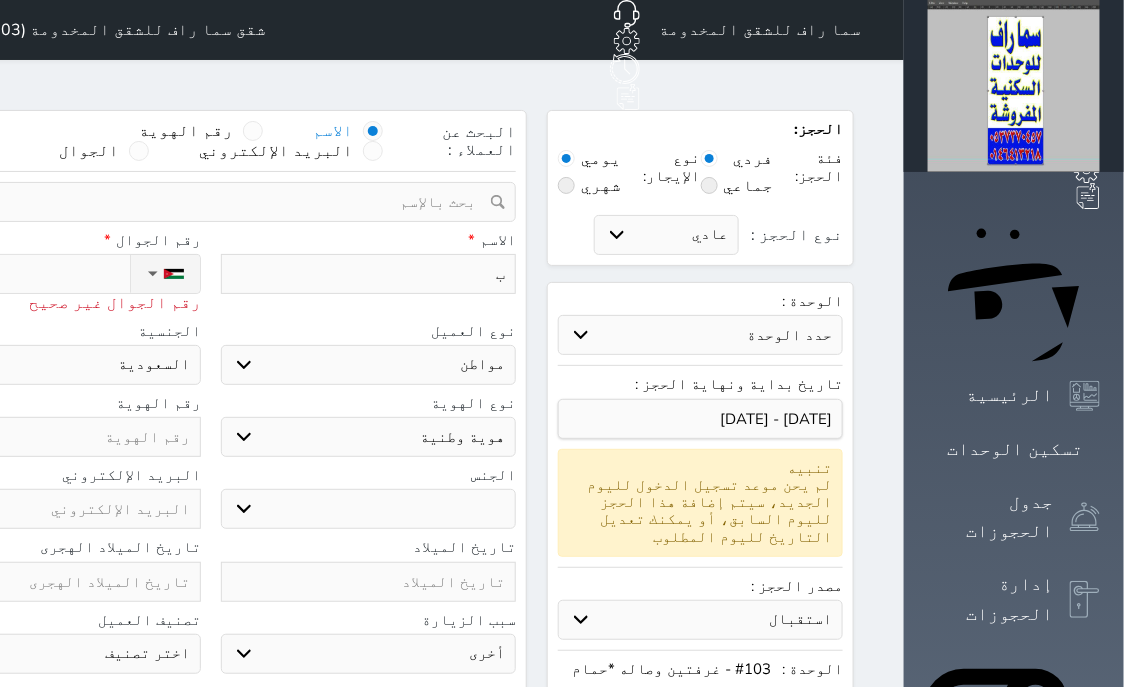 select 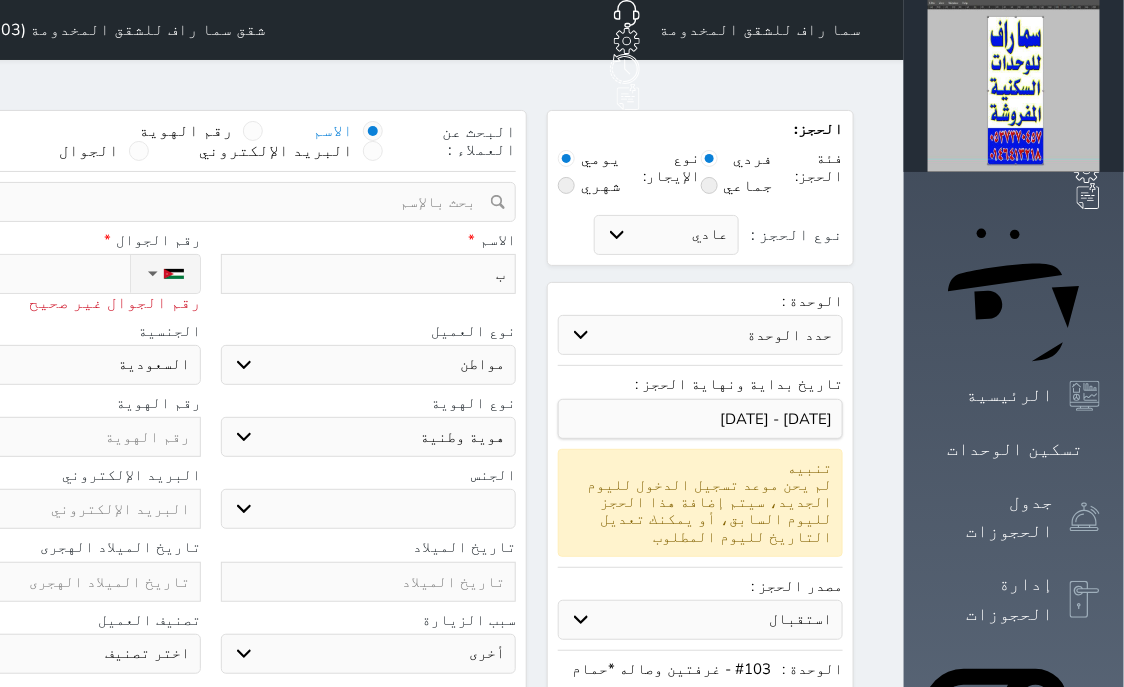 select 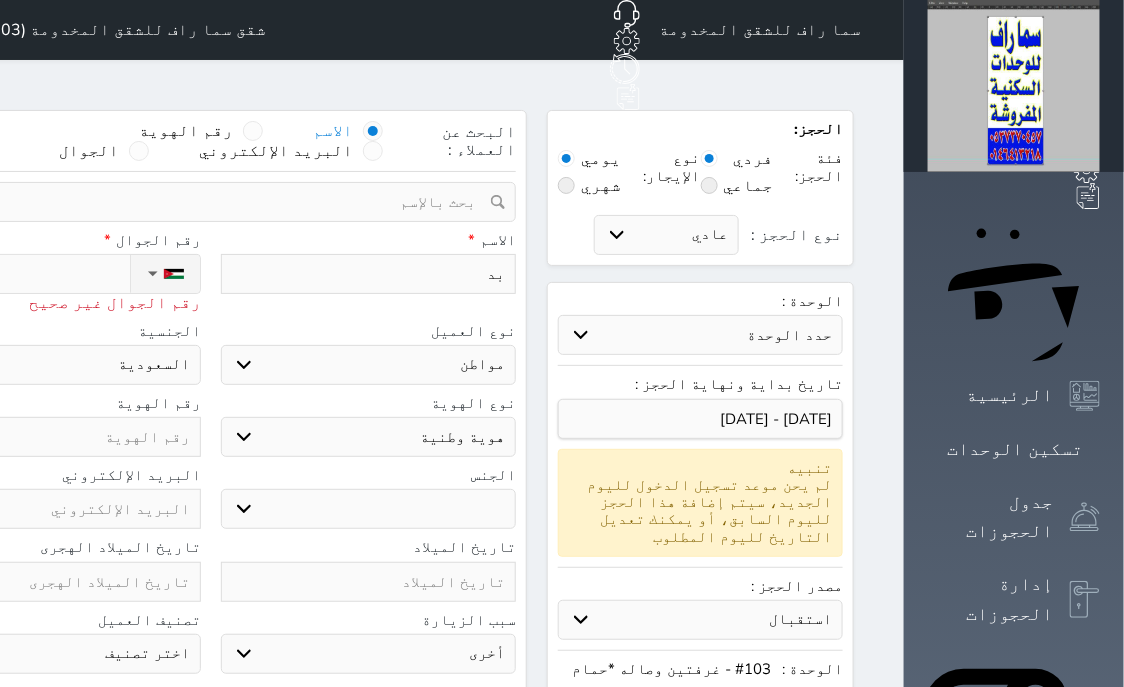 type on "بدر" 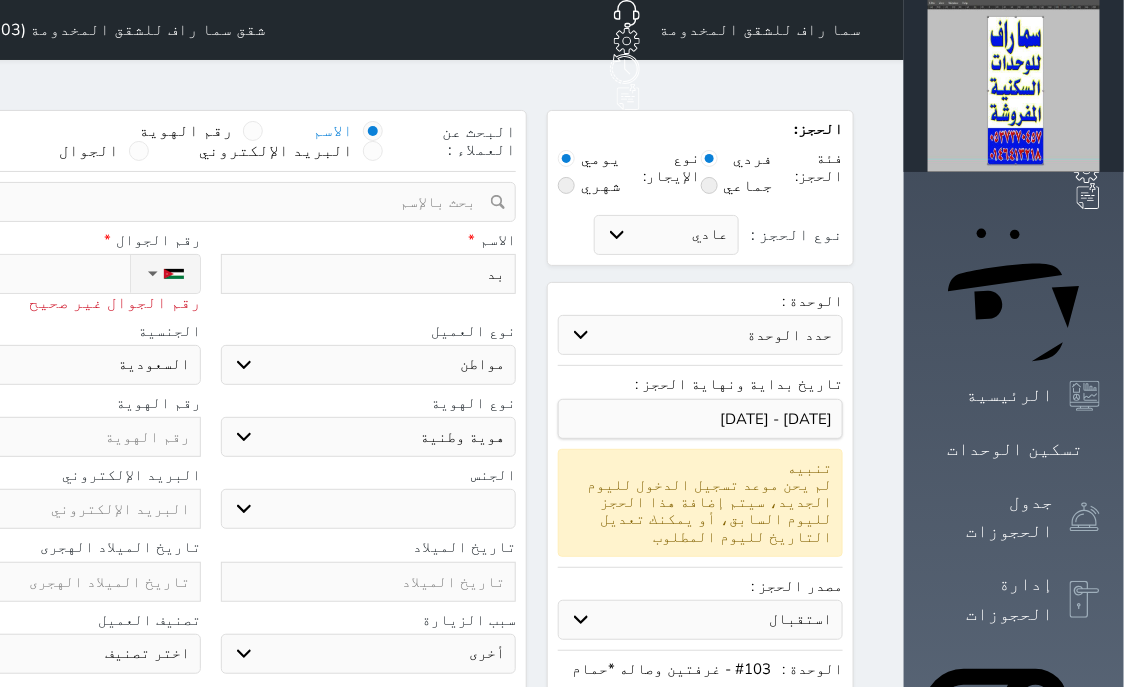 select 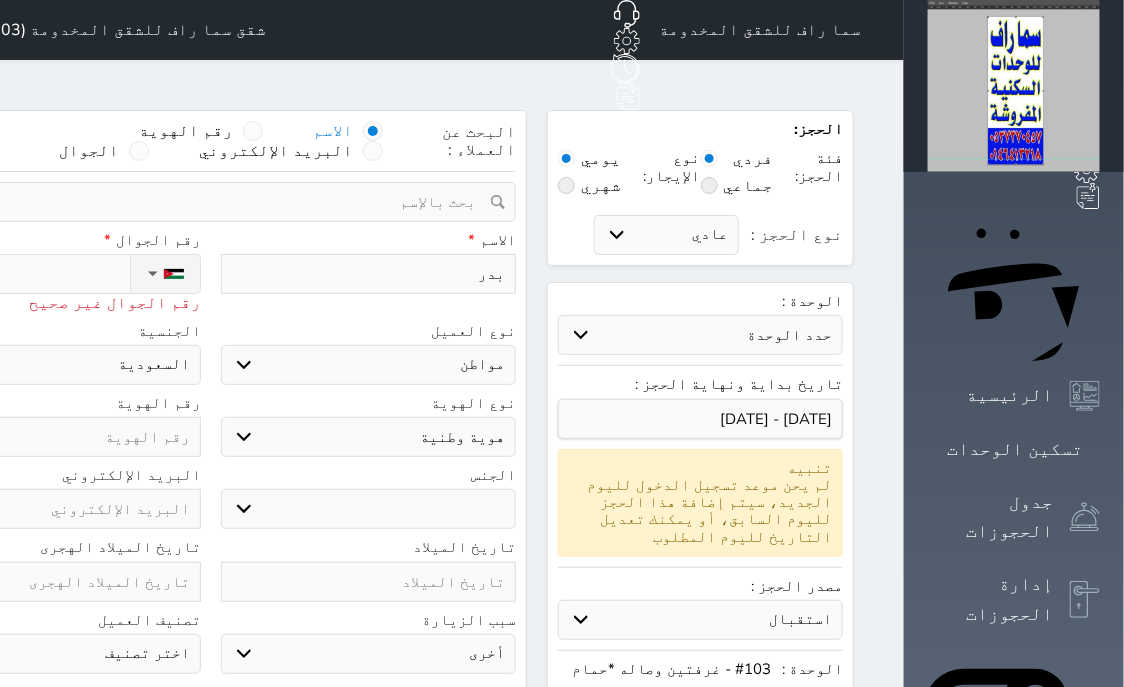 type on "بدر" 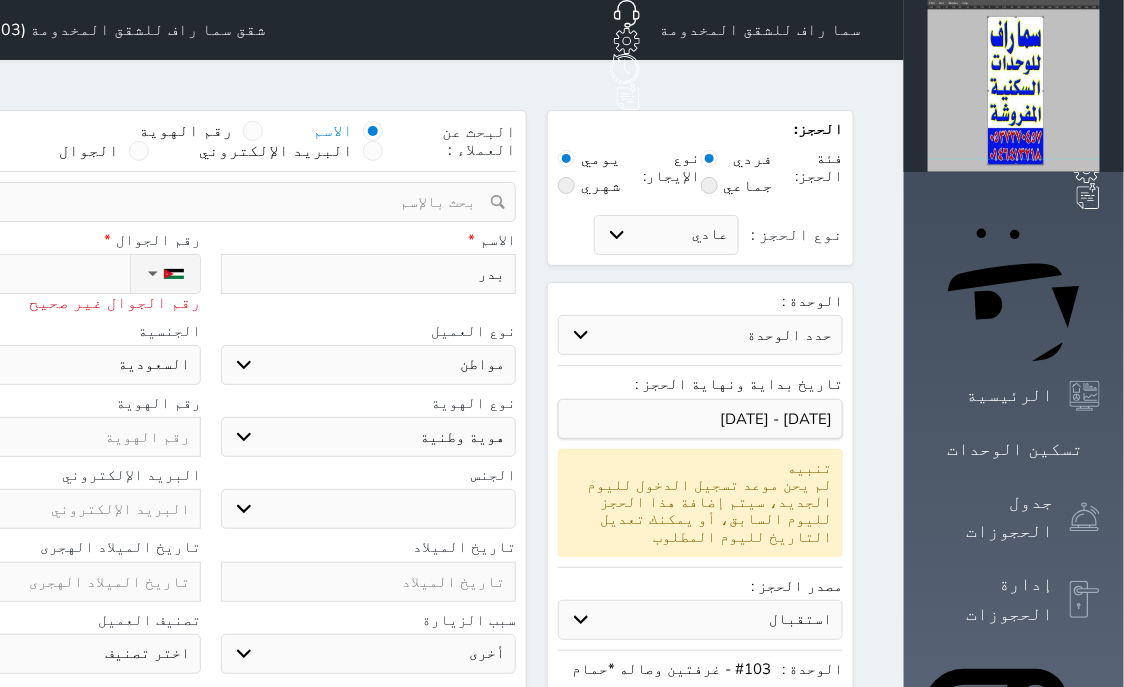 select 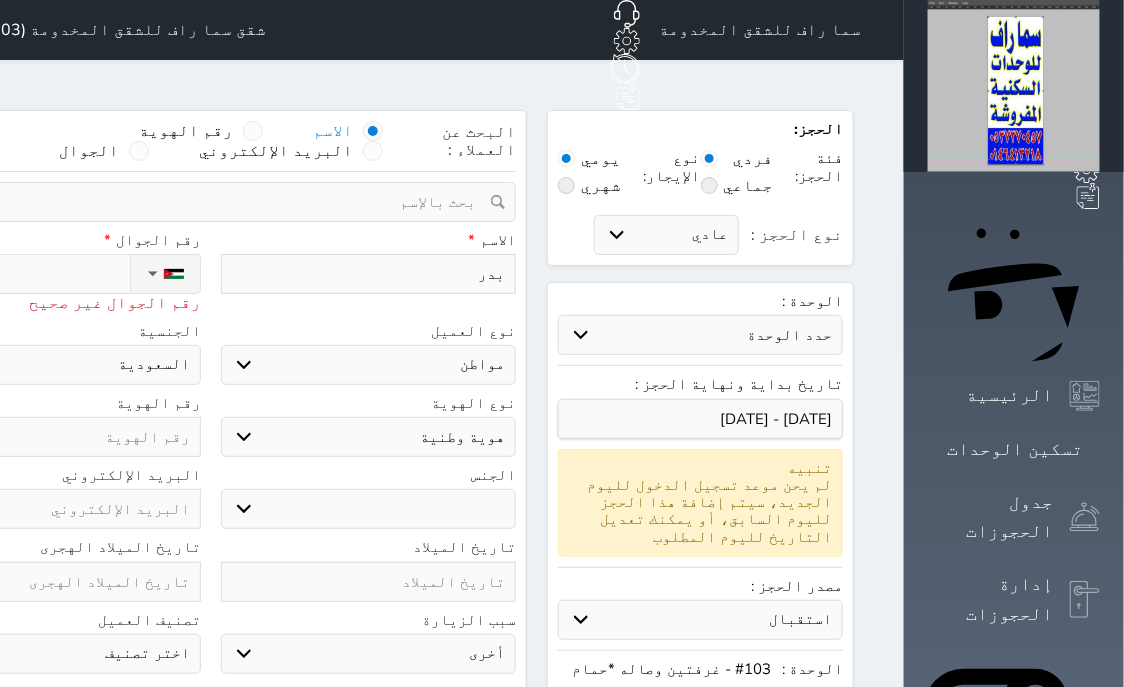 type on "[PERSON_NAME]" 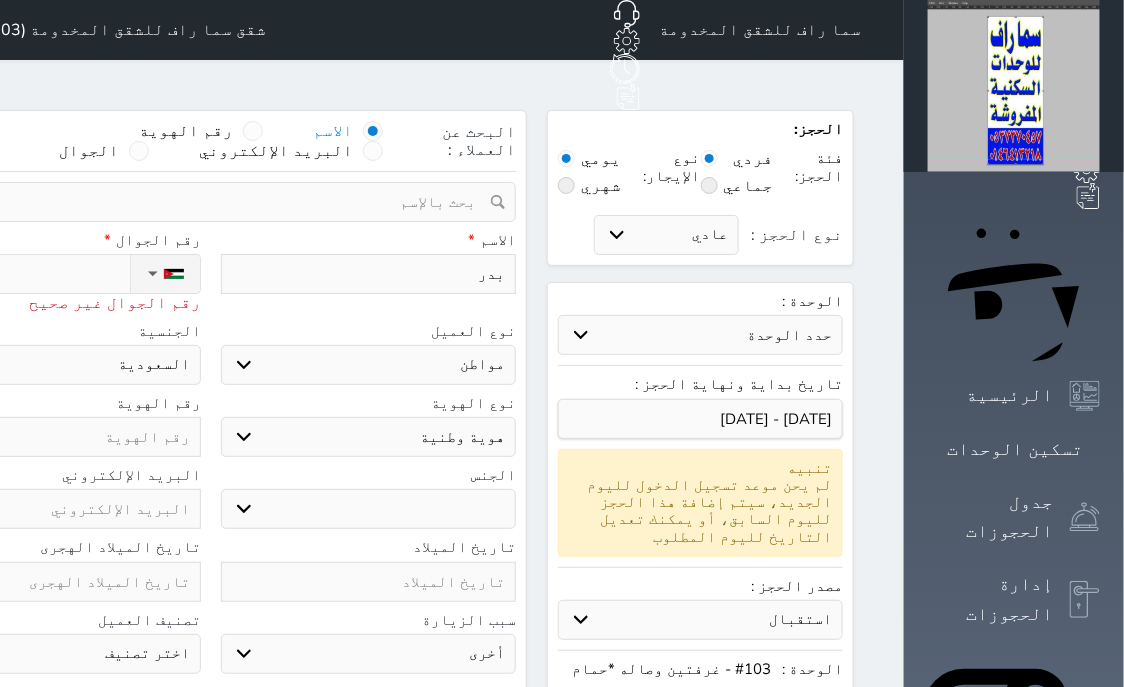 select 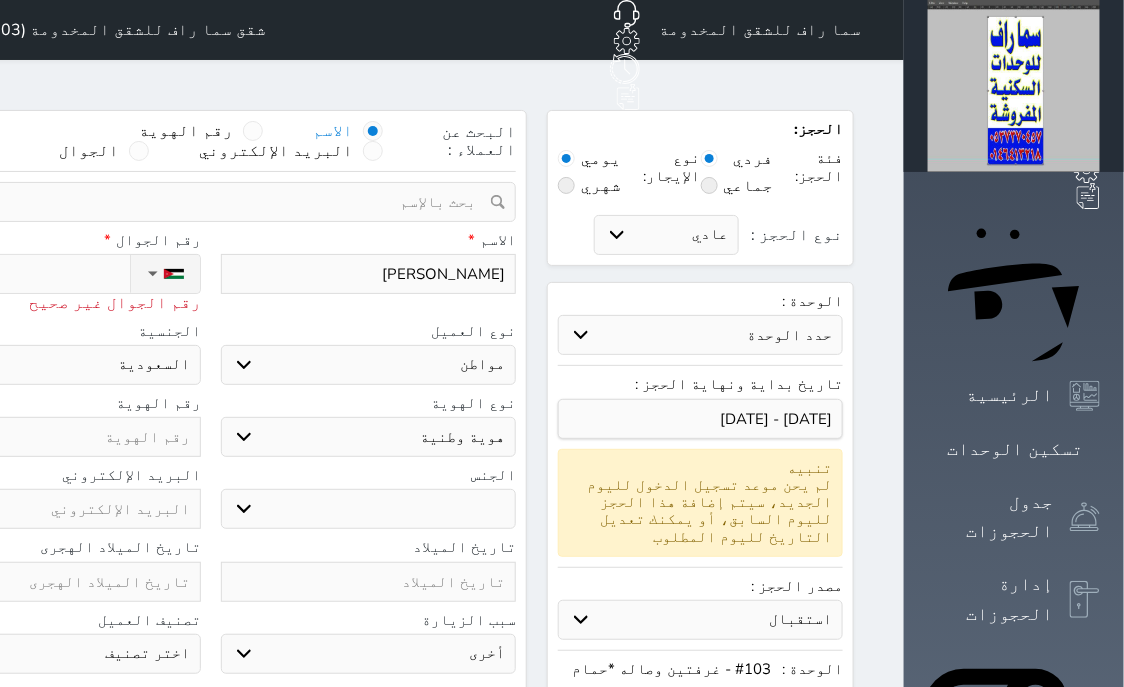 select 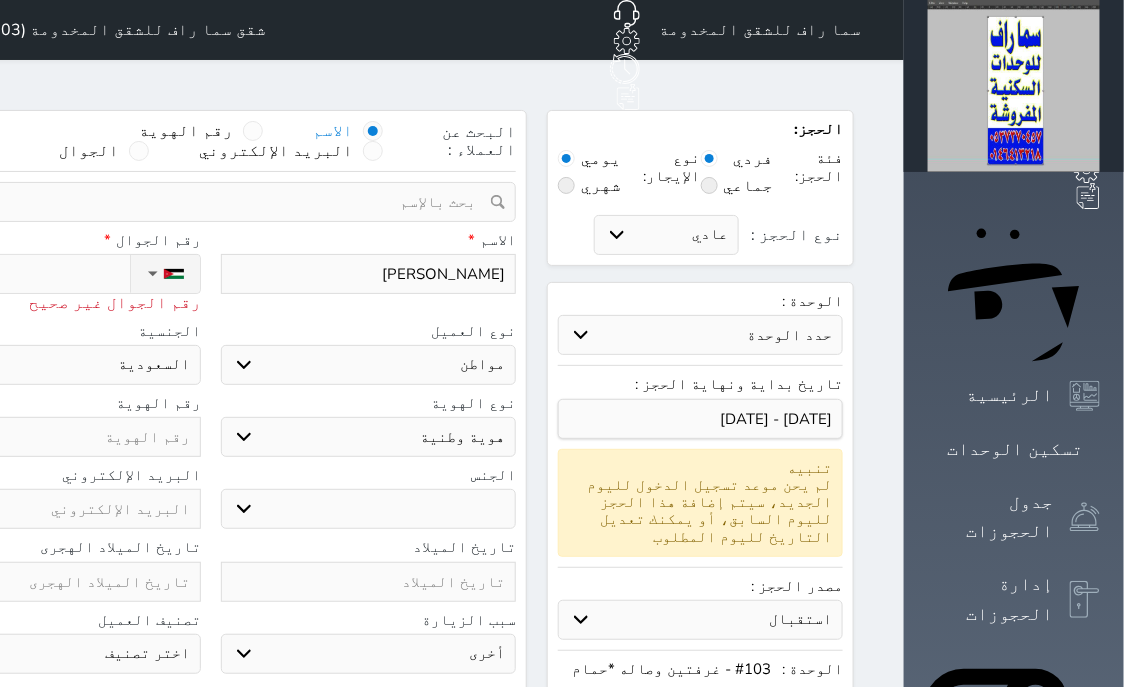 type on "[PERSON_NAME]" 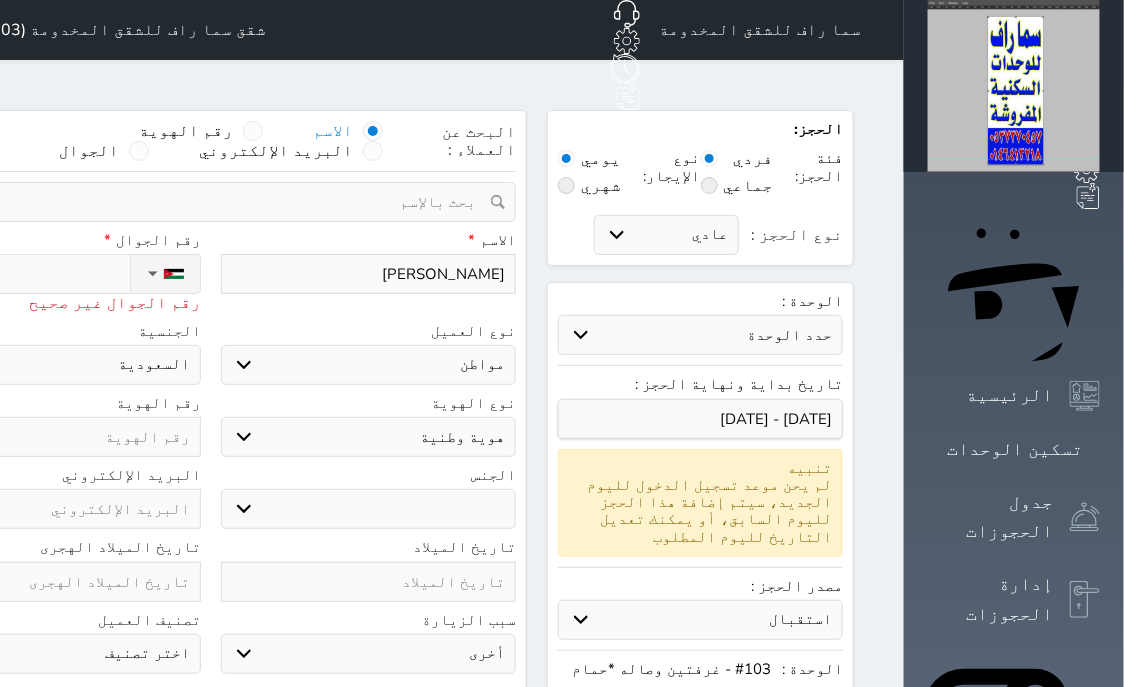 select 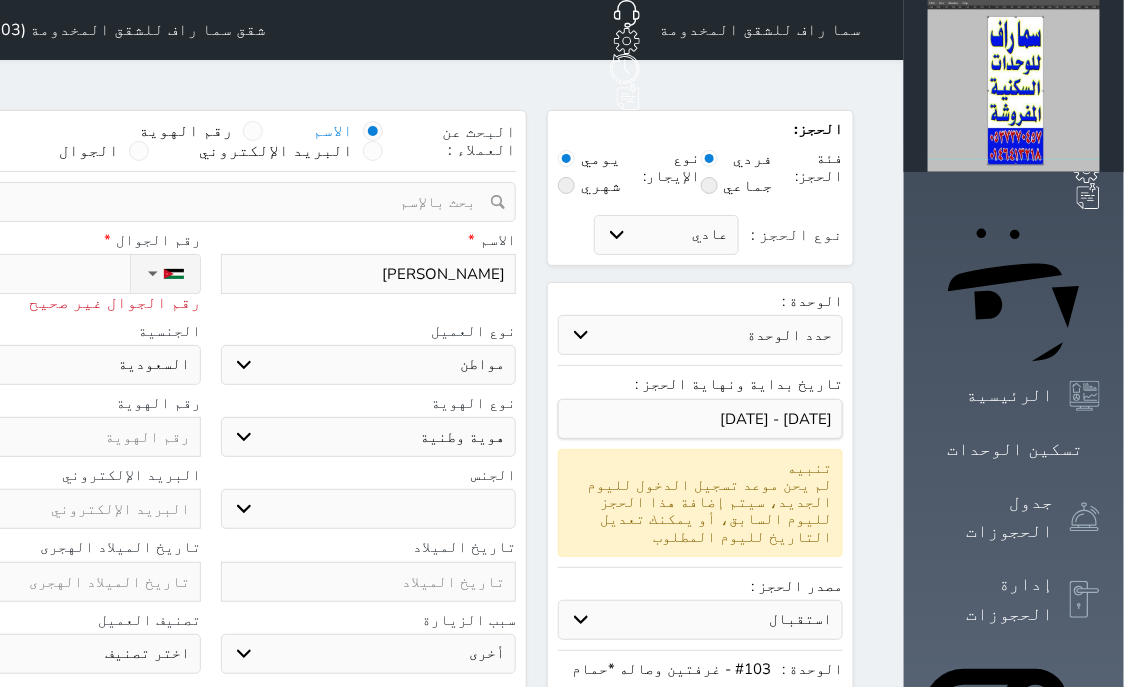 type on "[PERSON_NAME]" 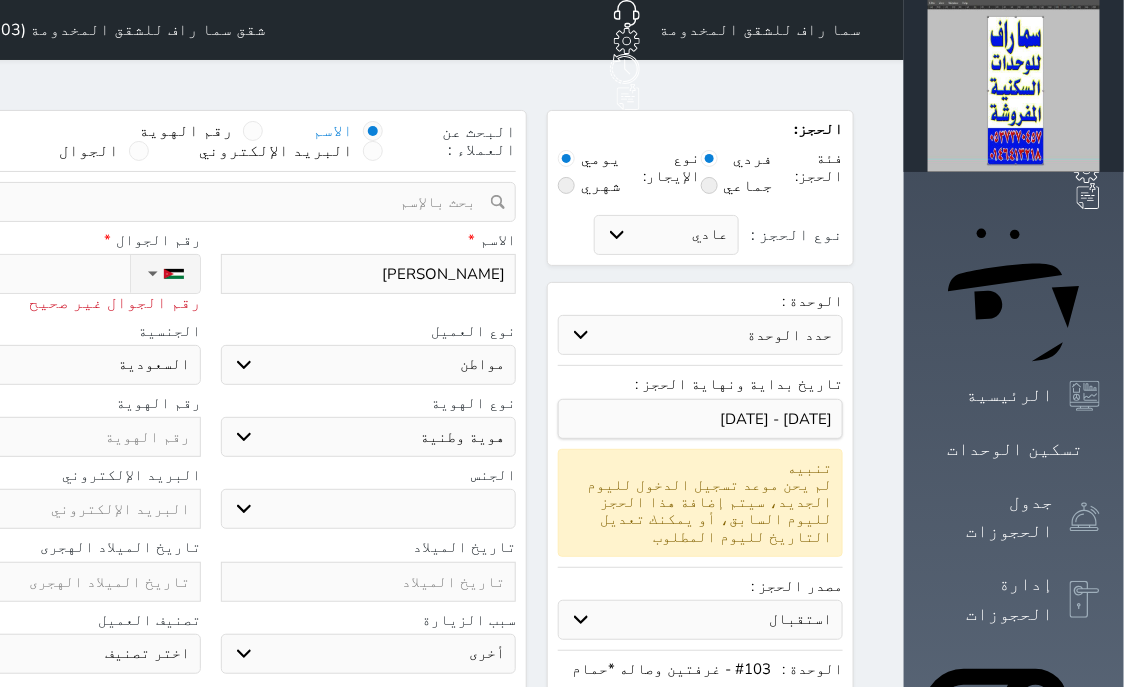 select 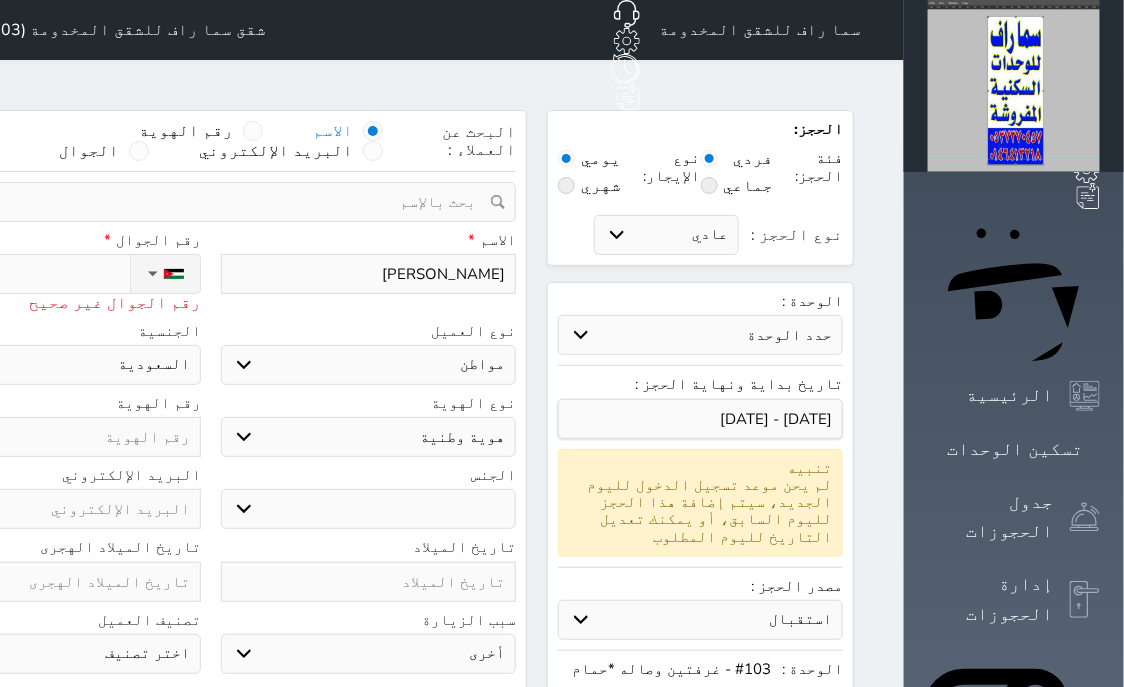type on "[PERSON_NAME]" 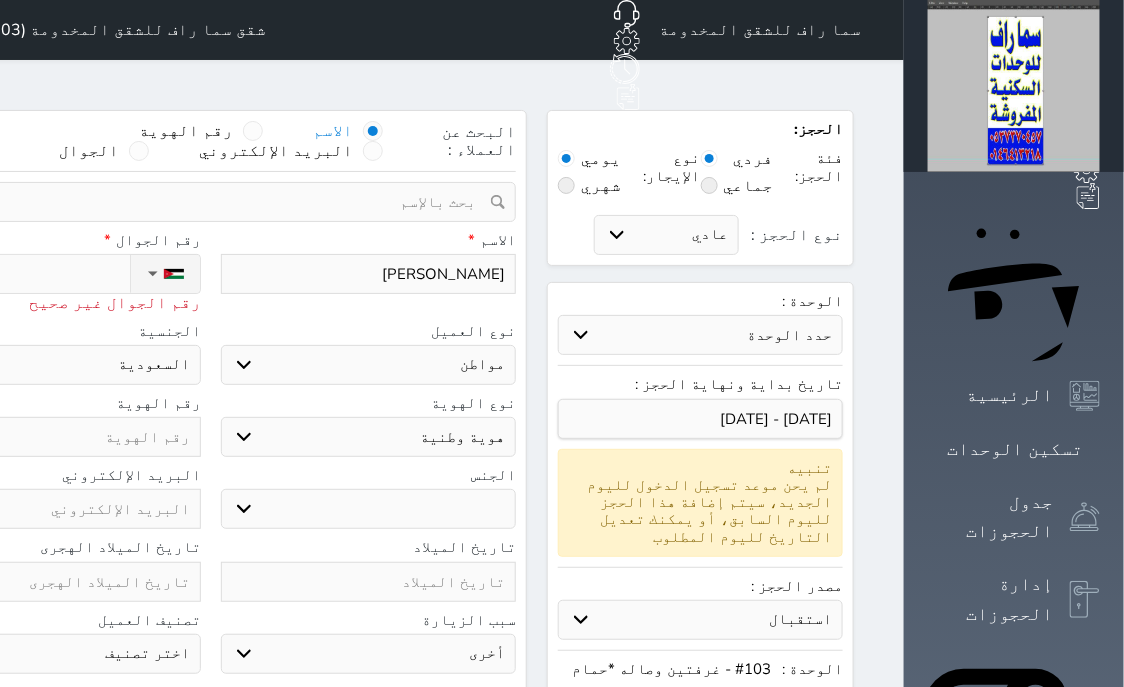 select 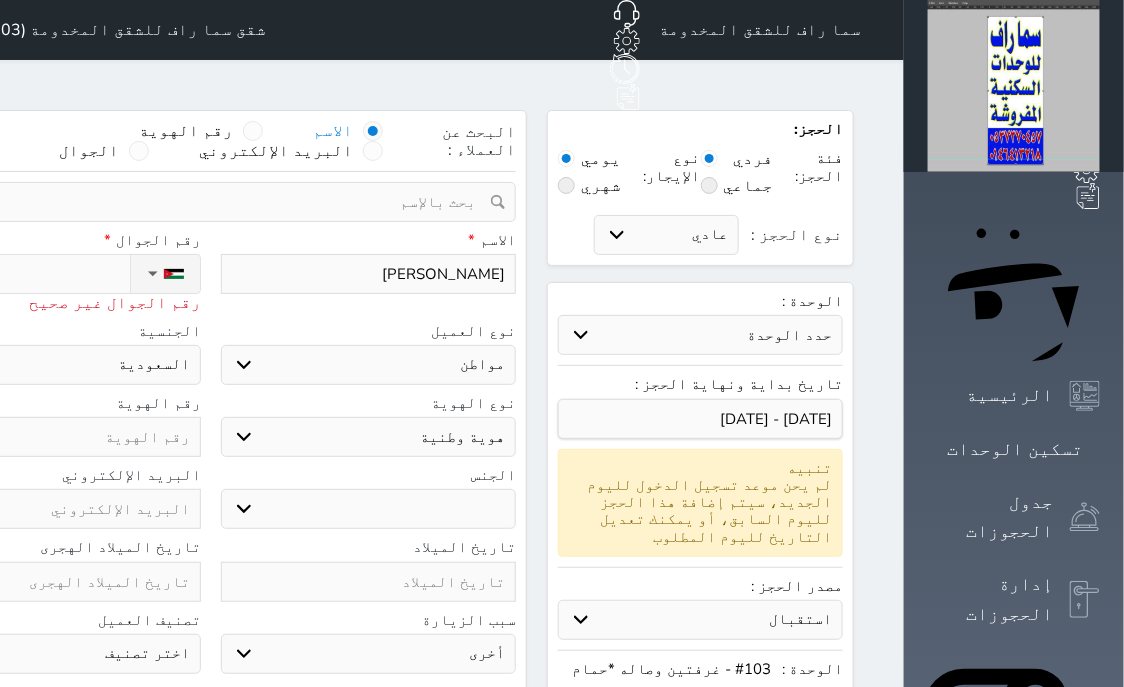 type on "[PERSON_NAME]" 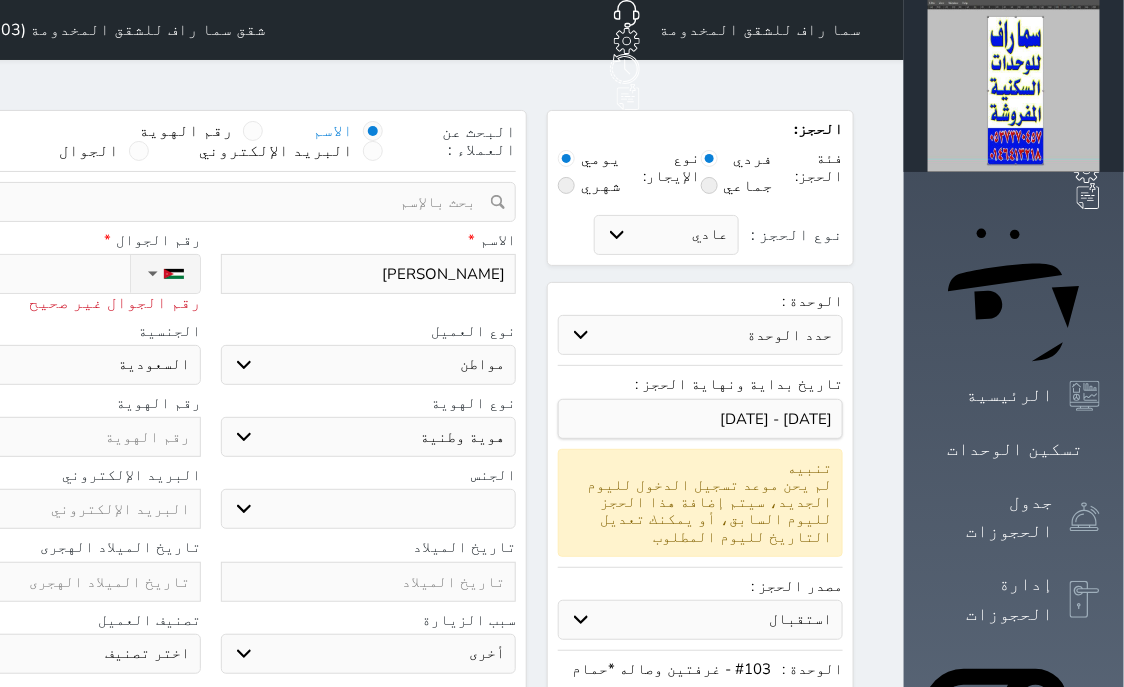 select 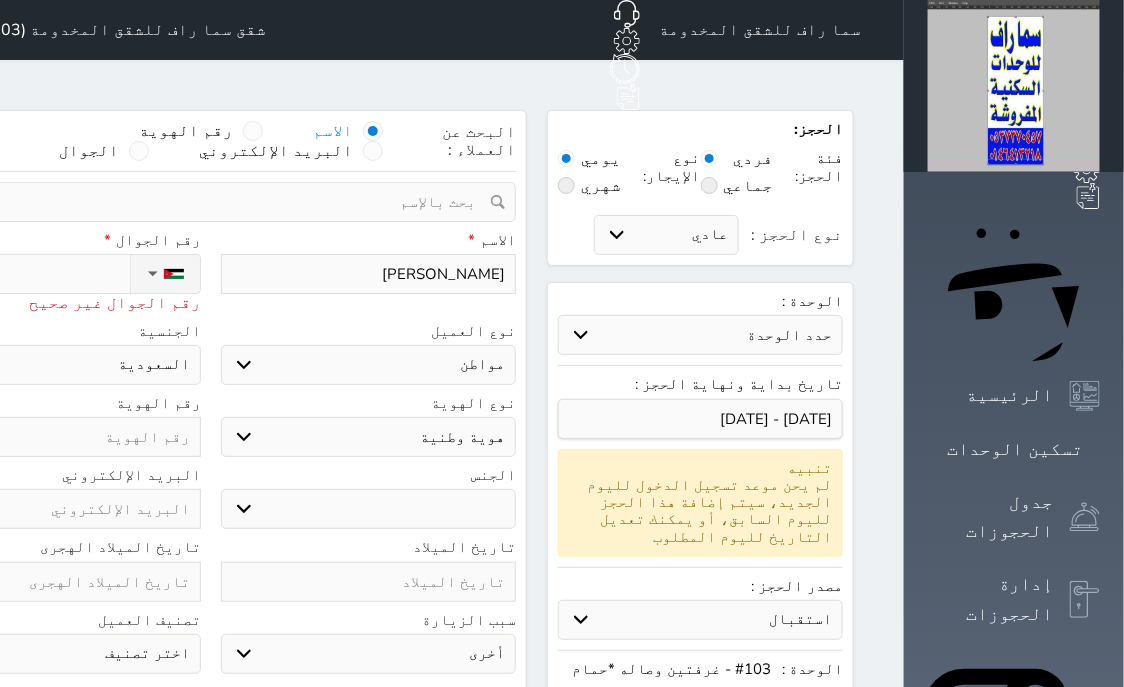 type on "[PERSON_NAME]" 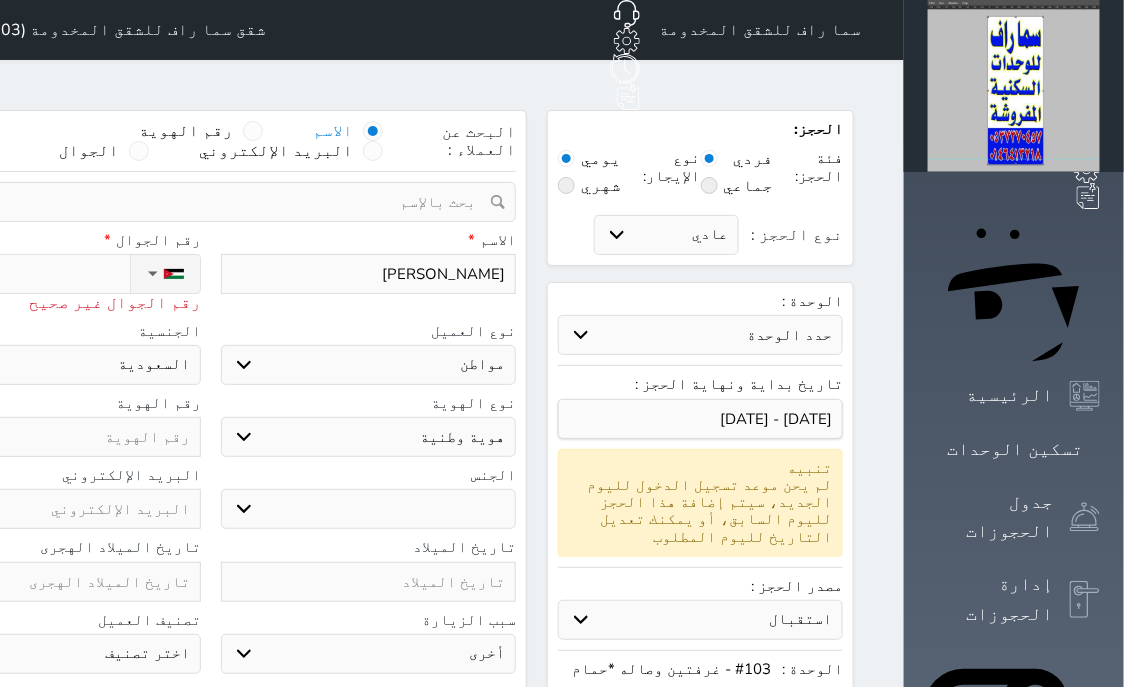 select 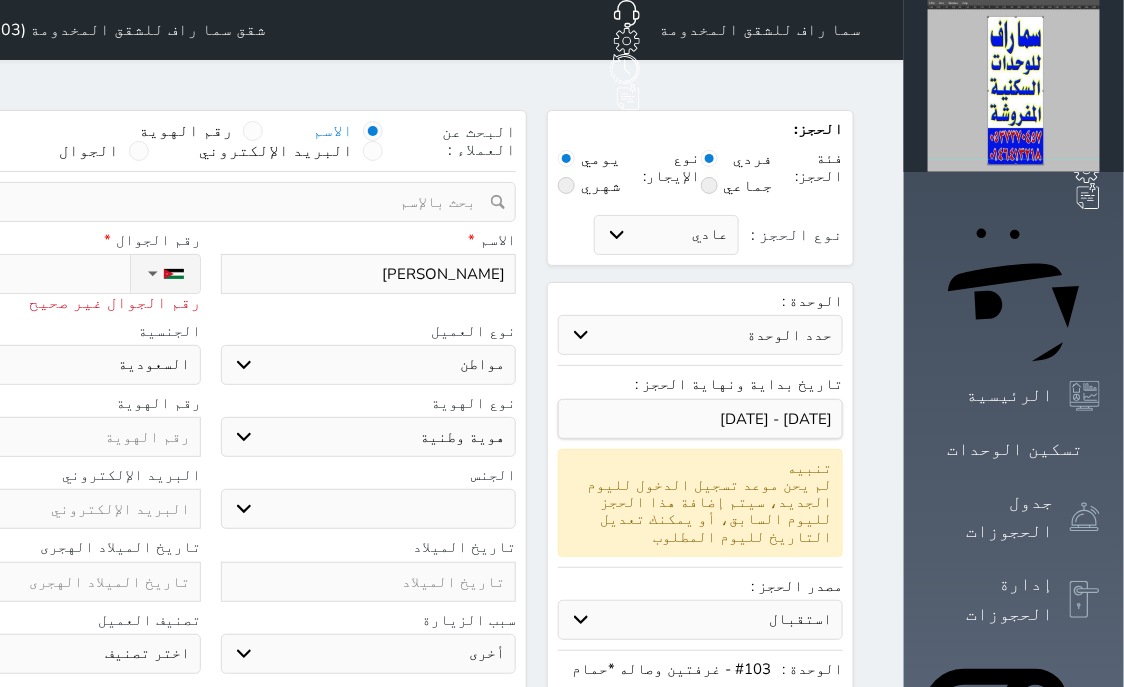 type on "[PERSON_NAME]" 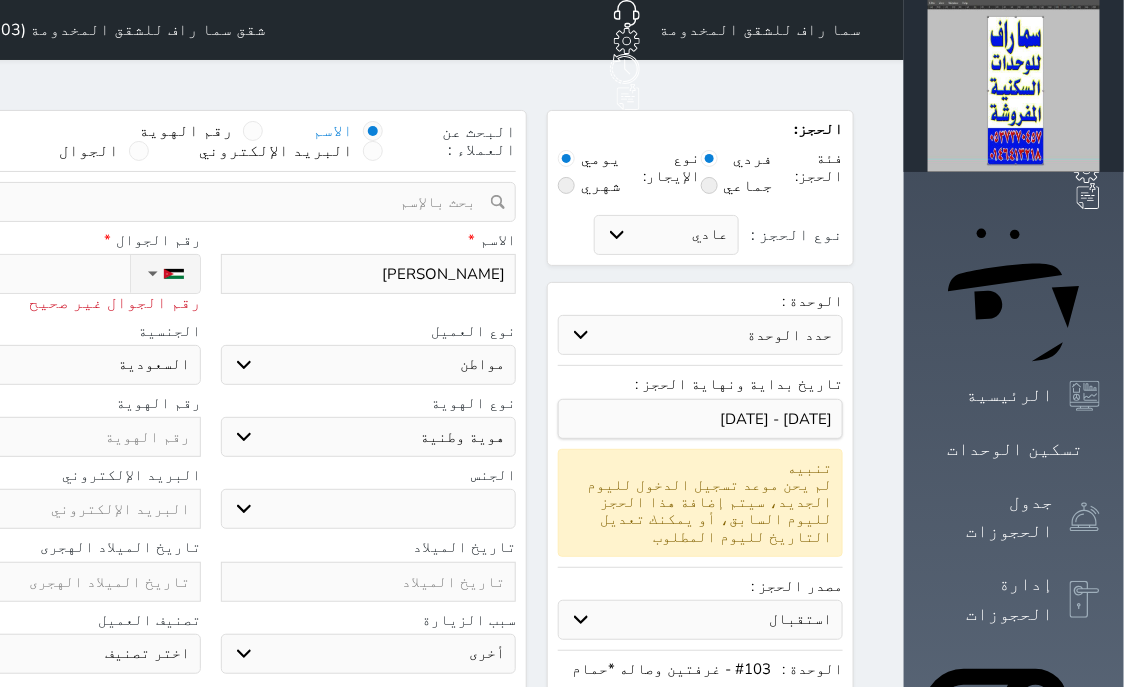 select 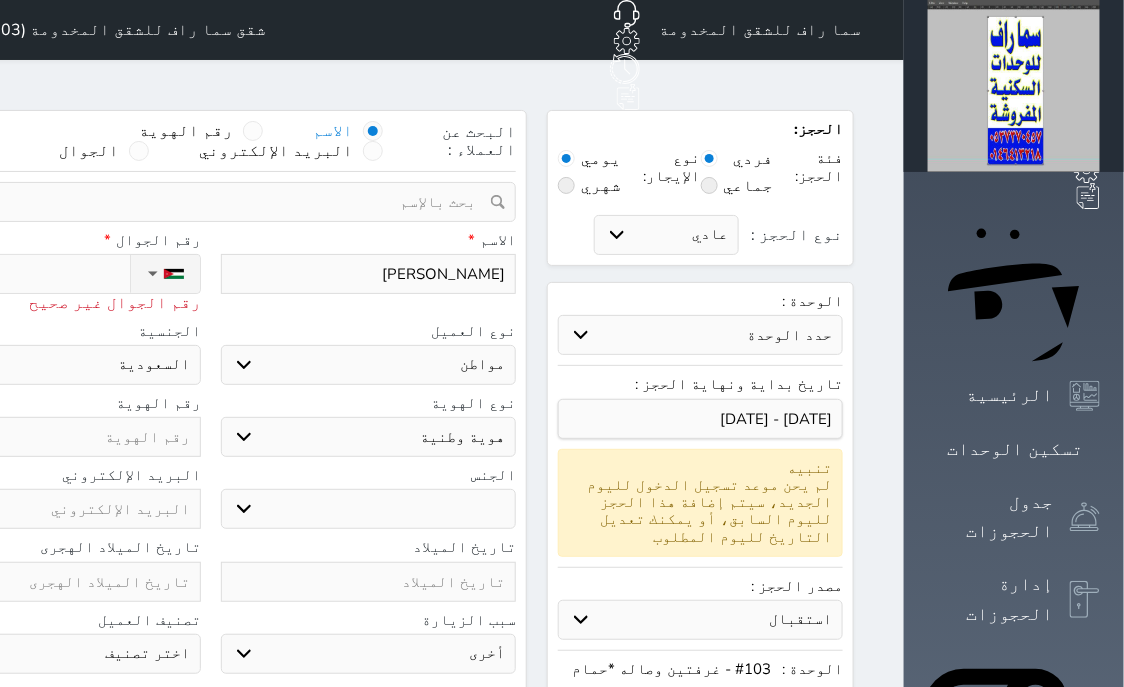 type on "[PERSON_NAME]" 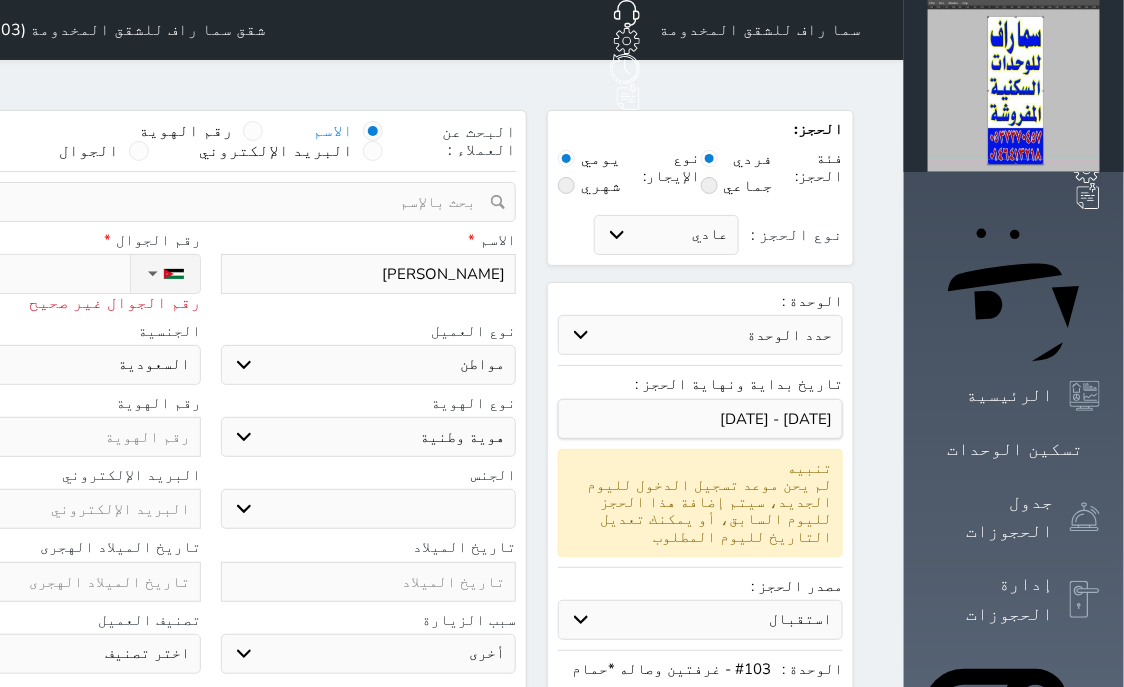 select 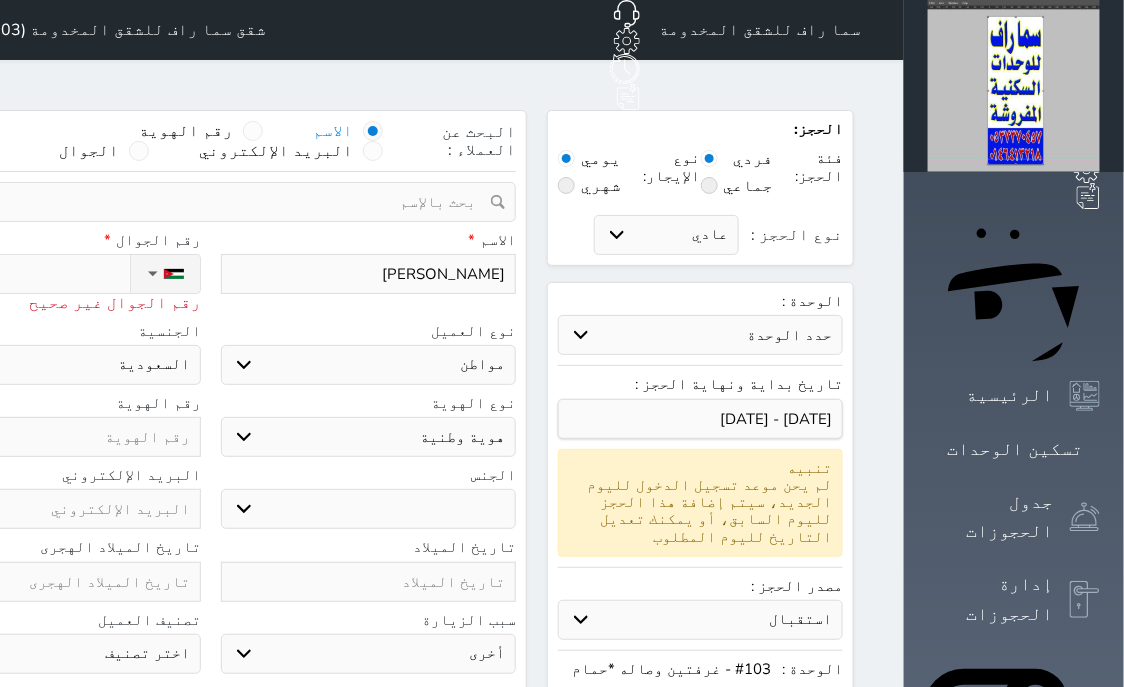 type on "[PERSON_NAME][DATE]" 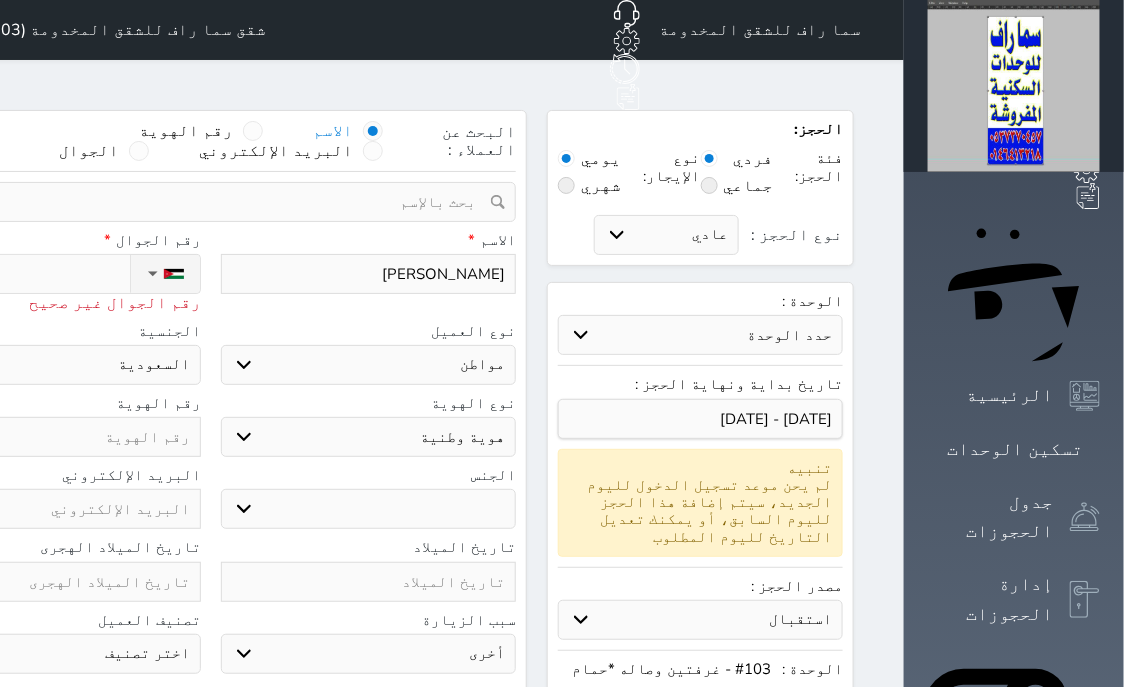 select 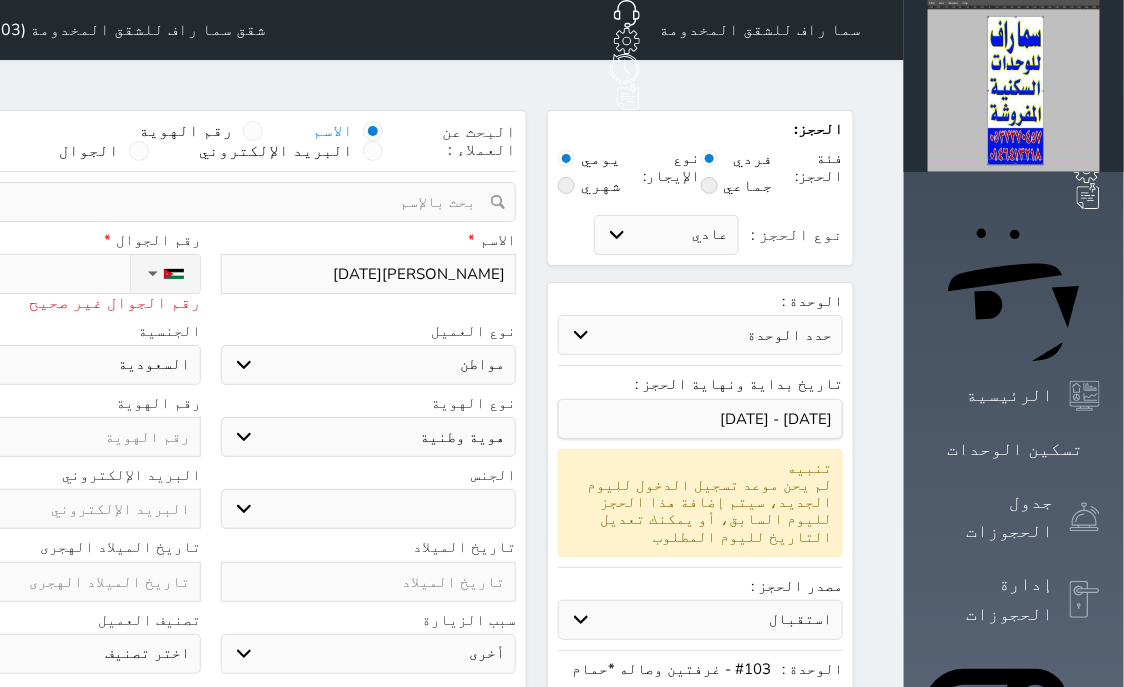type on "[PERSON_NAME][DATE]" 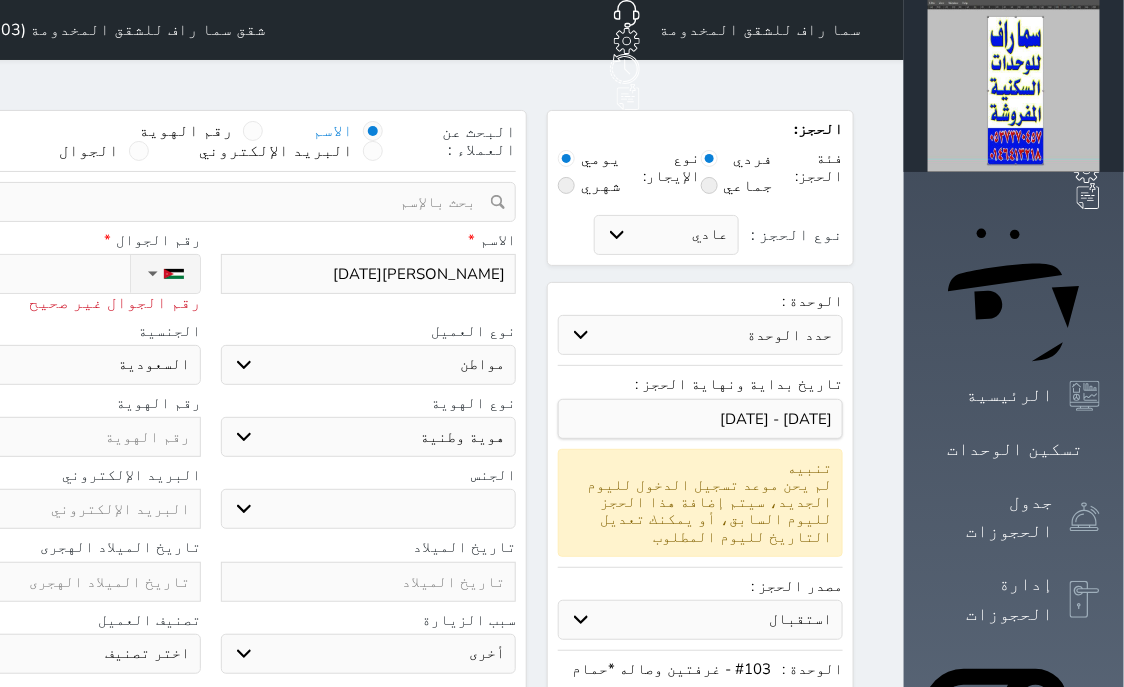 select 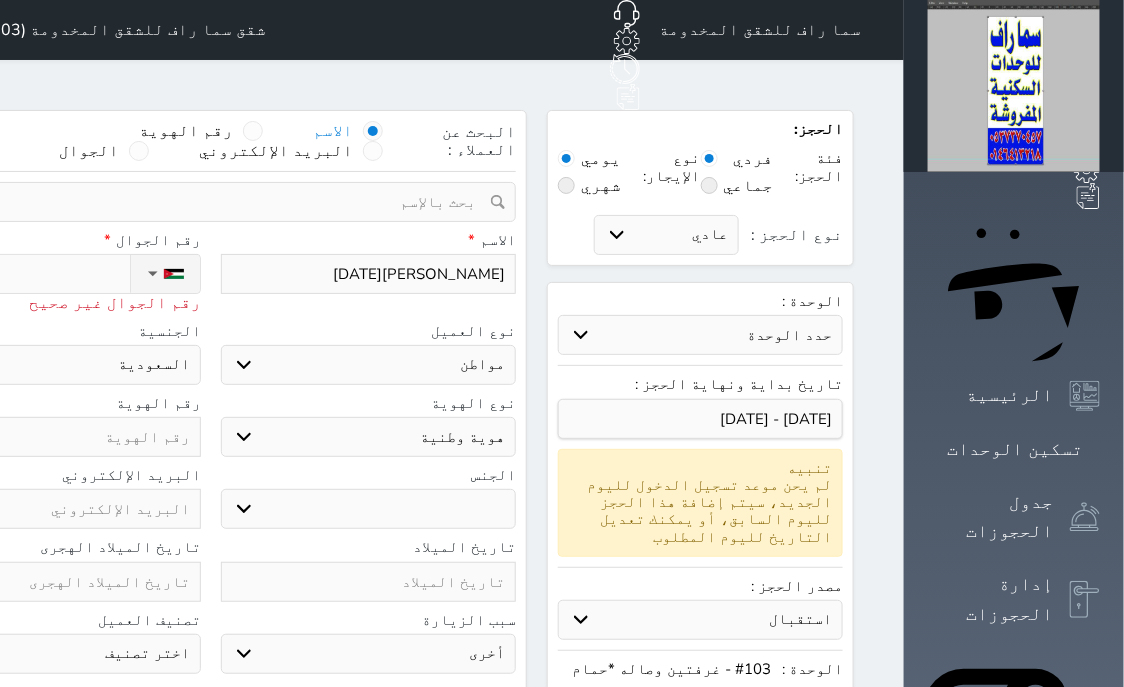 type on "[PERSON_NAME][DATE]" 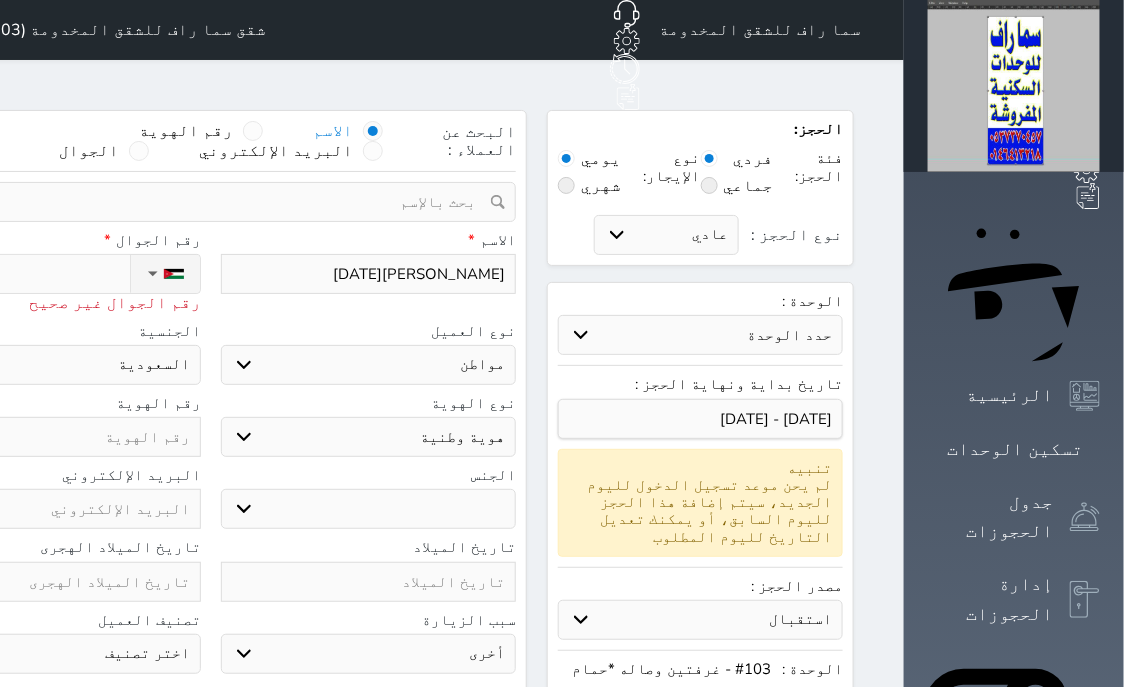 click on "اختر نوع   مواطن مواطن خليجي زائر مقيم" at bounding box center [369, 365] 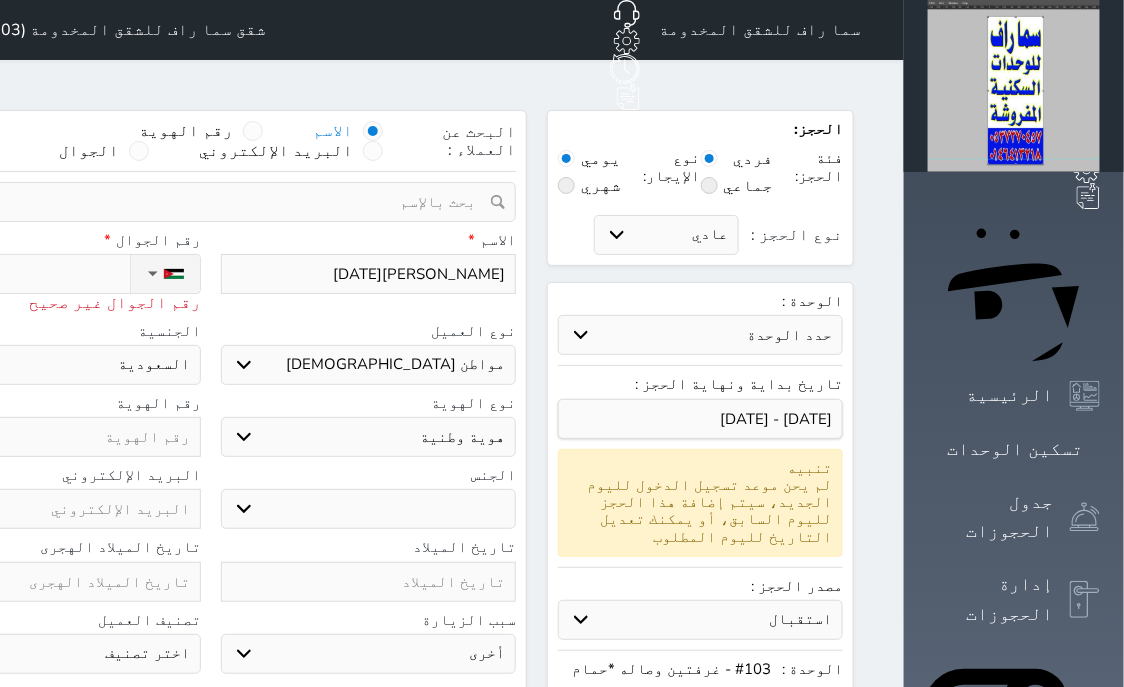 select 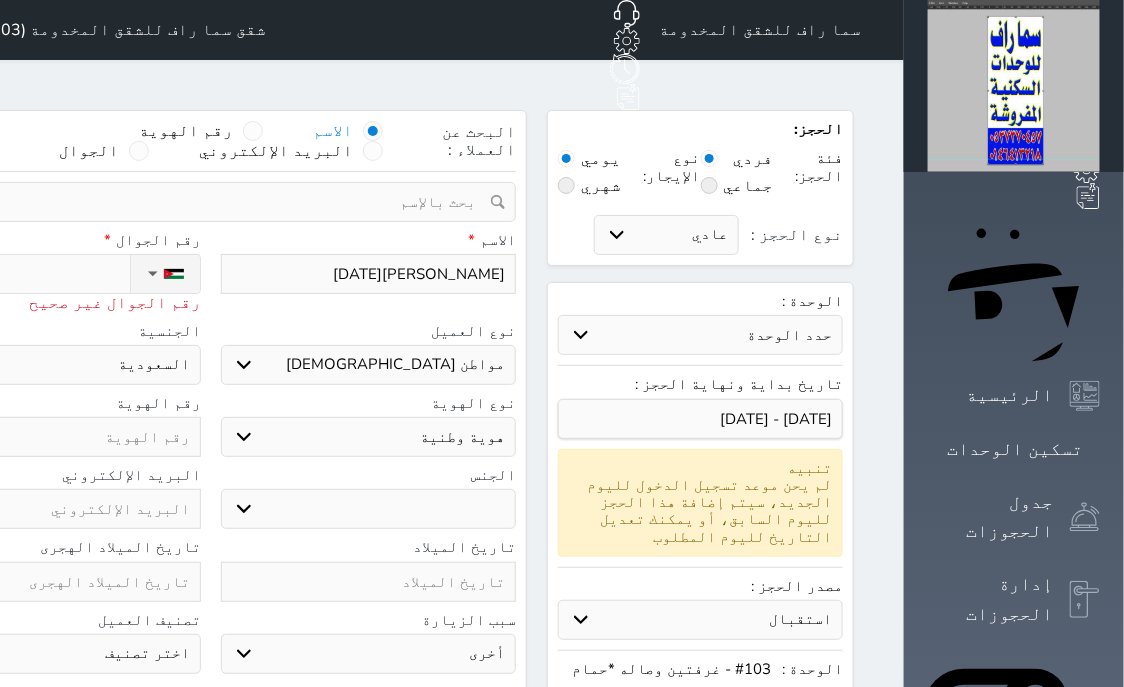 select 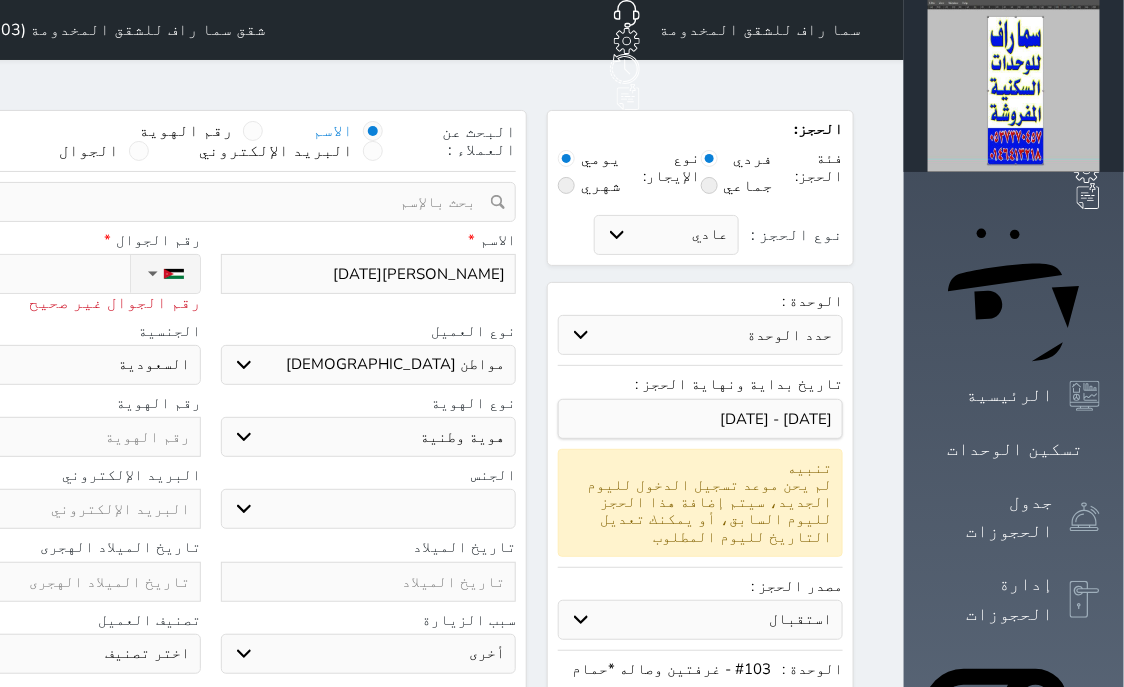 select 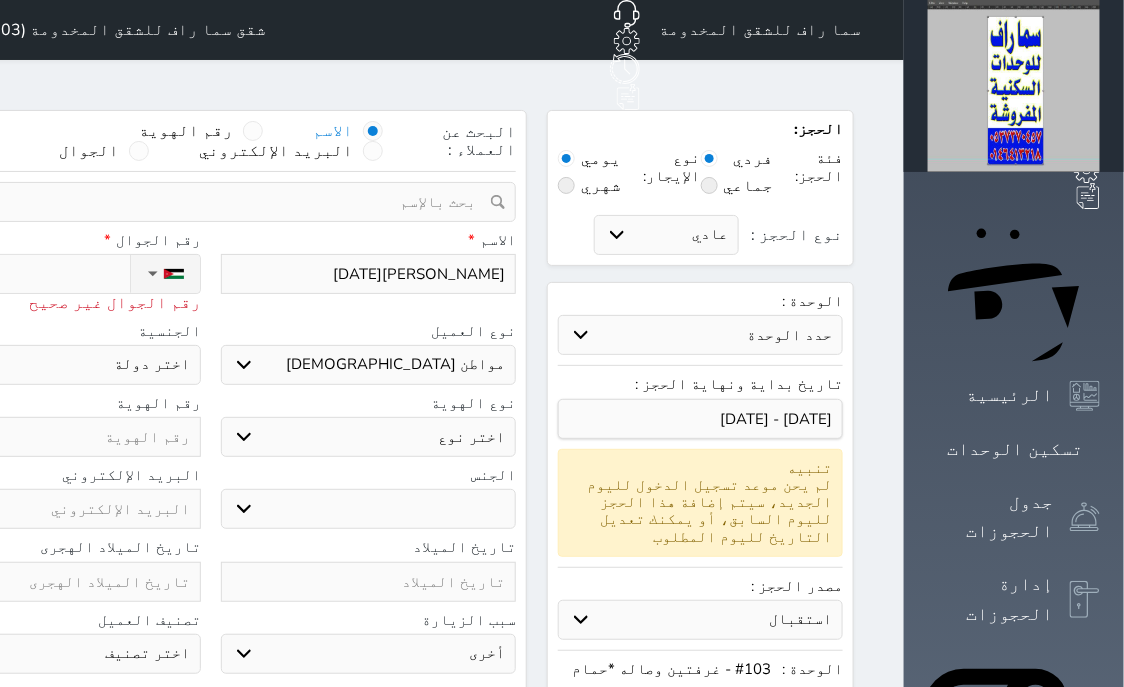 click on "اختر نوع   هوية خليجية جواز السفر" at bounding box center [369, 437] 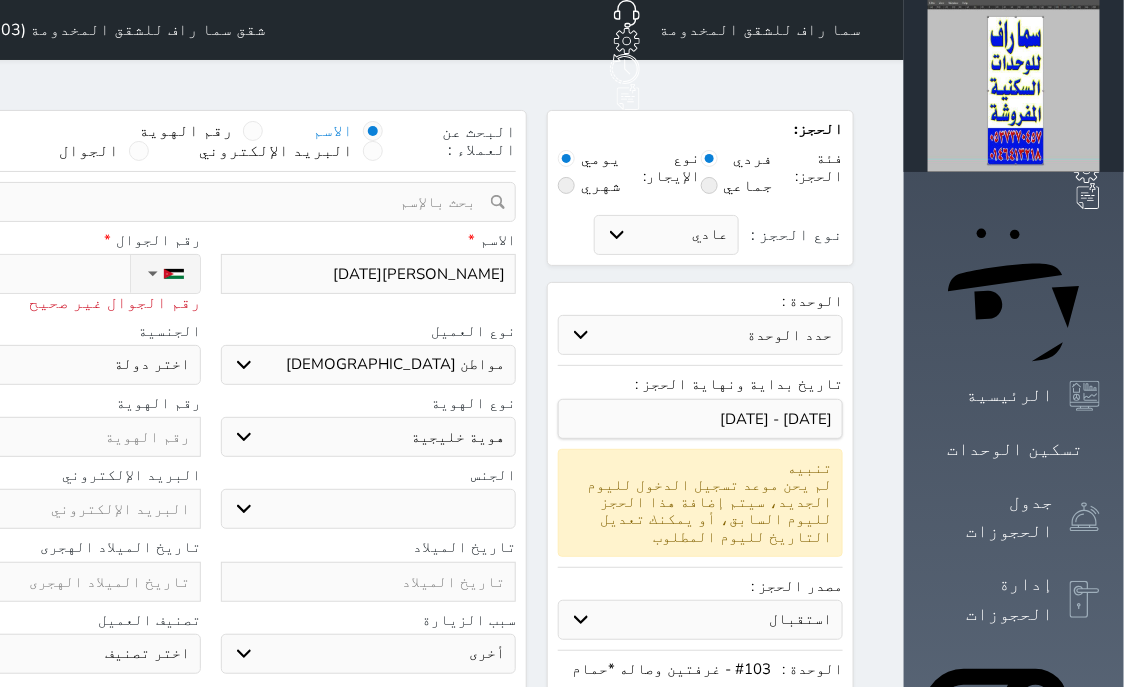 select 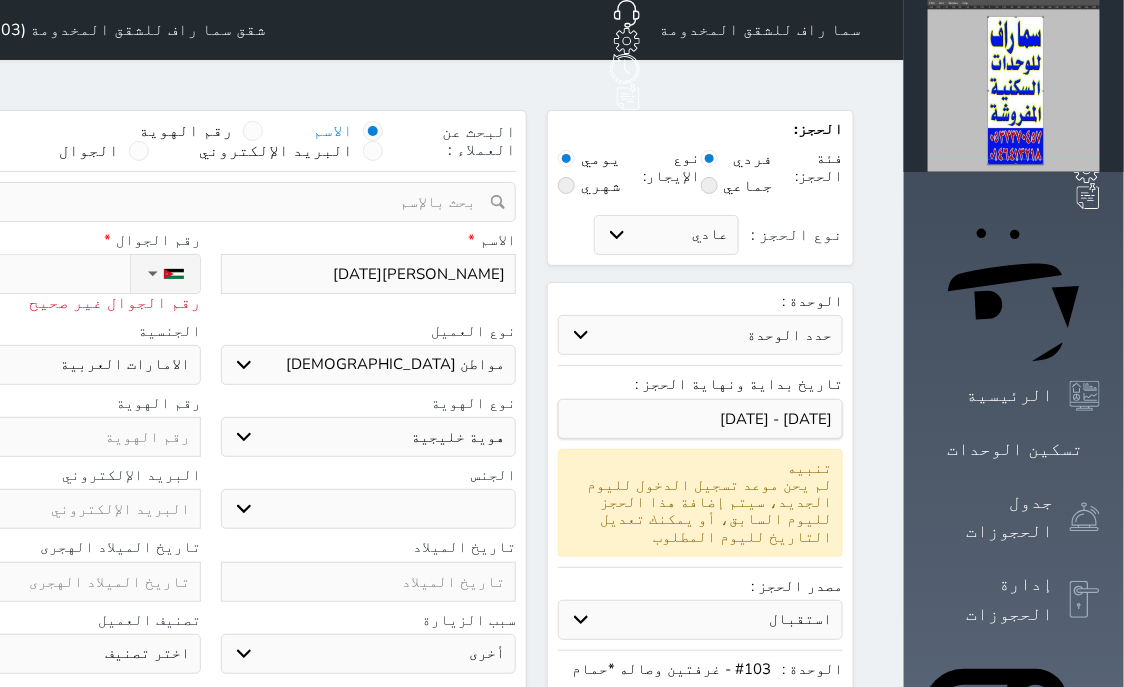 click on "الامارات العربية" at bounding box center (0, 0) 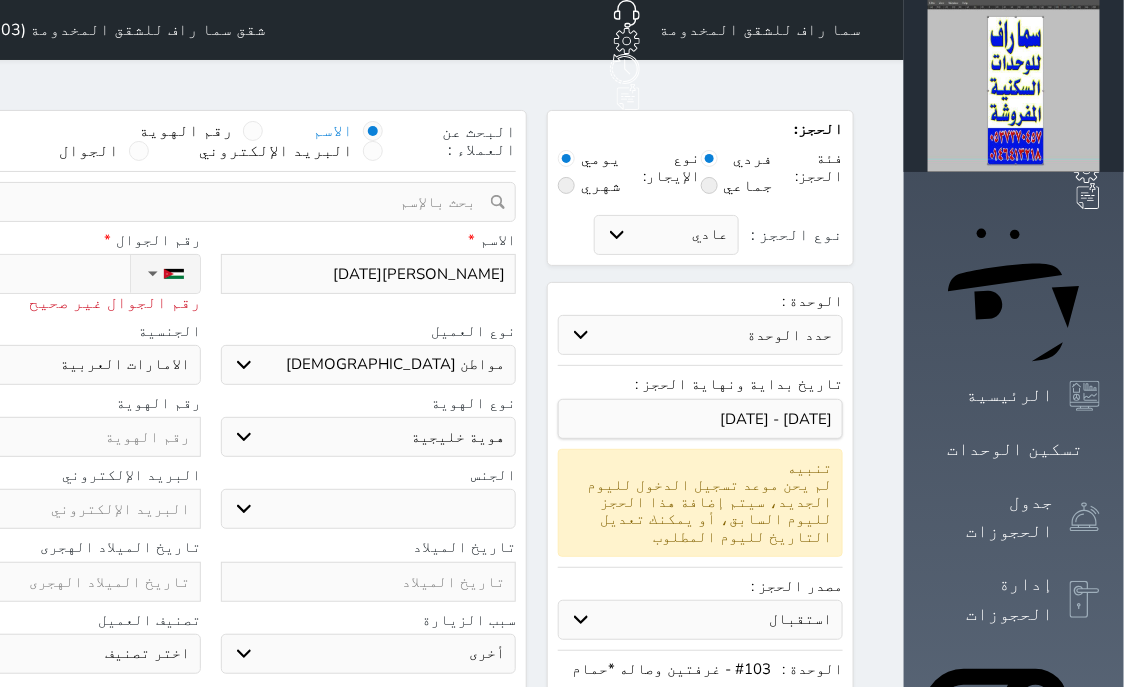type on "a" 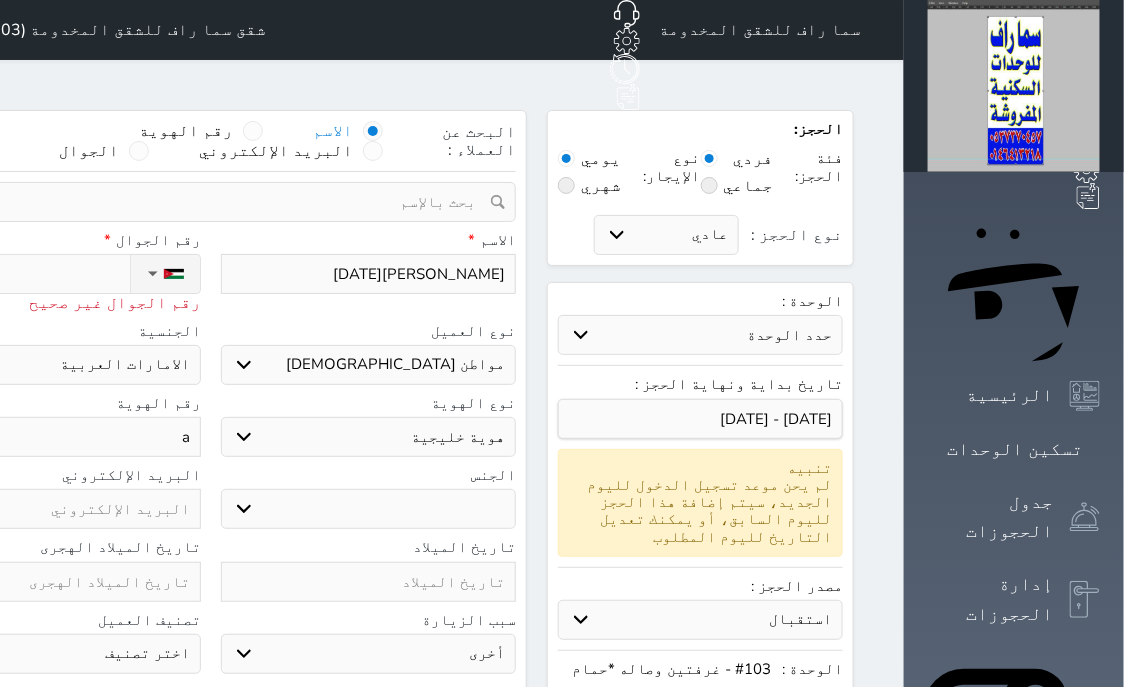 type on "aa" 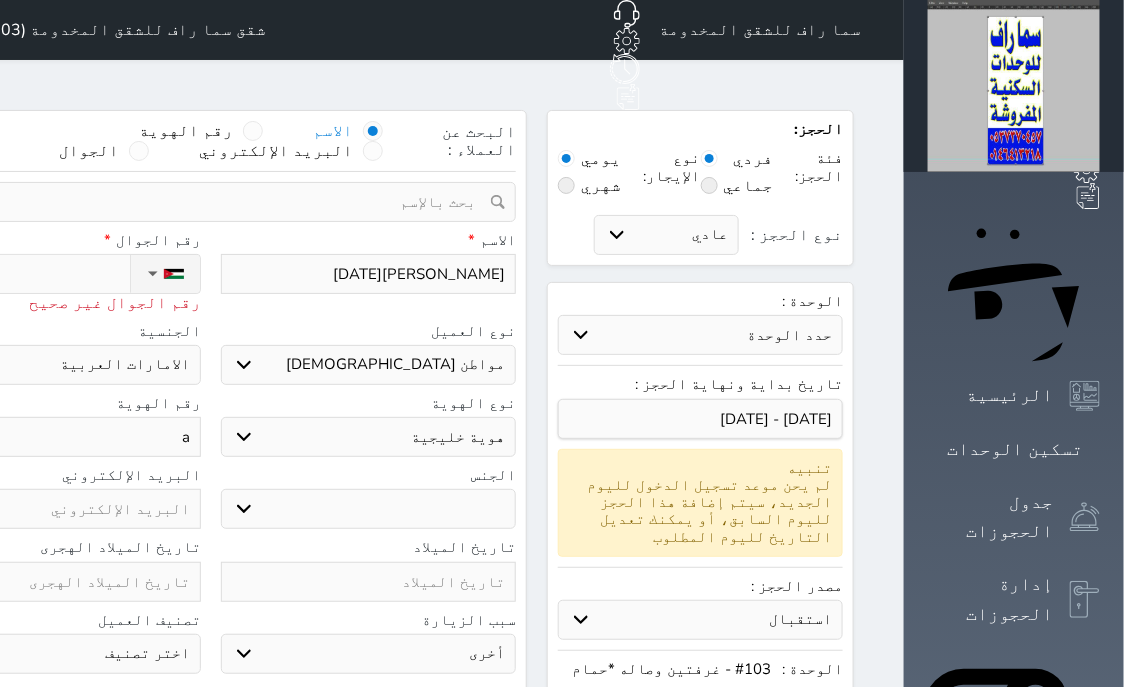 select 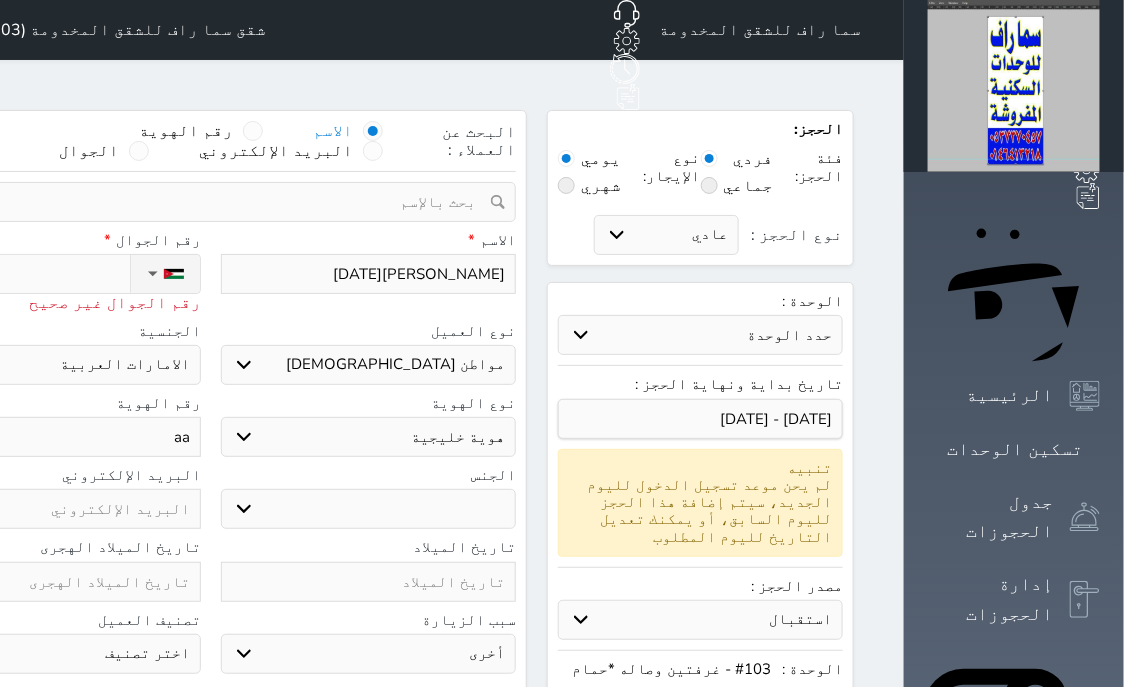 type on "a" 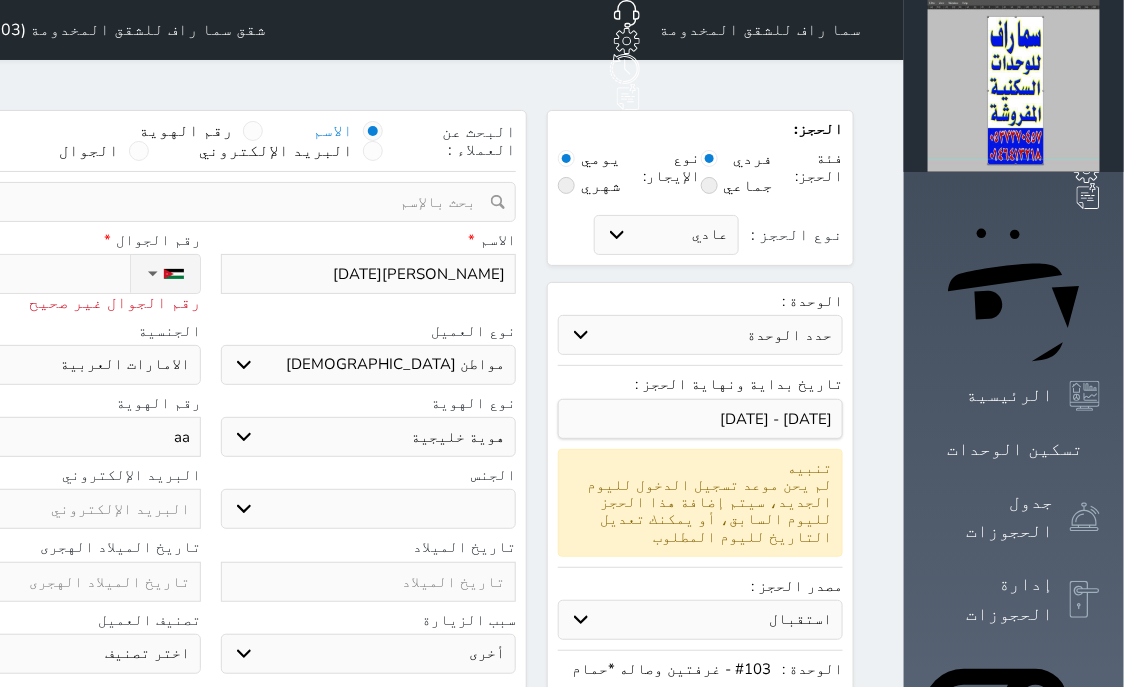 select 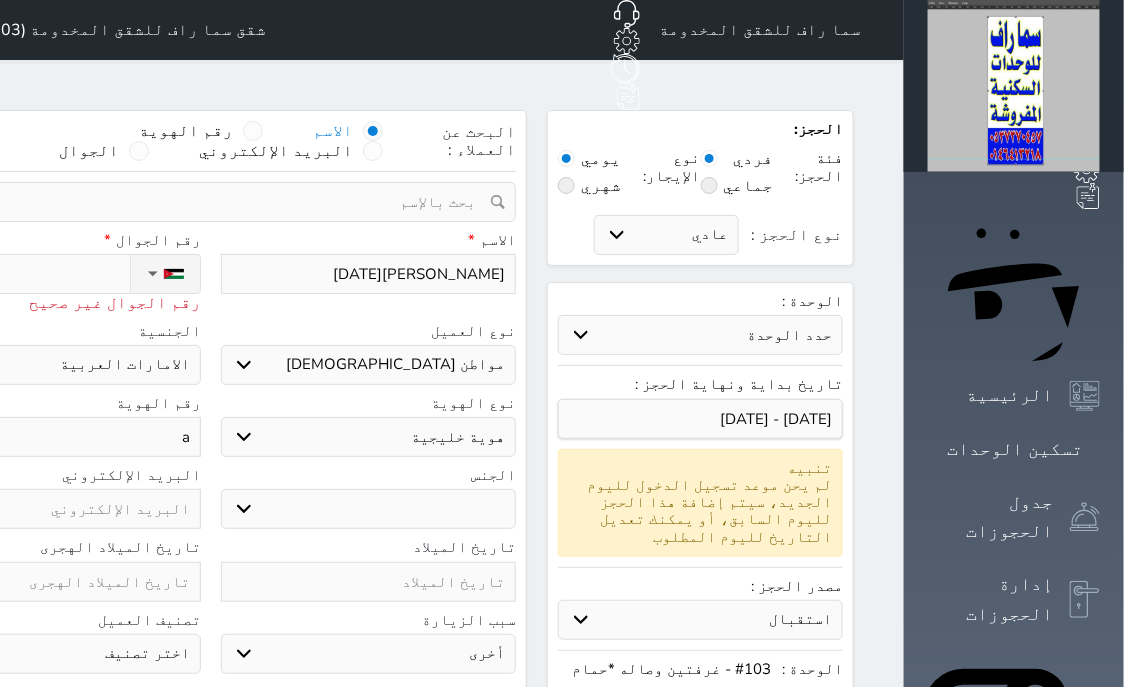 type 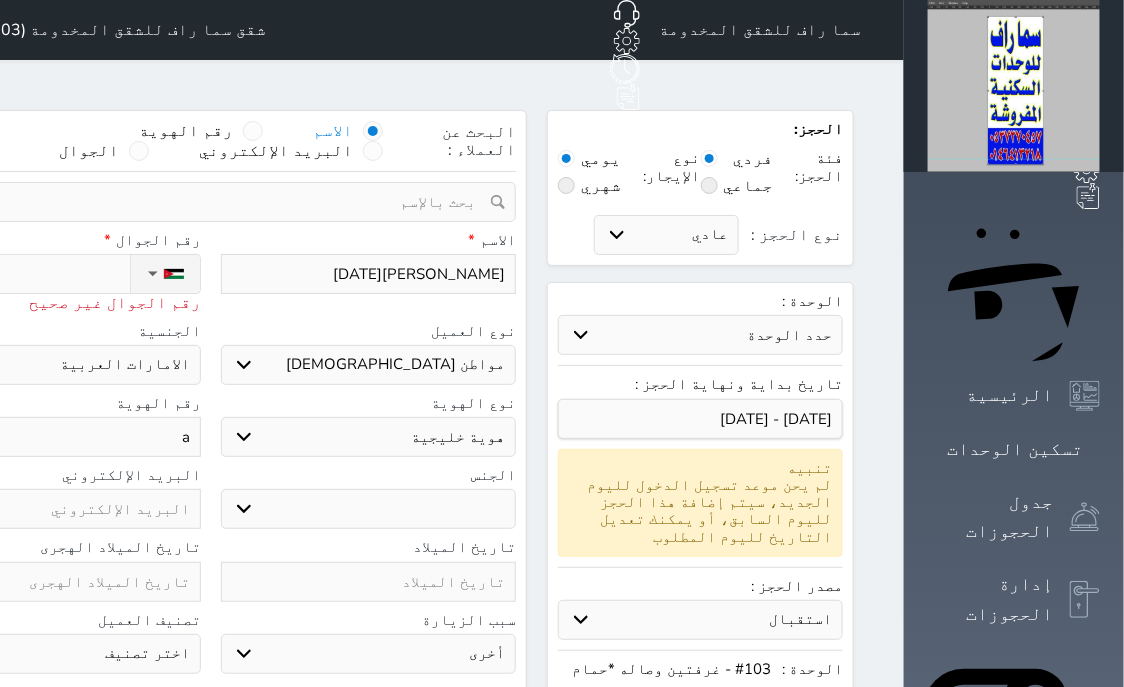 select 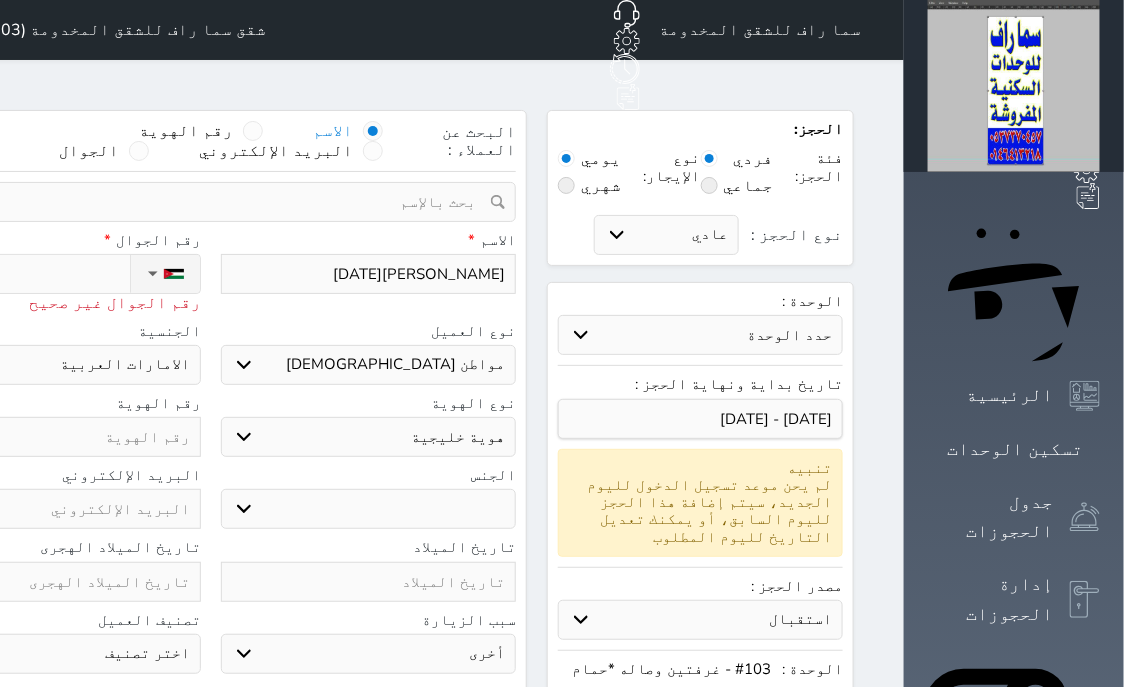 type on "A" 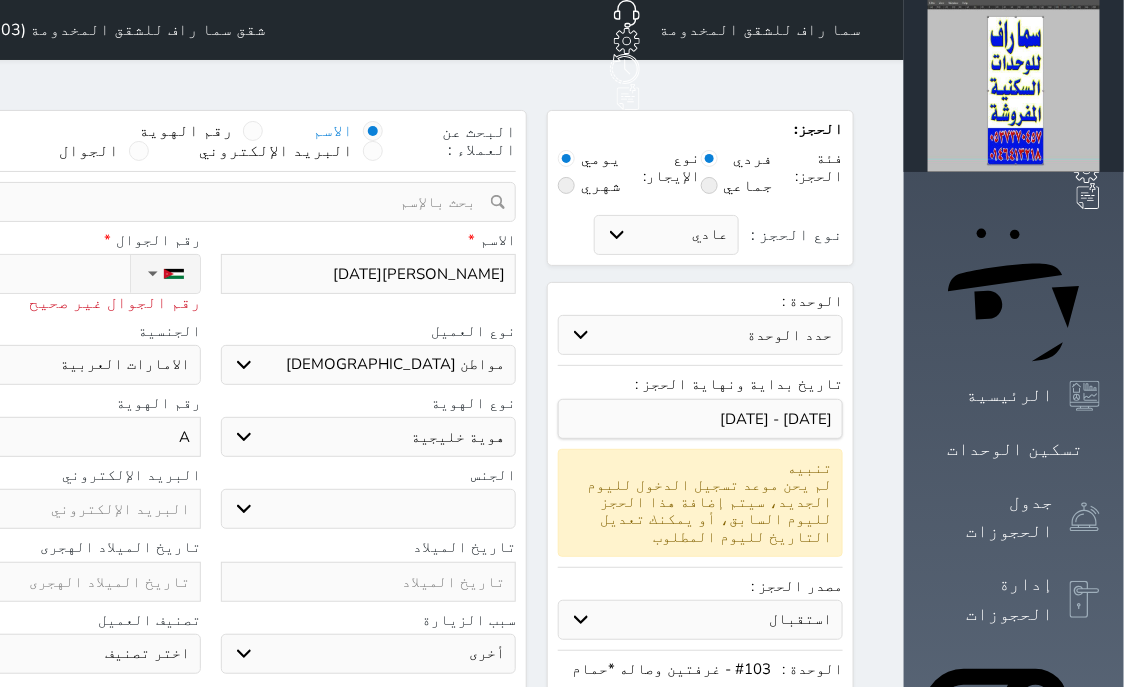 type on "AA" 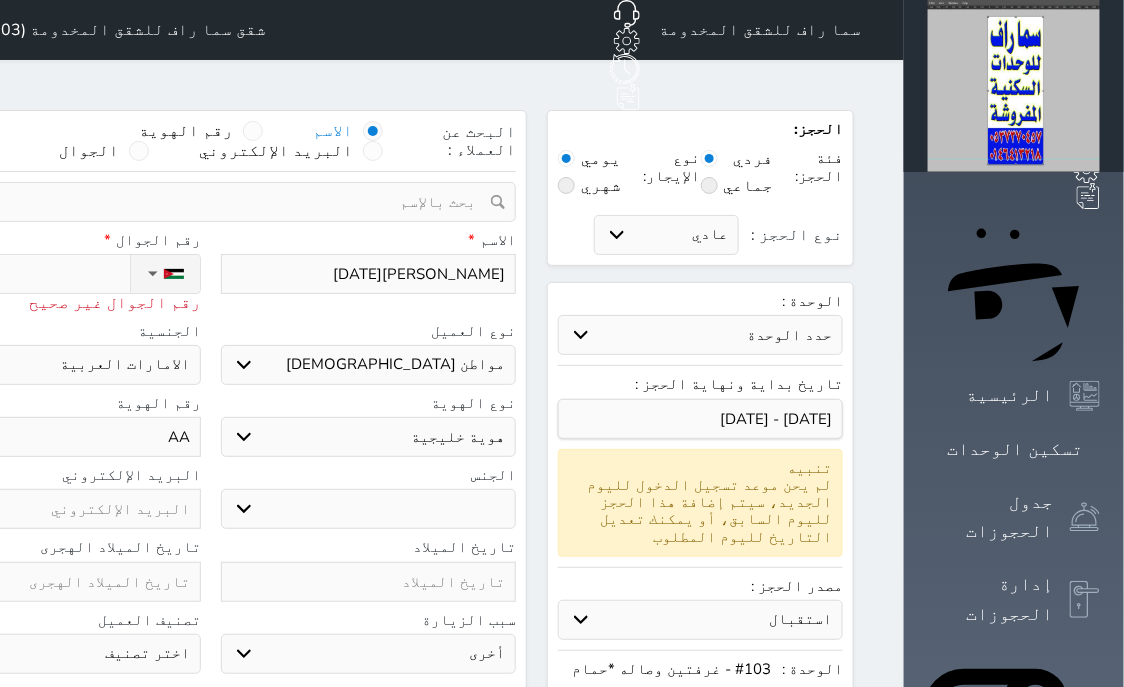 select 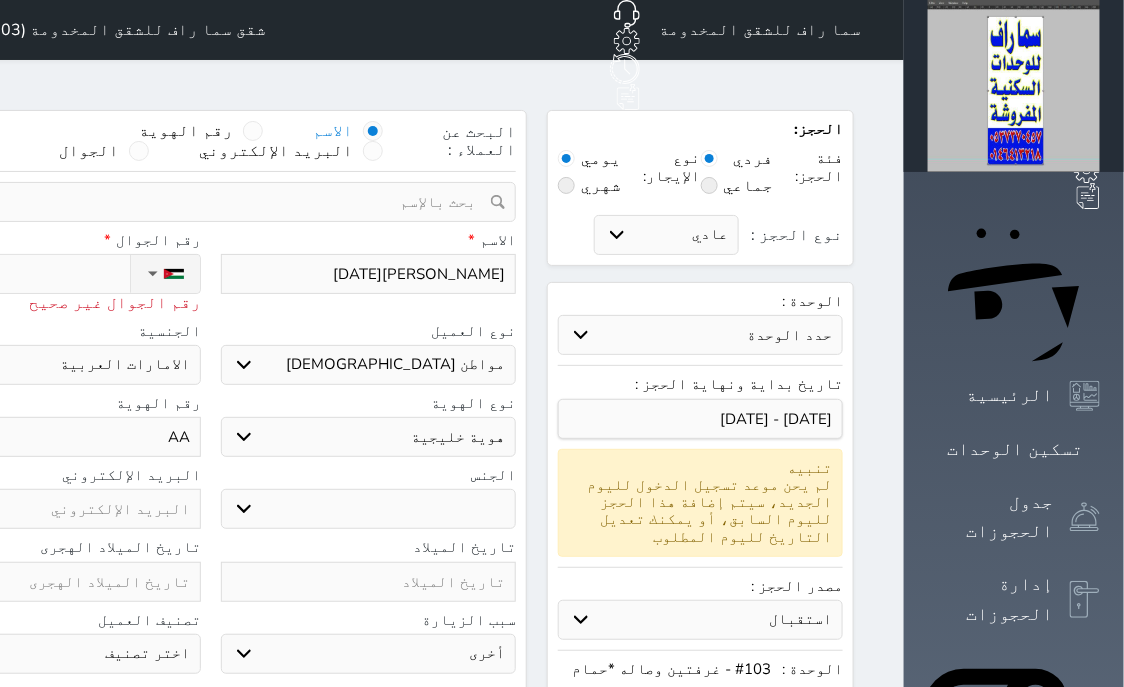 type on "AA0" 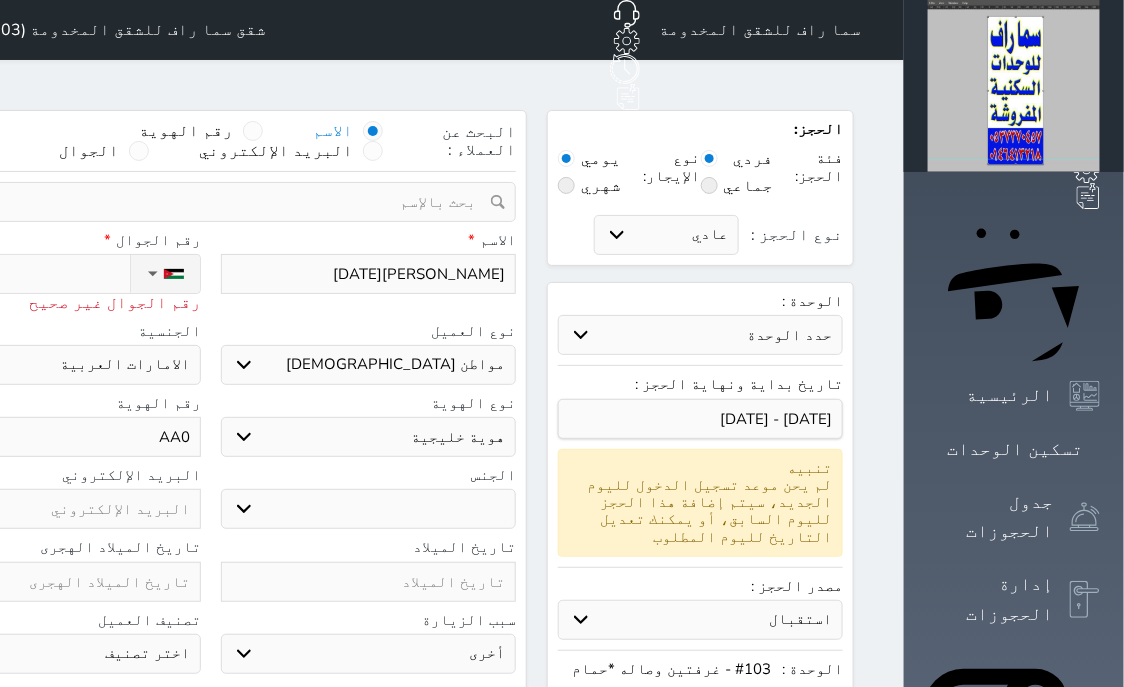select 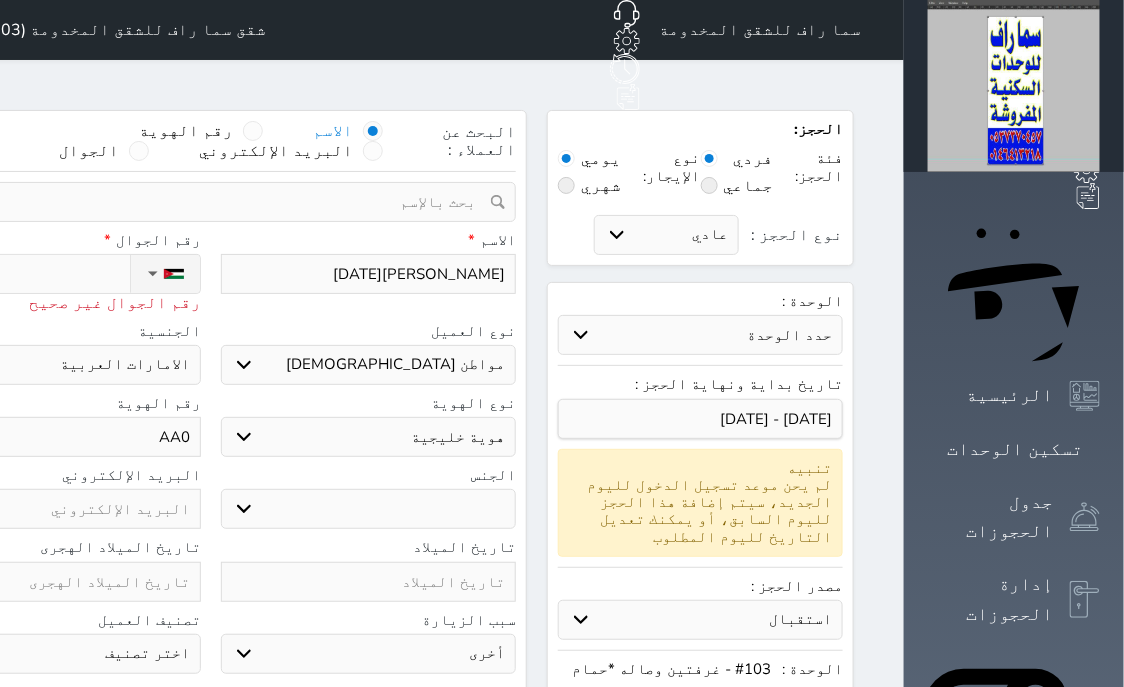 type on "AA01" 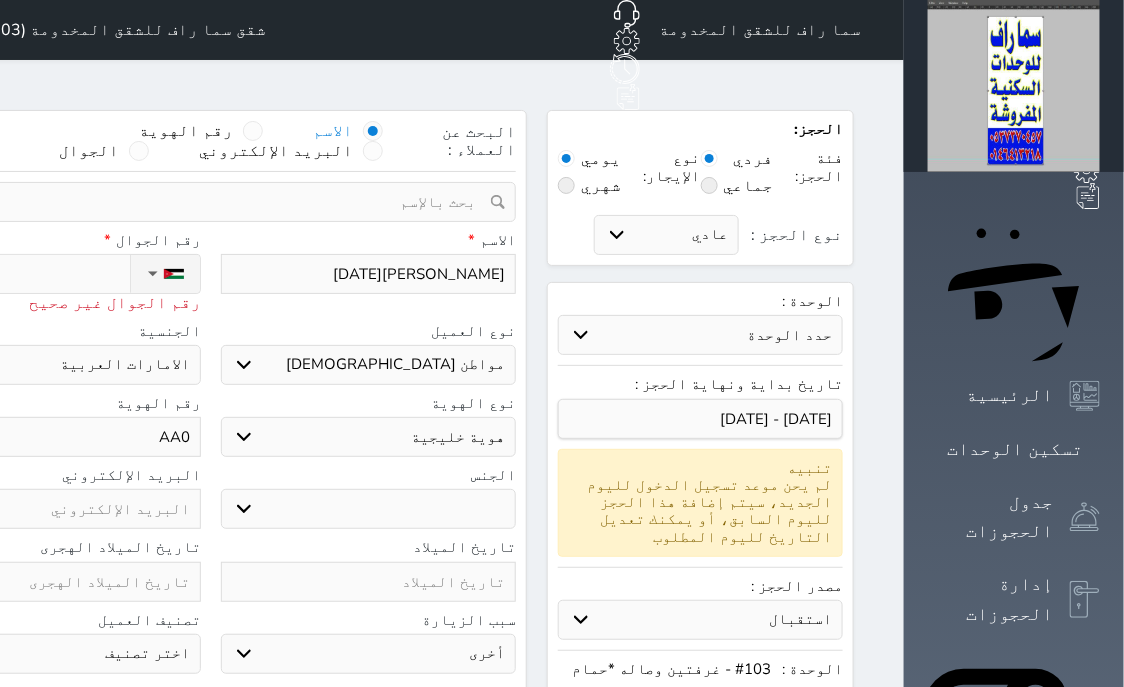 select 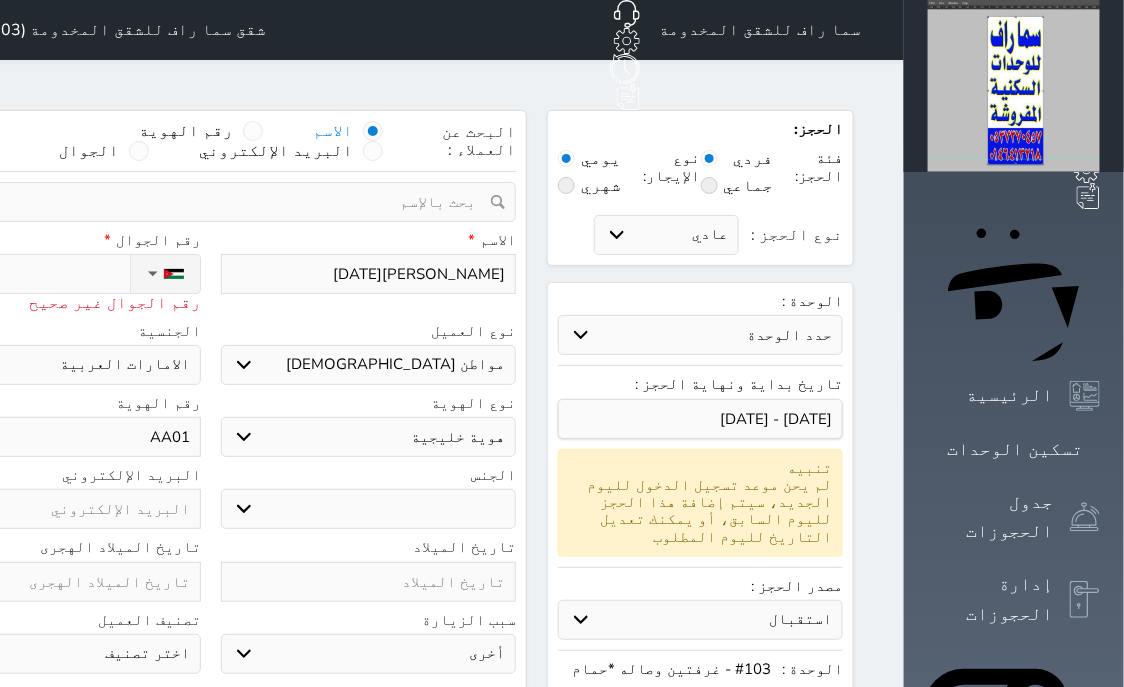 type on "AA018" 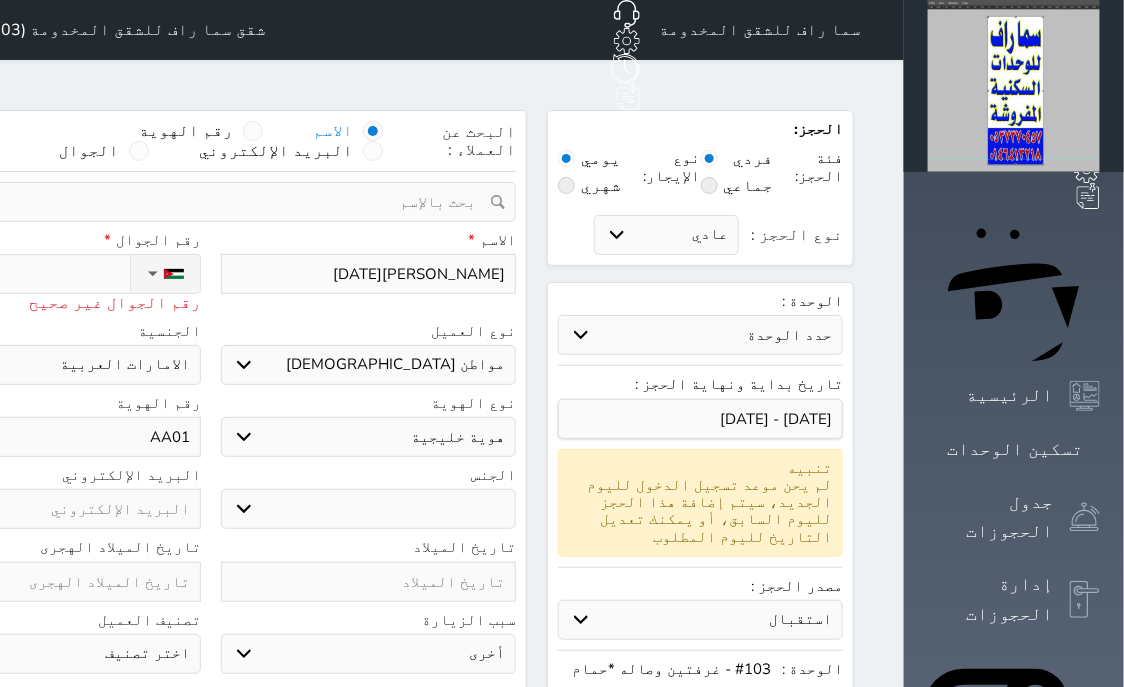 select 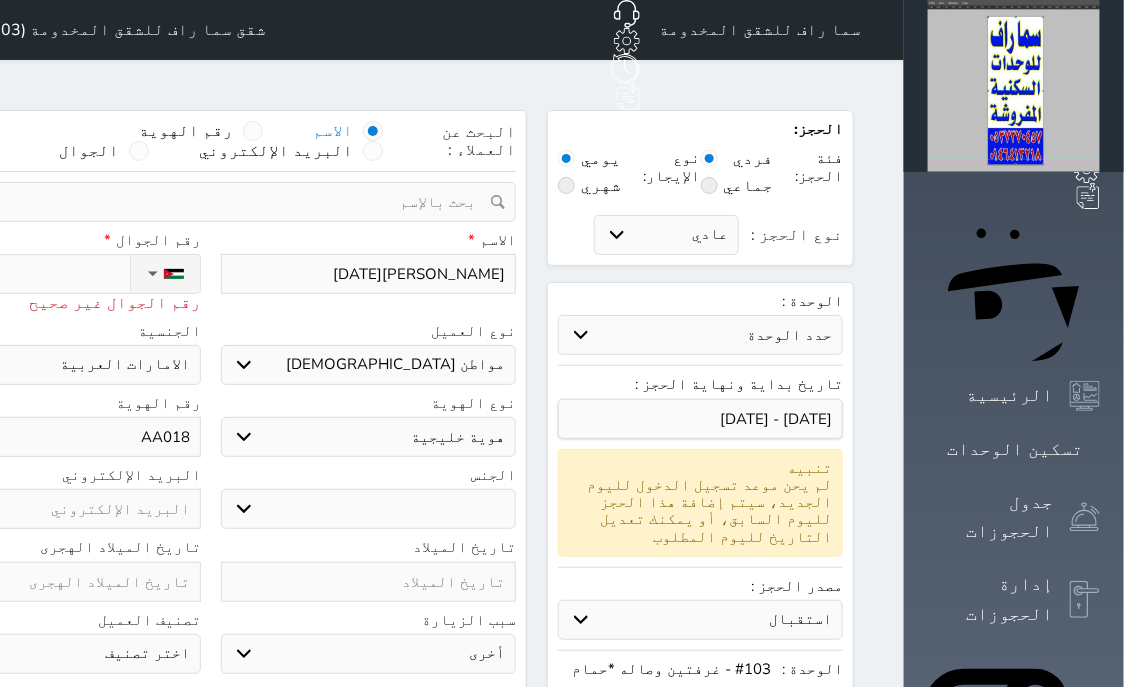 type on "AA0188" 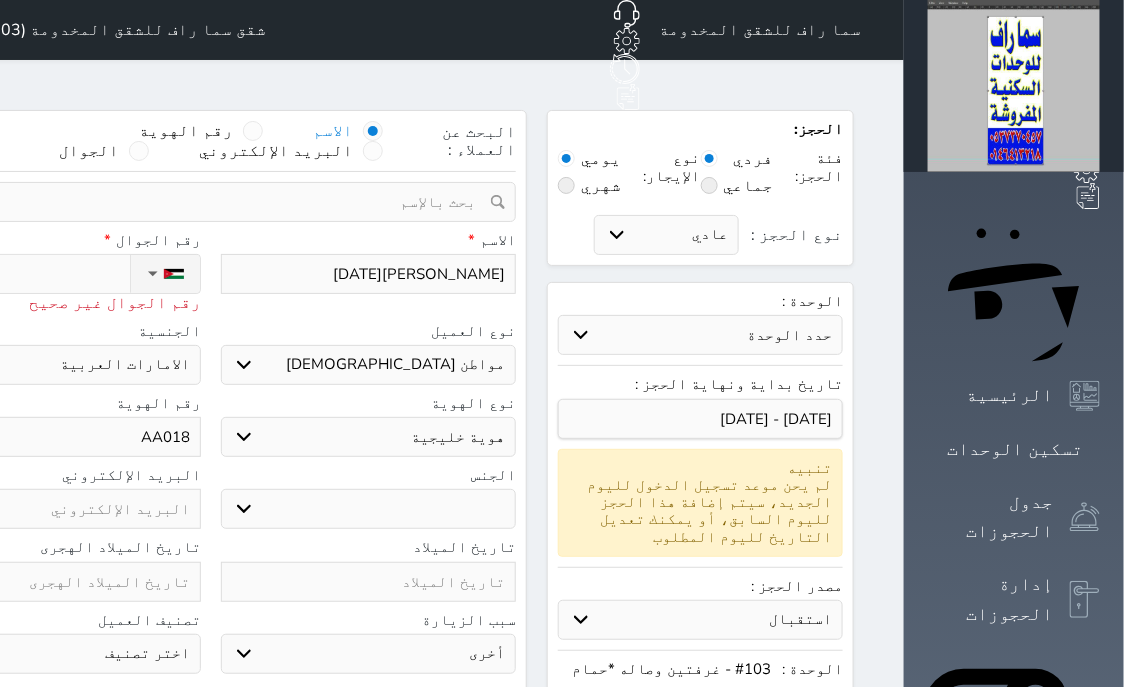 select 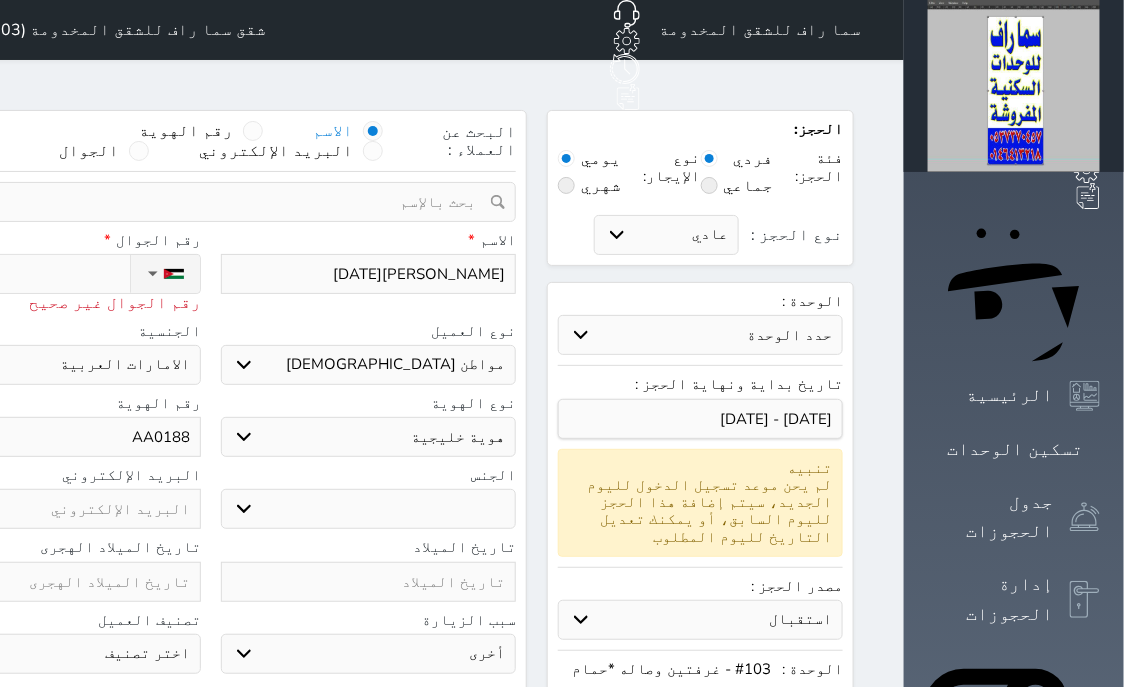type on "AA01887" 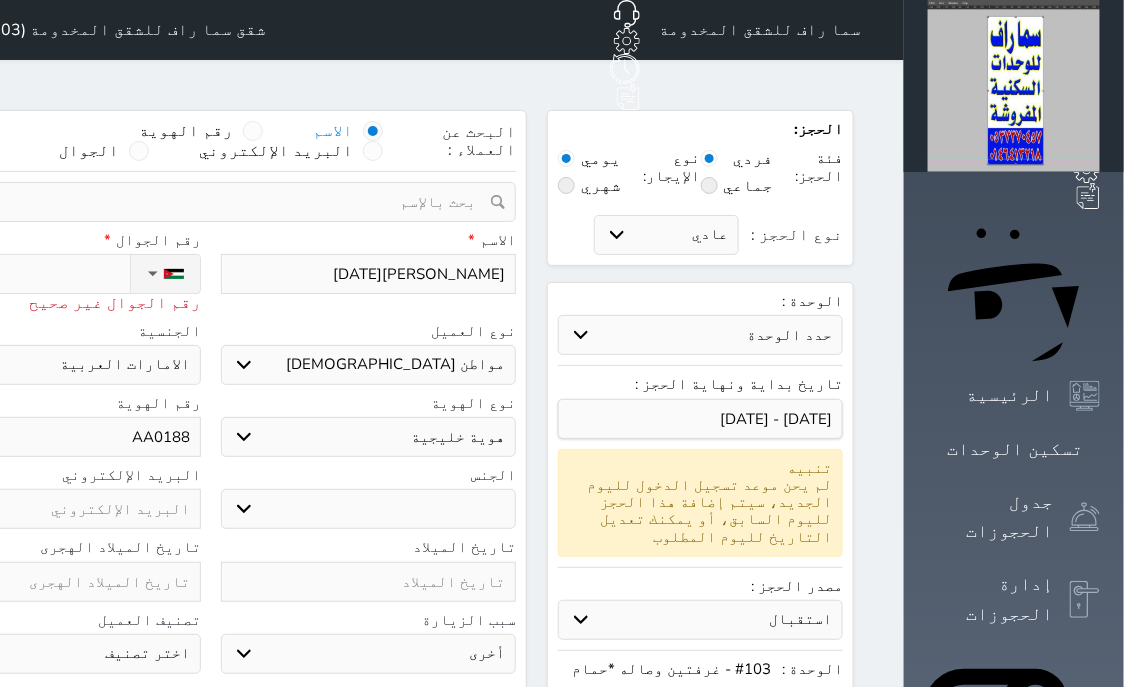 select 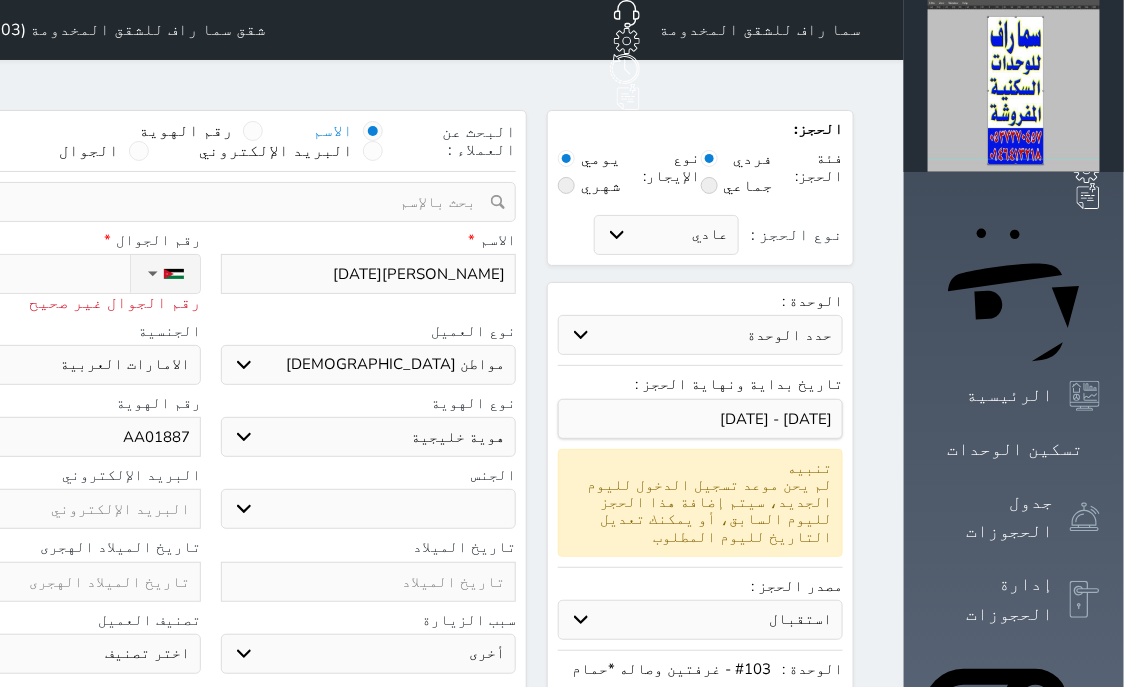 type on "AA018871" 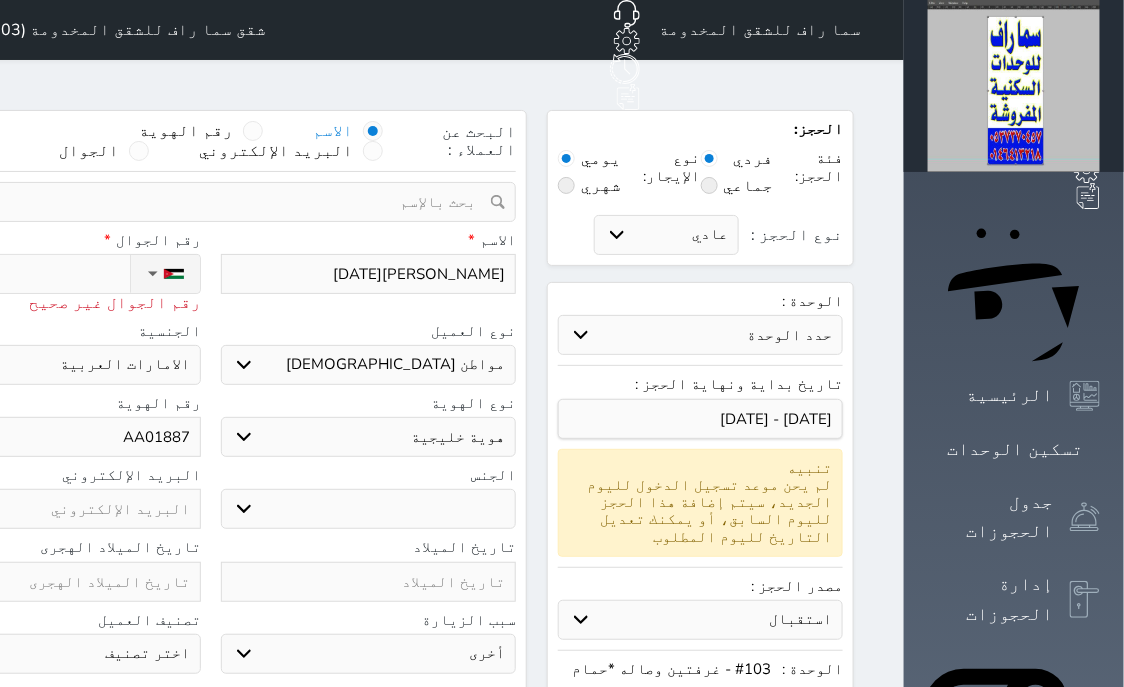 select 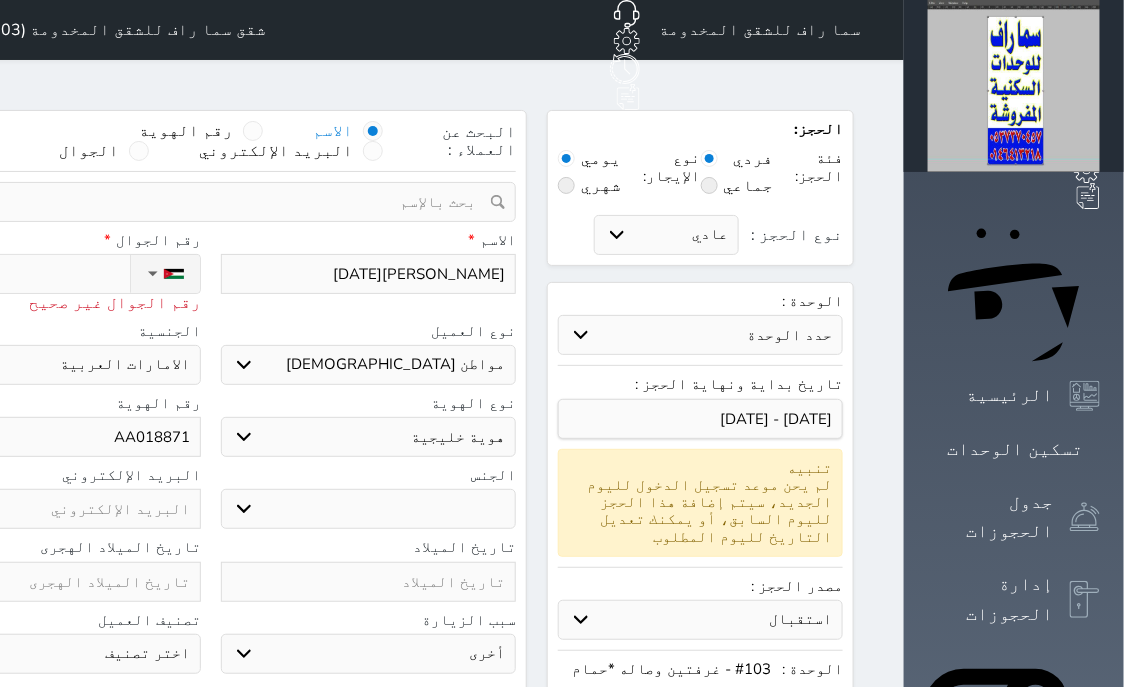 type on "AA0188719" 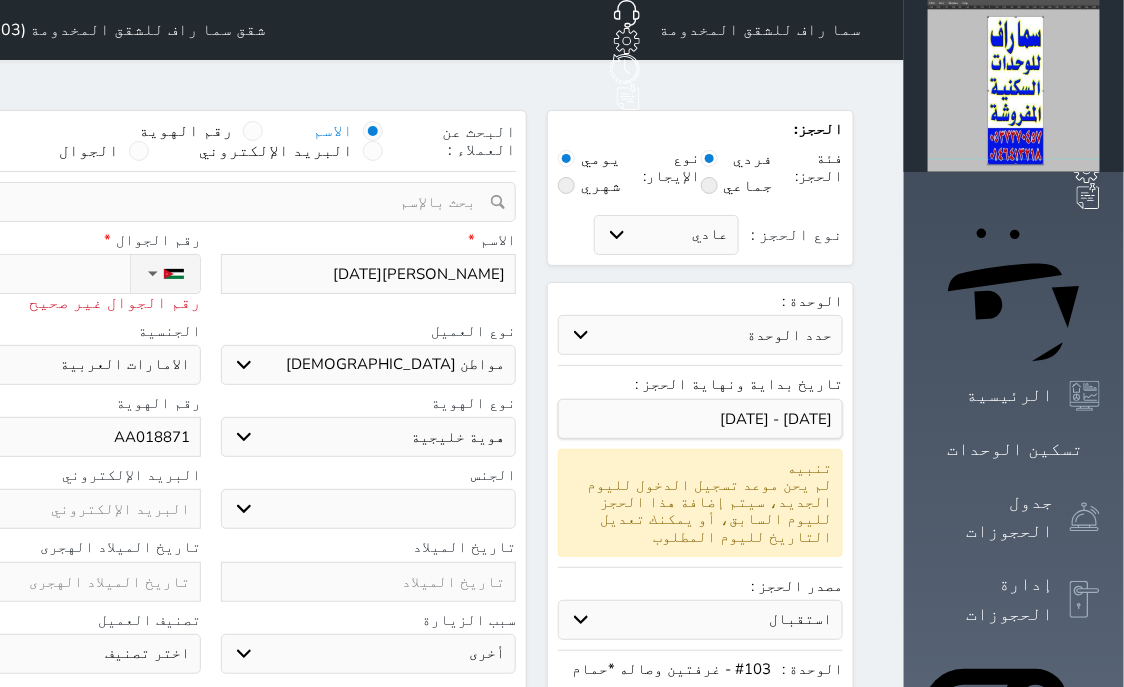 select 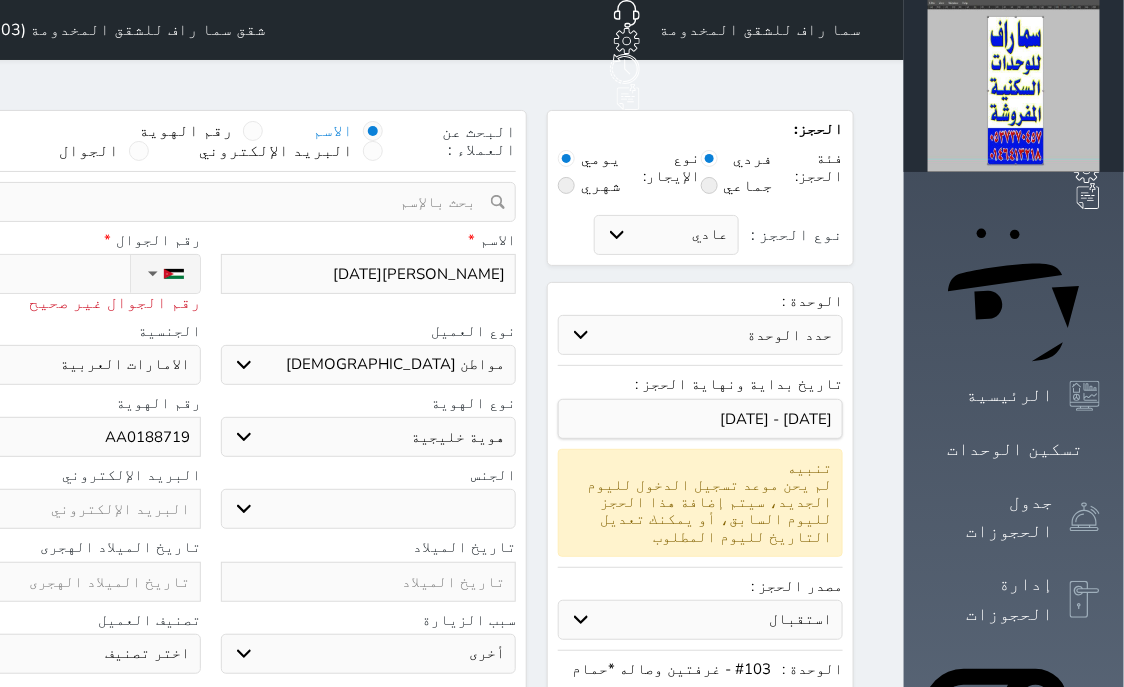 type on "AA01887197" 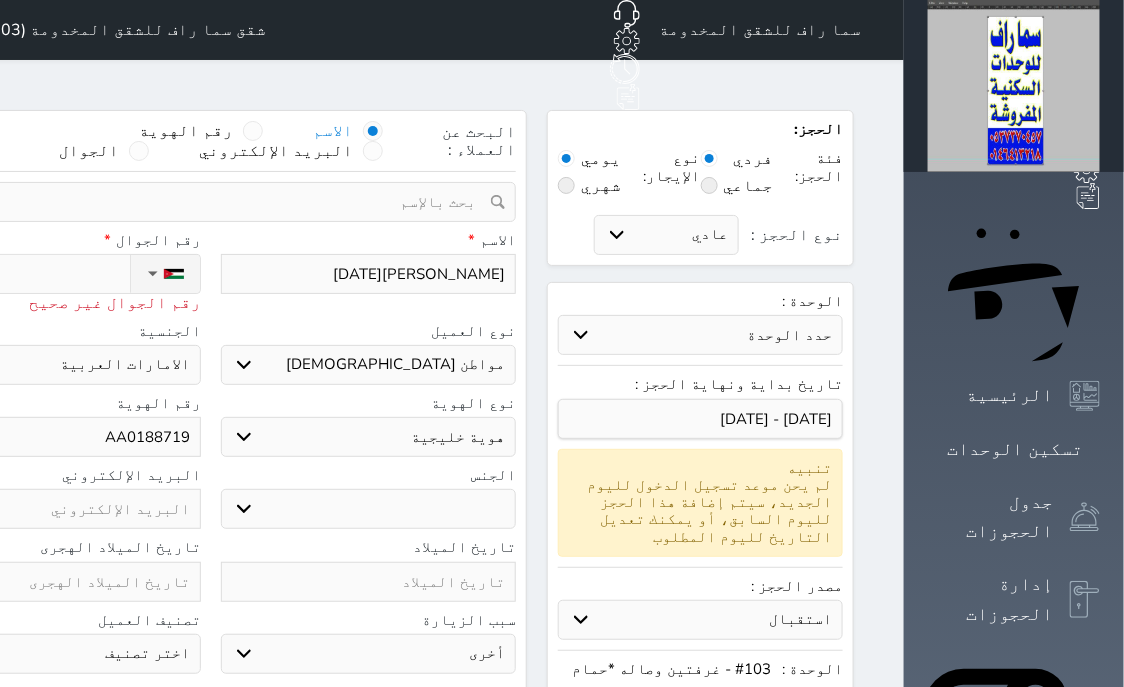 select 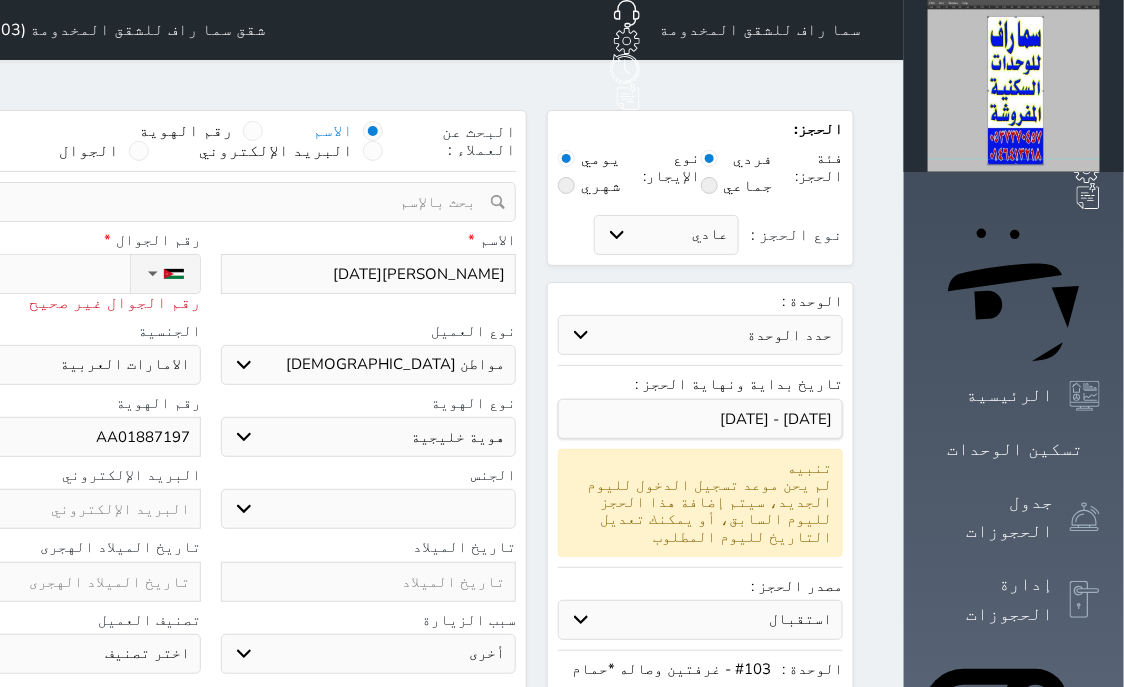 type on "AA0188719" 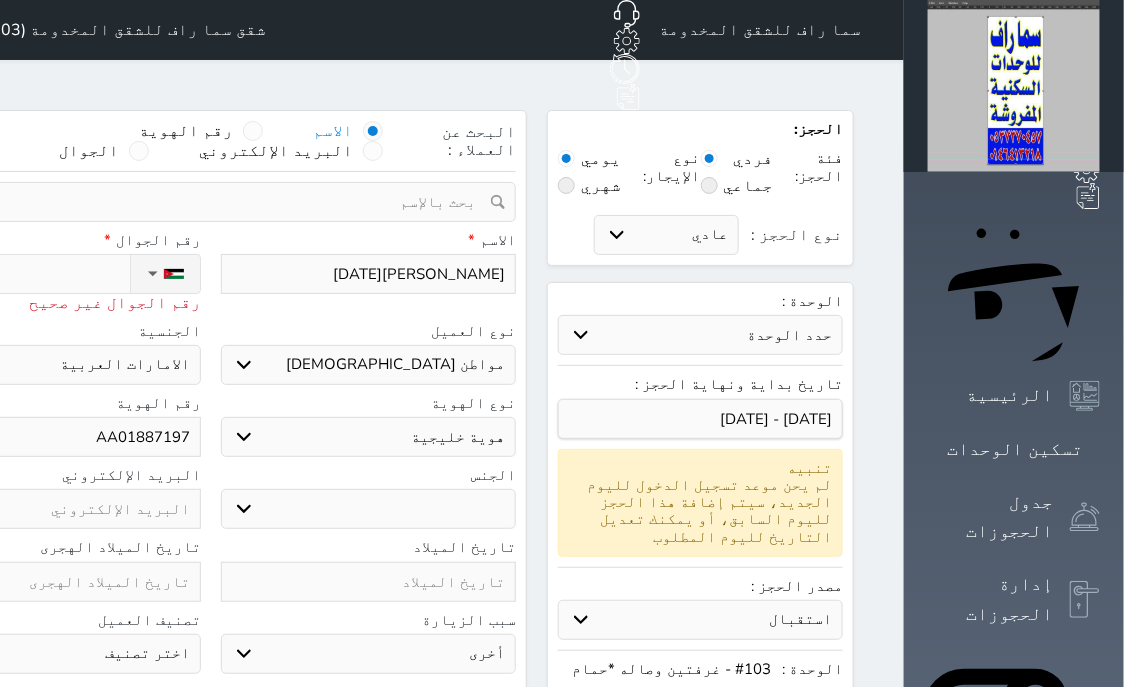select 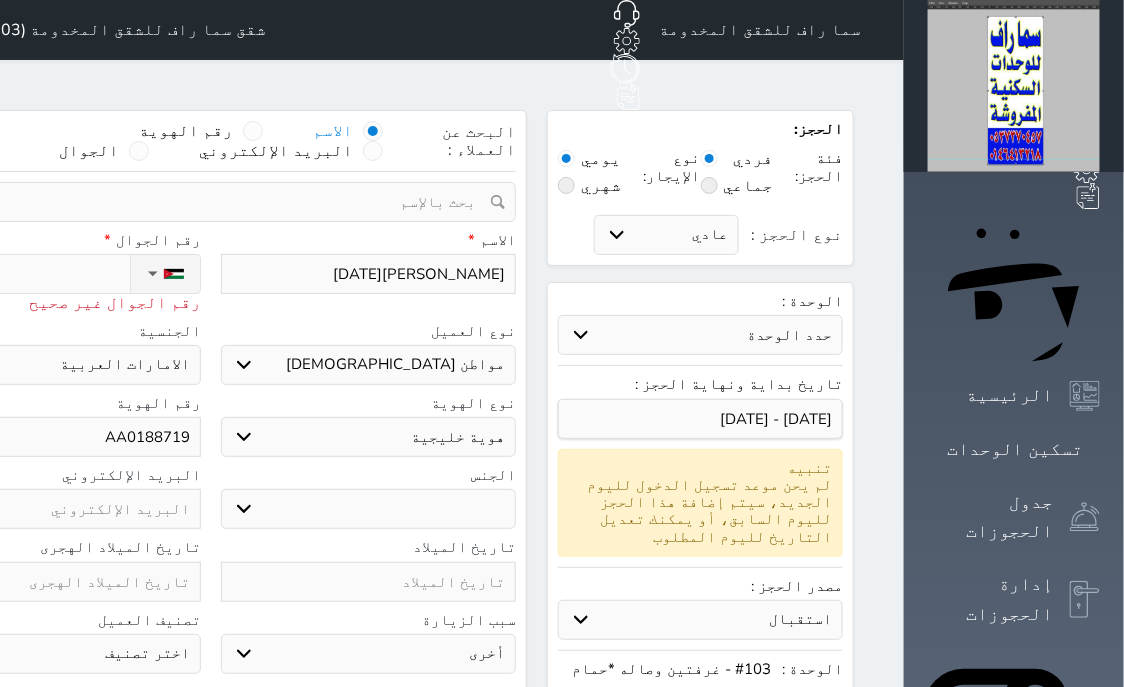 type on "AA0188719" 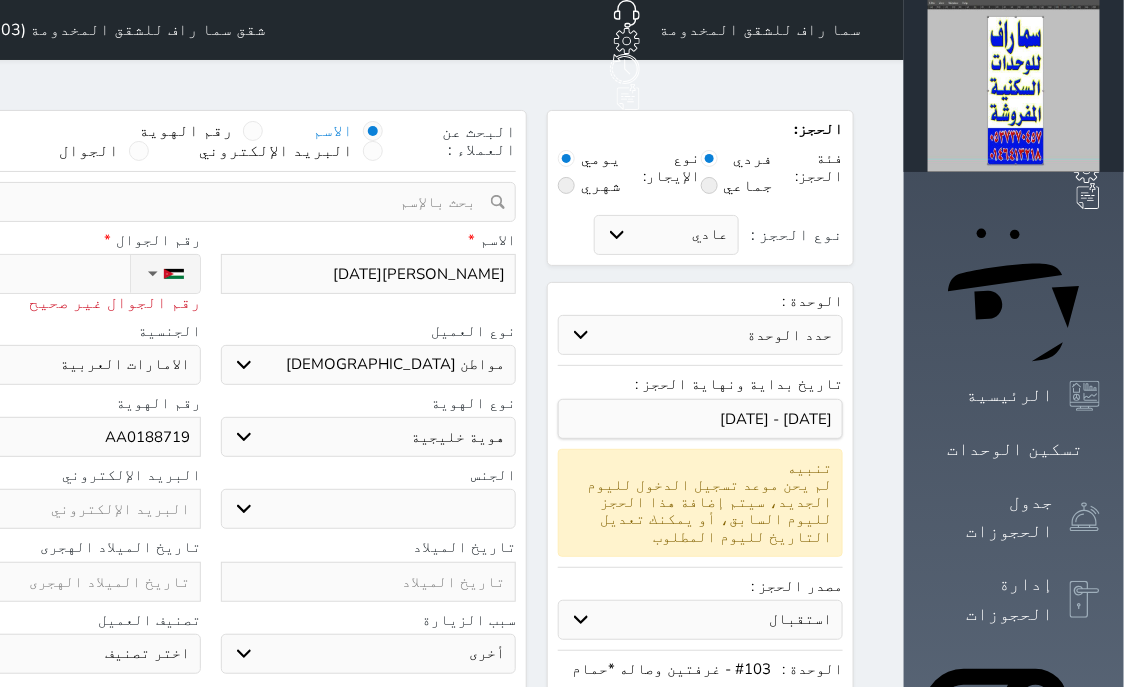 type on "+97" 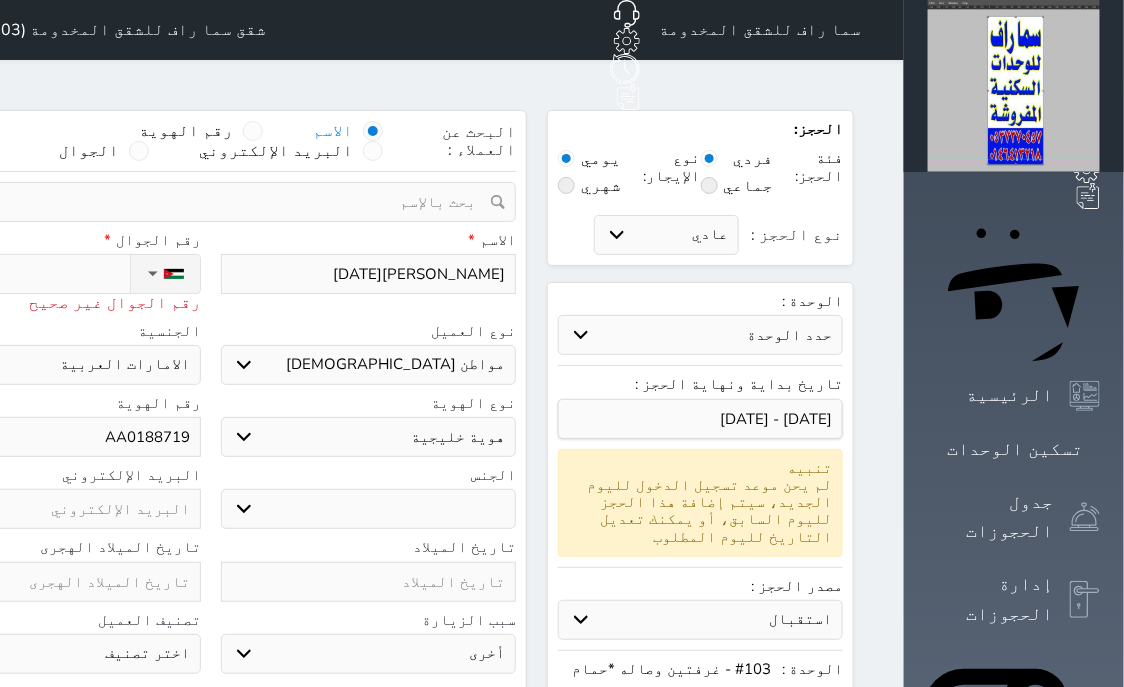 select 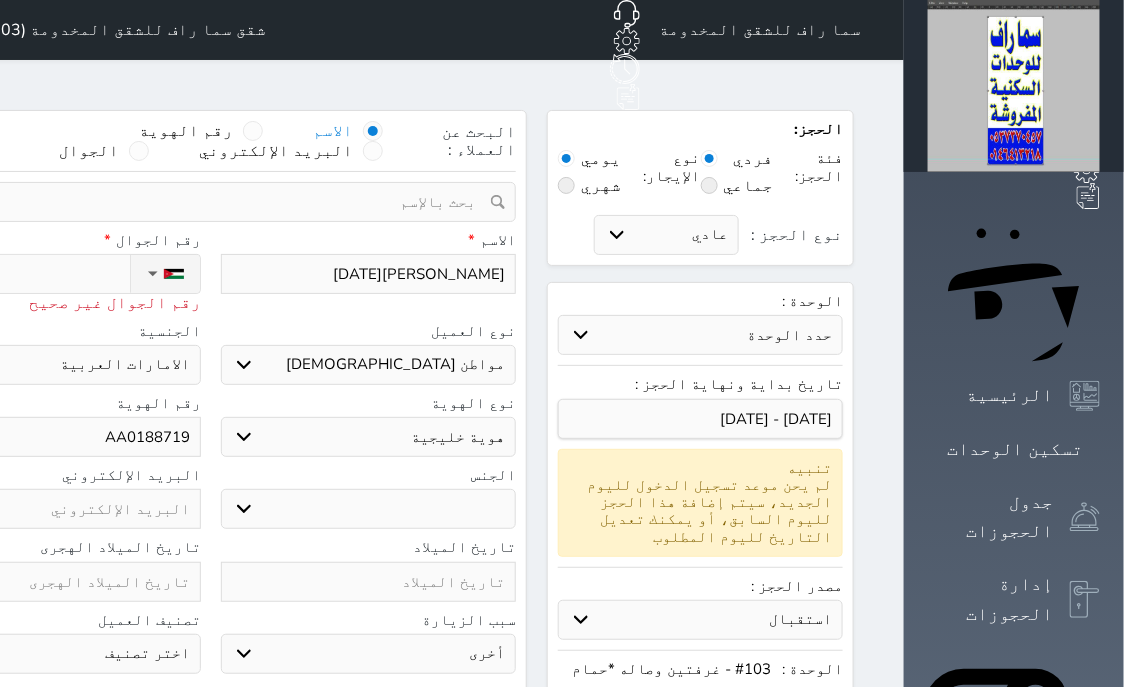 type on "+971" 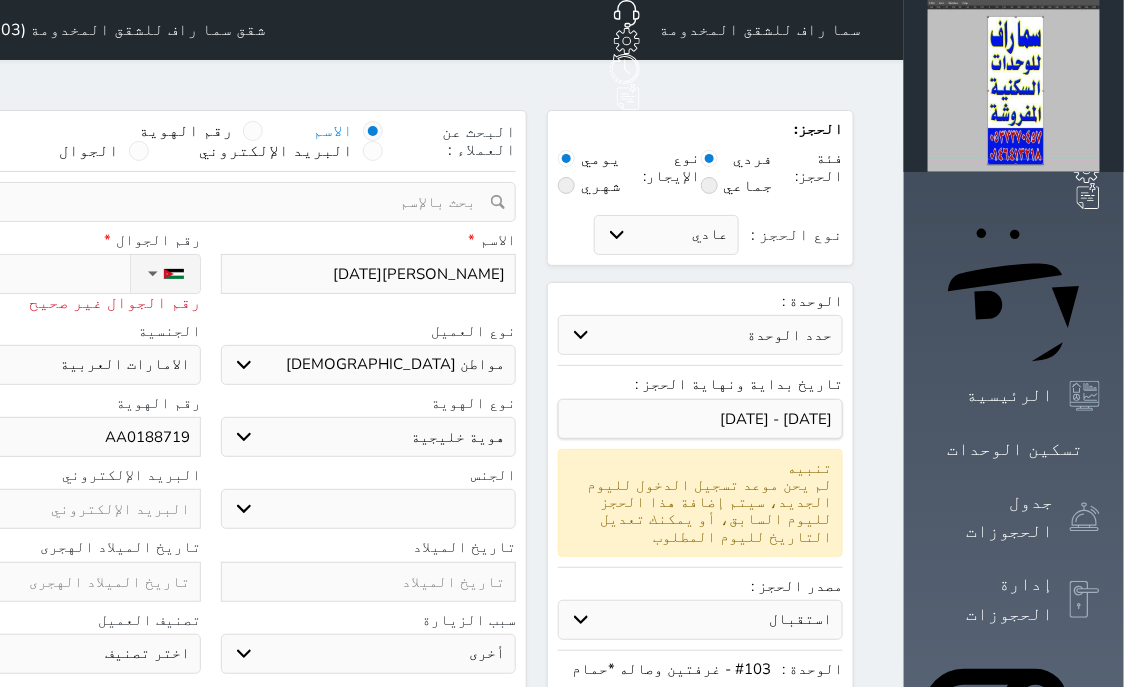 select 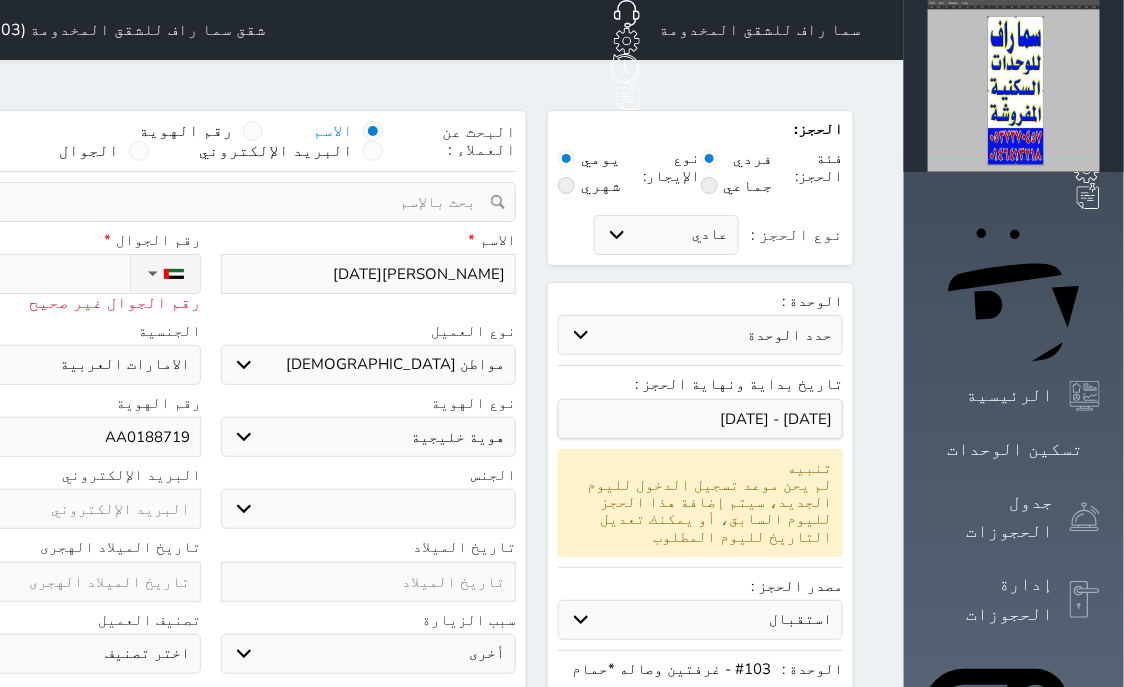 type on "+9715" 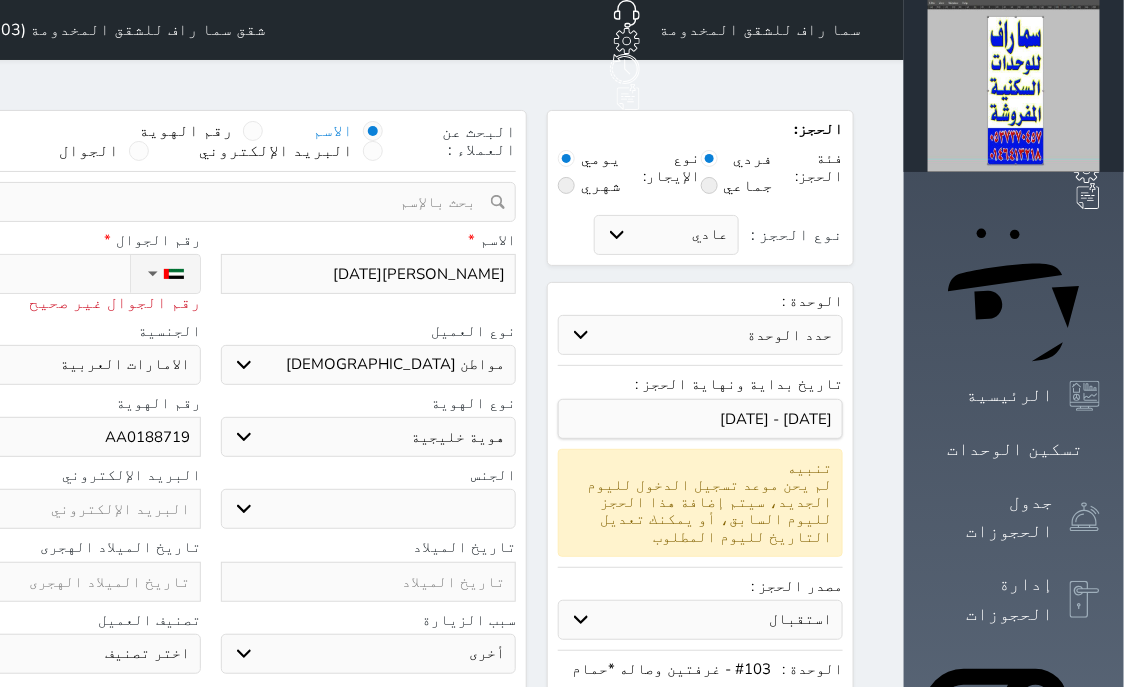 select 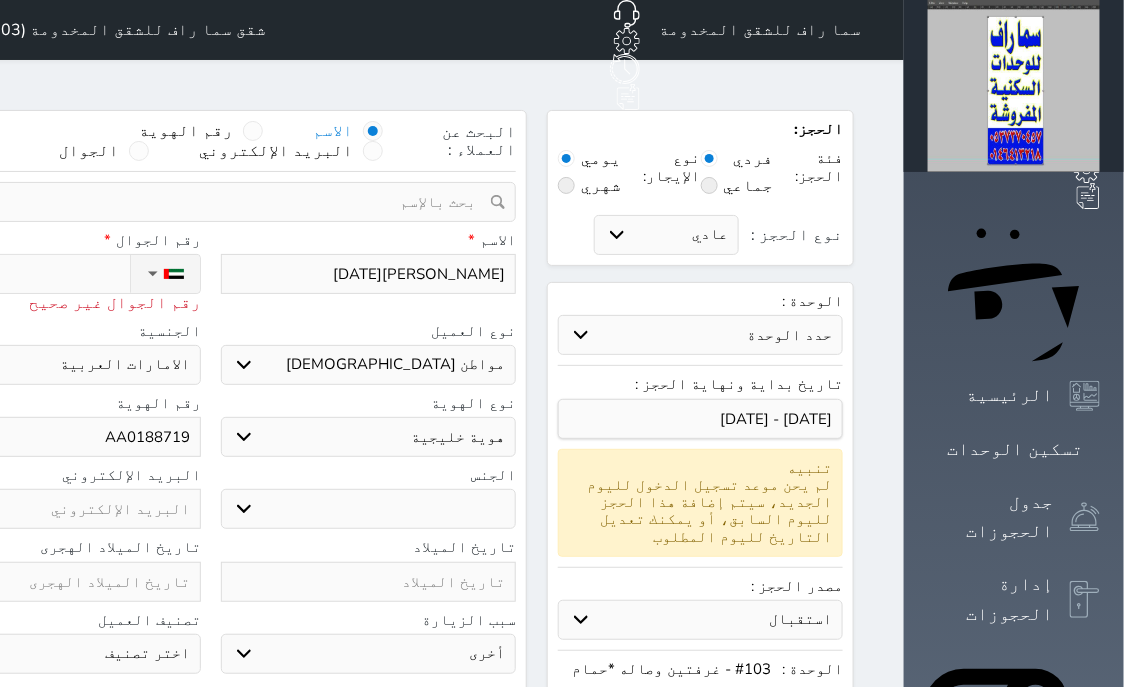 type on "+97150" 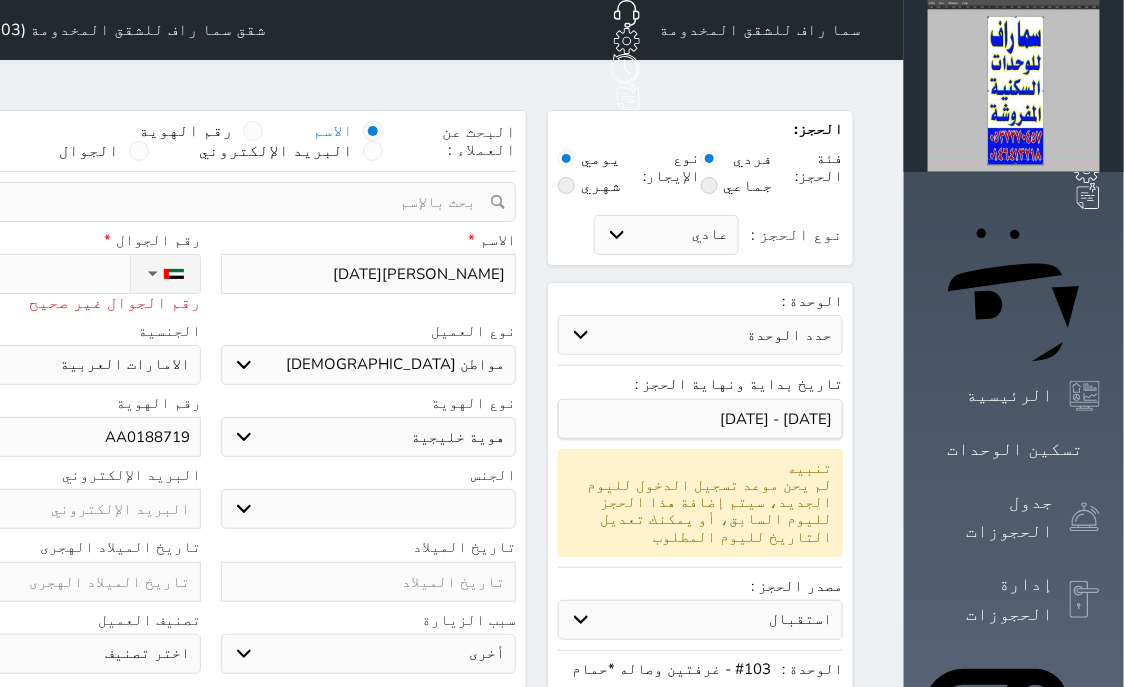 select 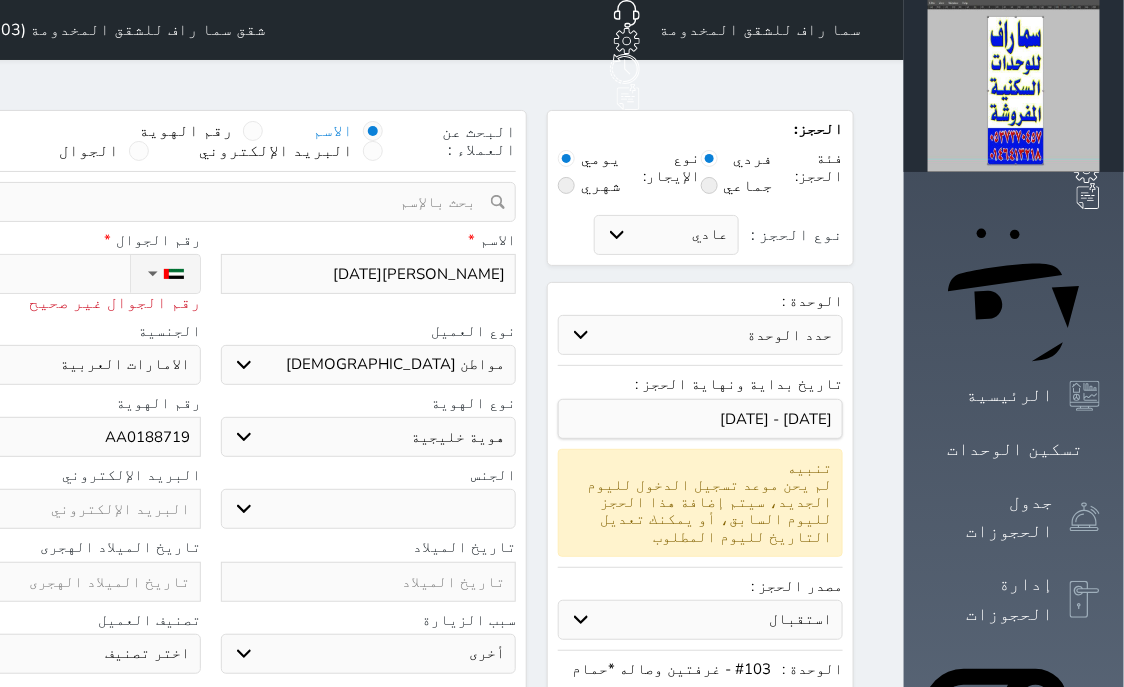 type on "+971505" 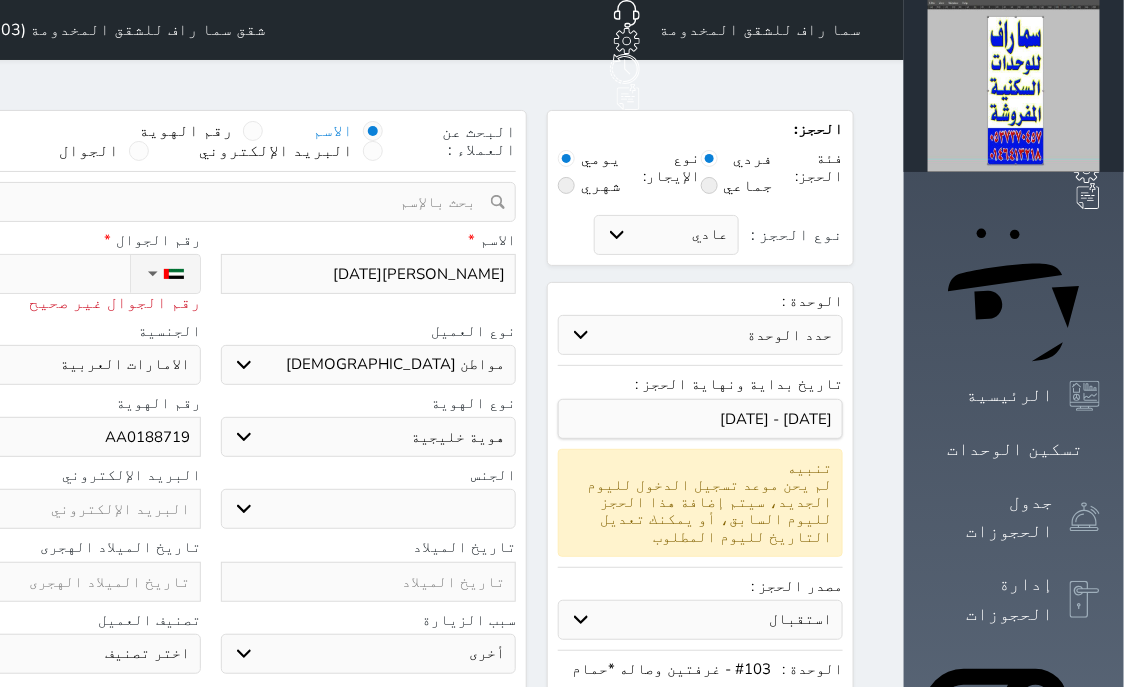 select 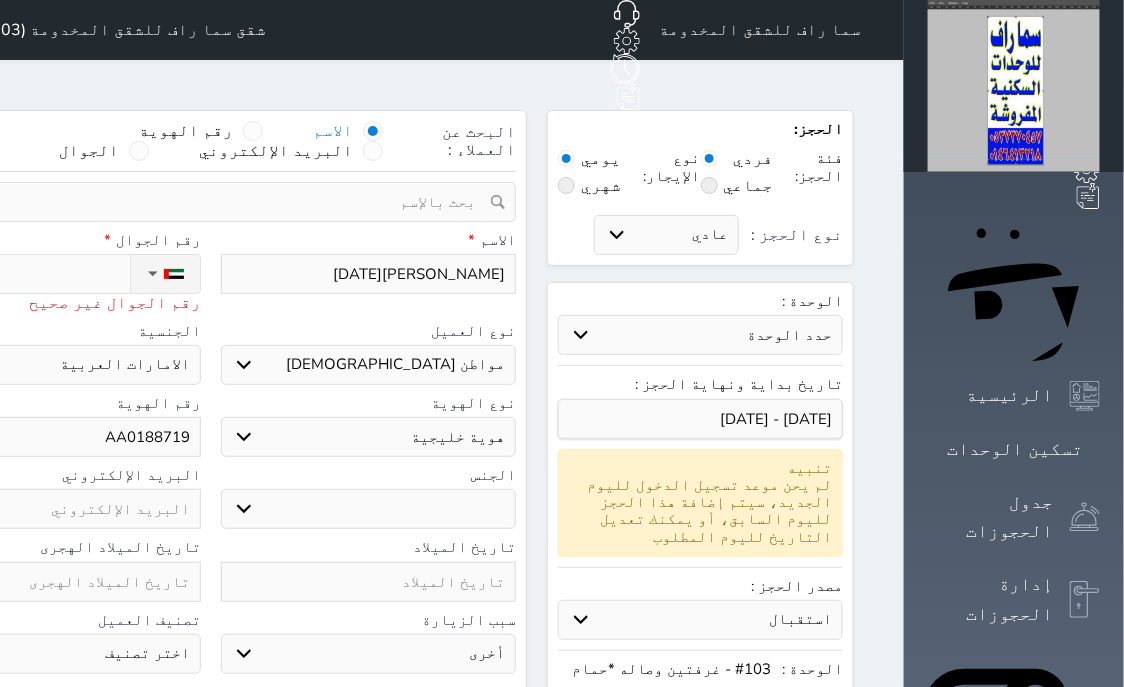 type on "+9715057" 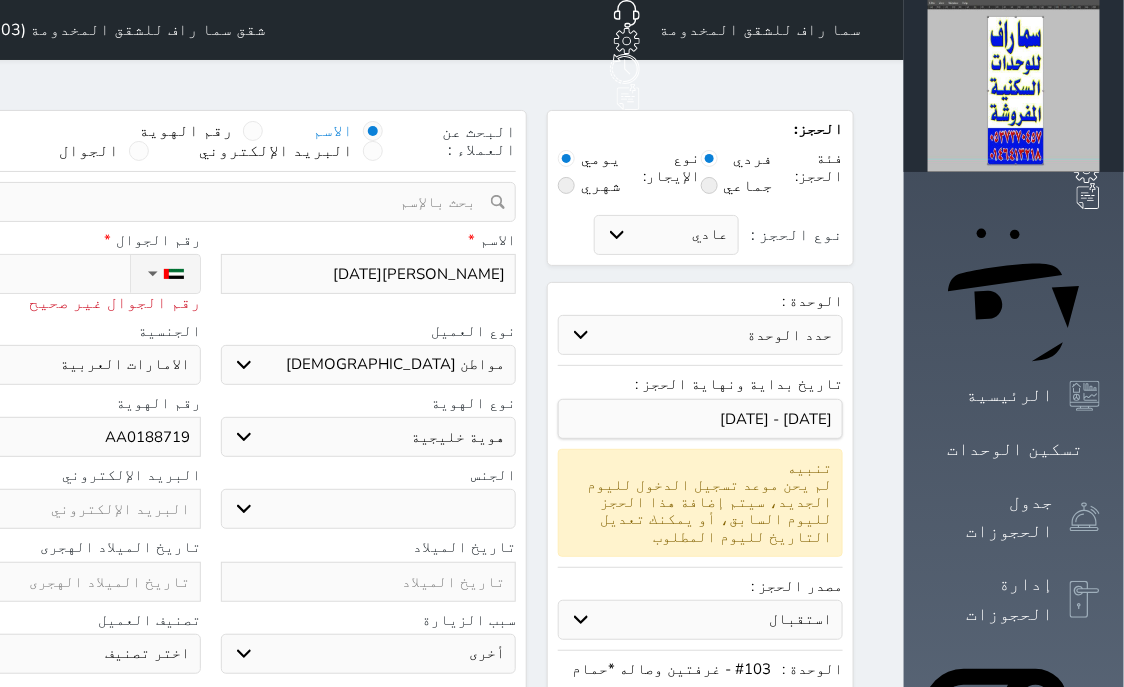 select 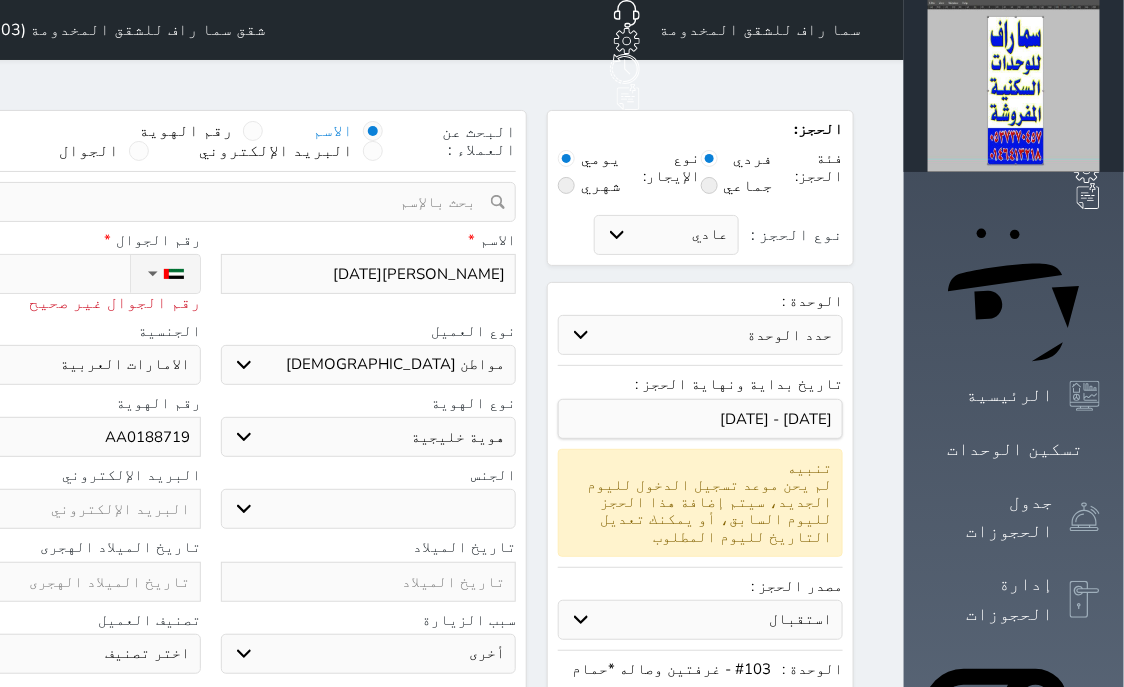 type on "+97150572" 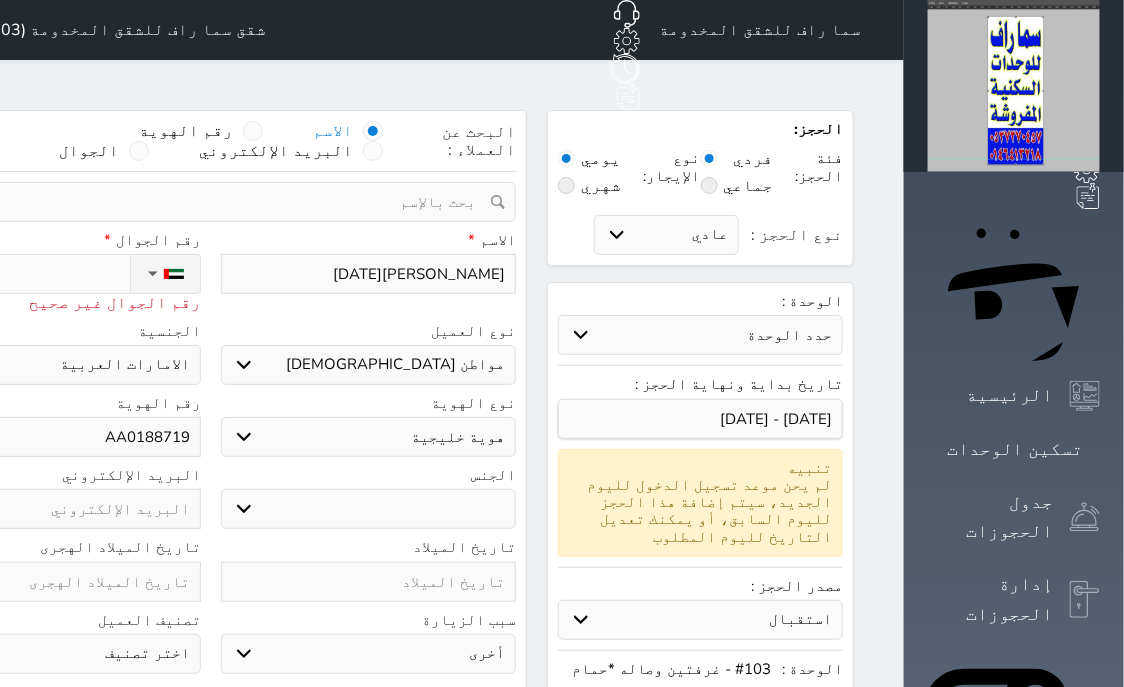 select 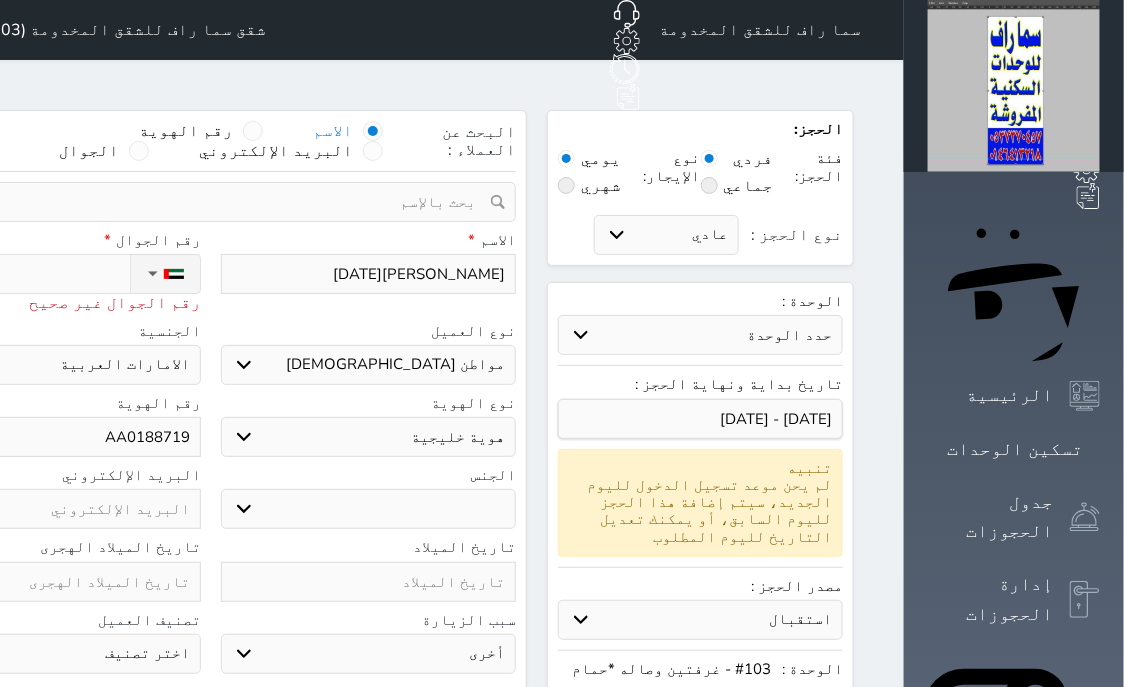 type on "[PHONE_NUMBER]" 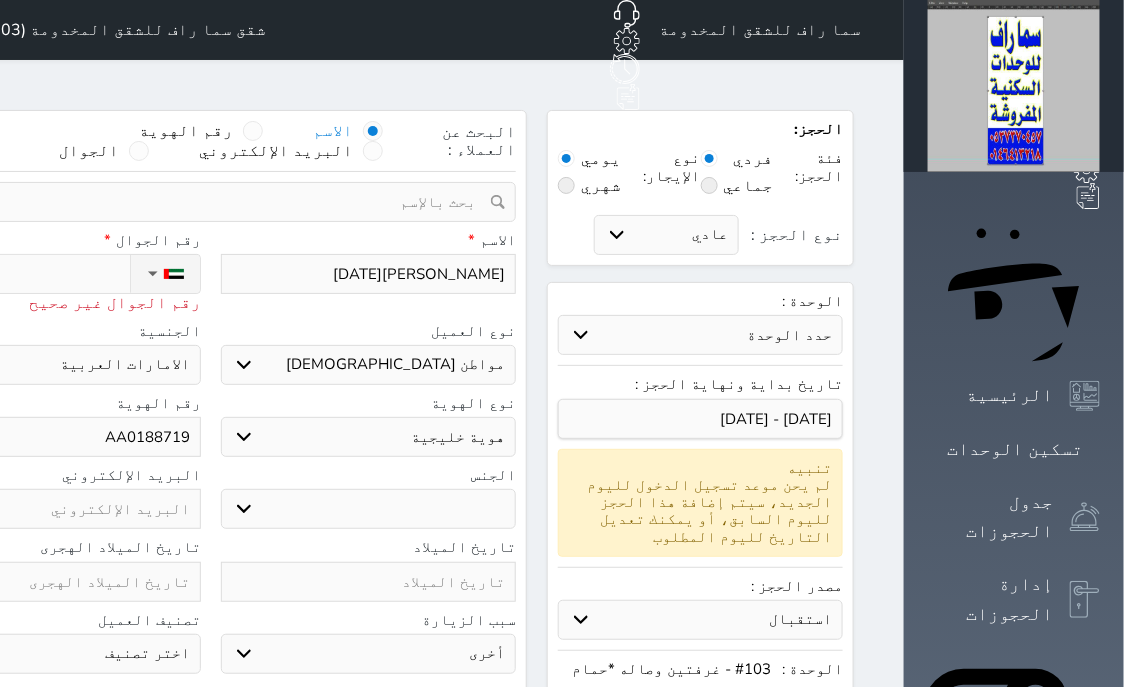 select 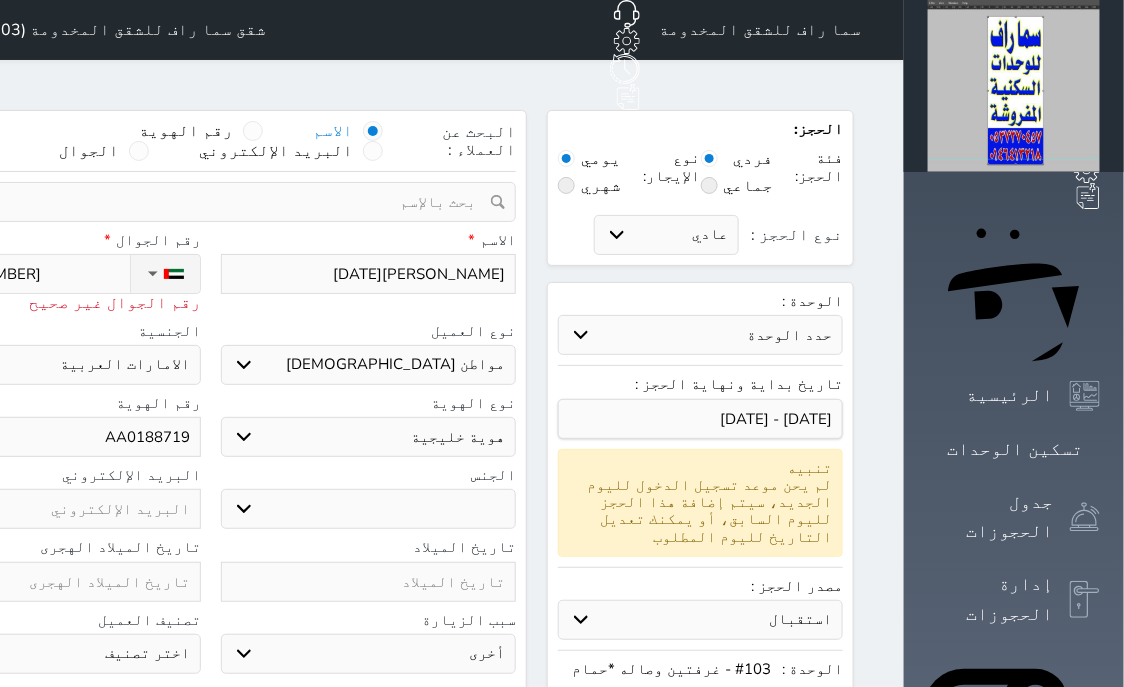 type on "[PHONE_NUMBER]" 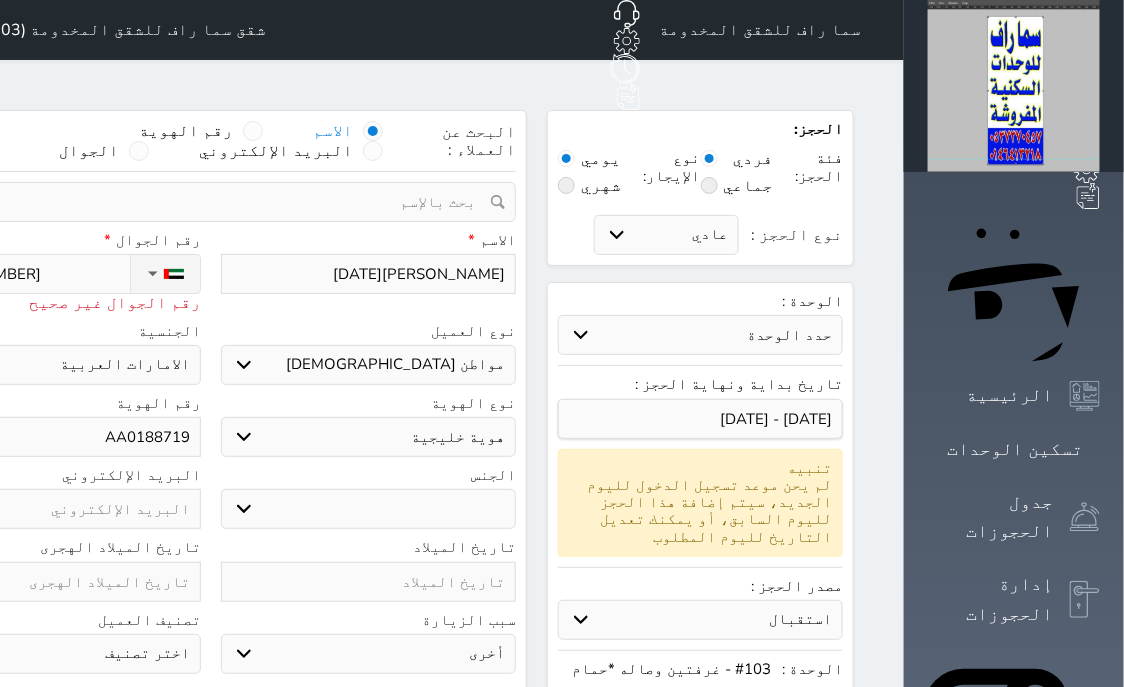 select 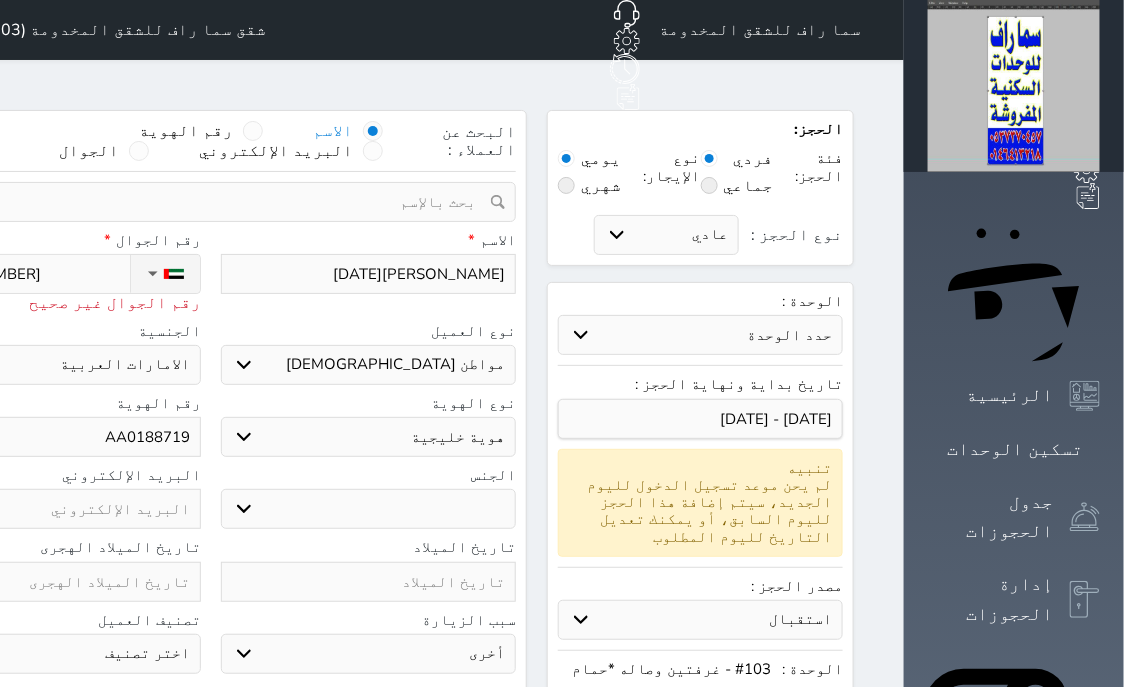 type on "[PHONE_NUMBER]" 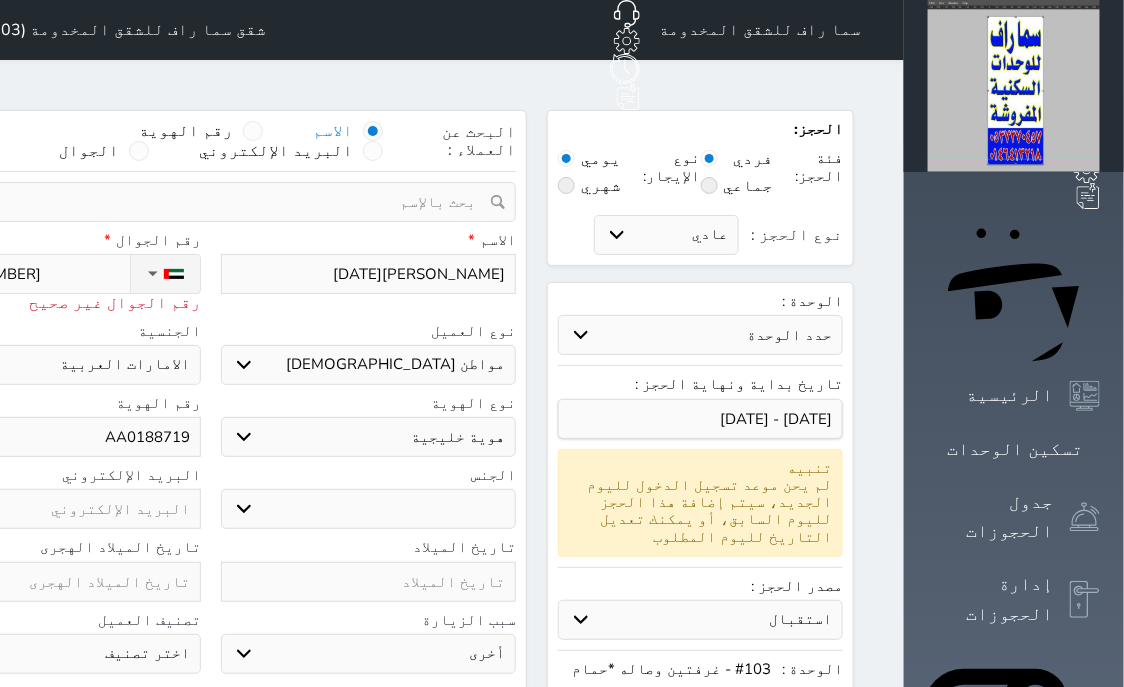 select 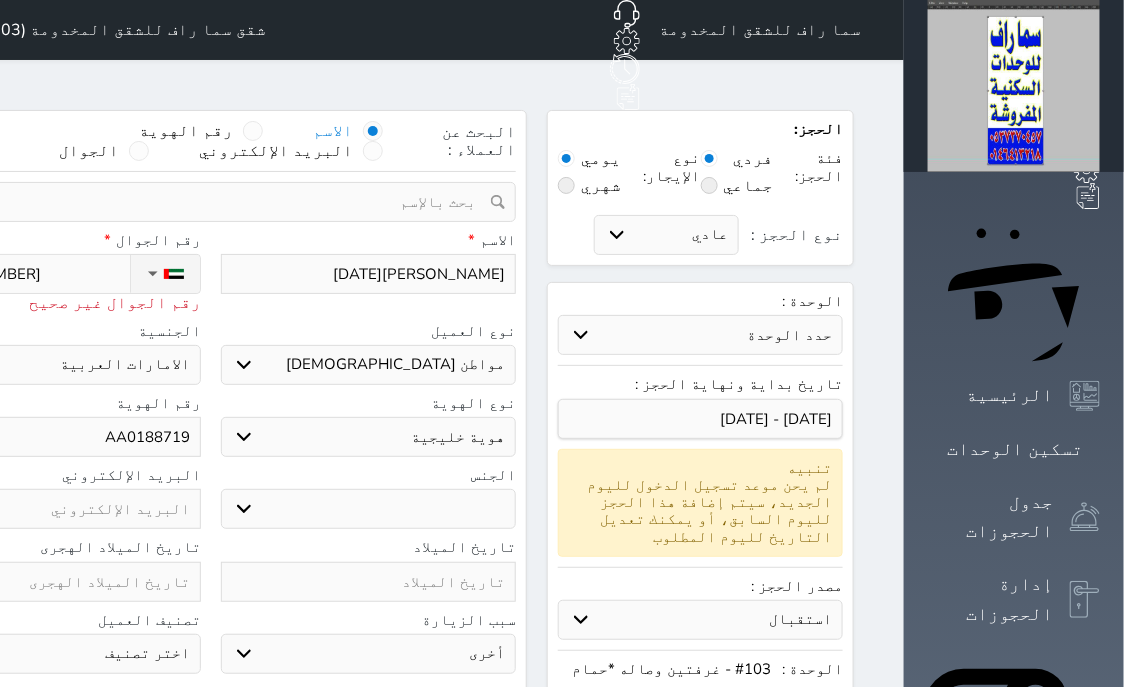 type on "[PHONE_NUMBER]" 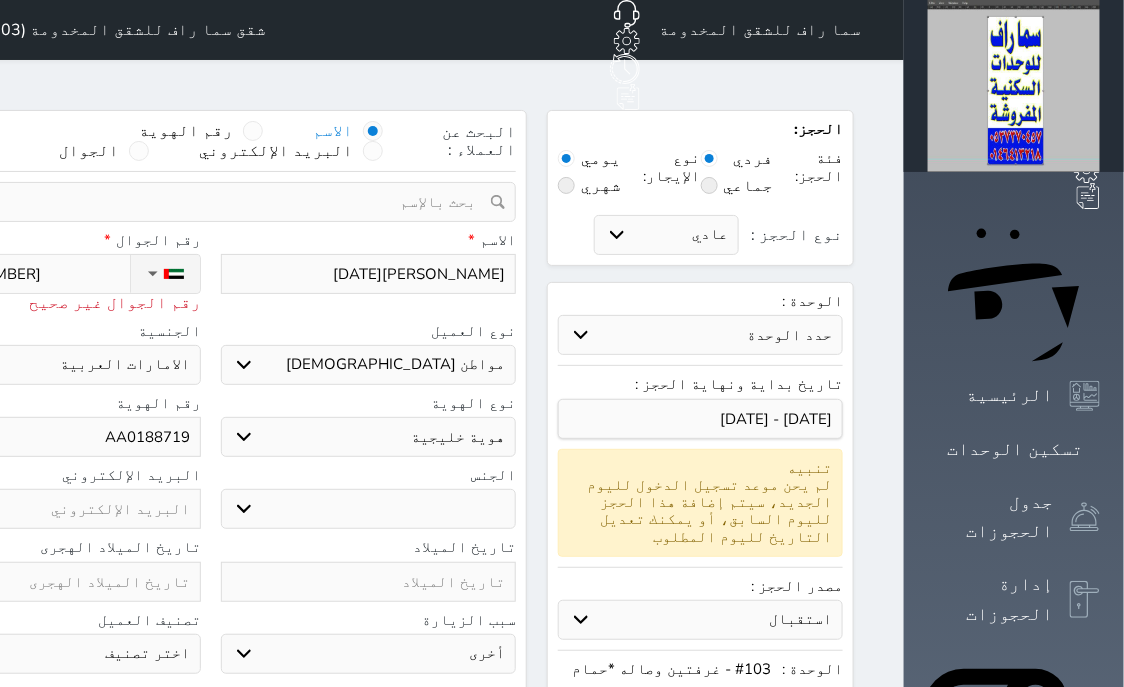select 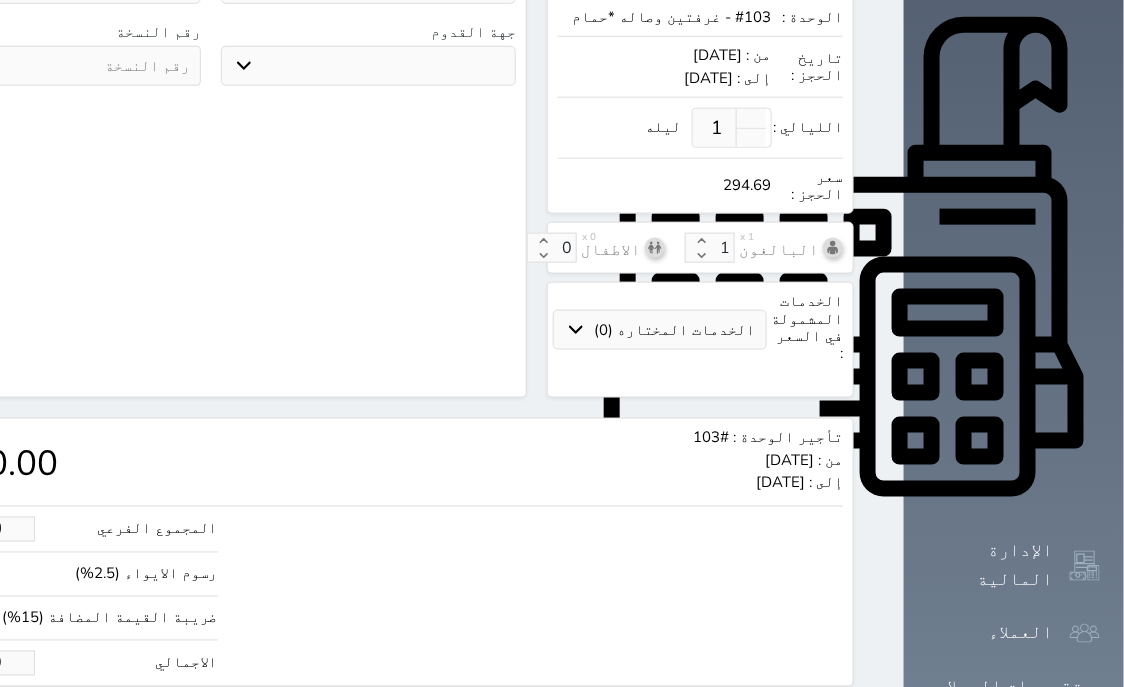 scroll, scrollTop: 665, scrollLeft: 0, axis: vertical 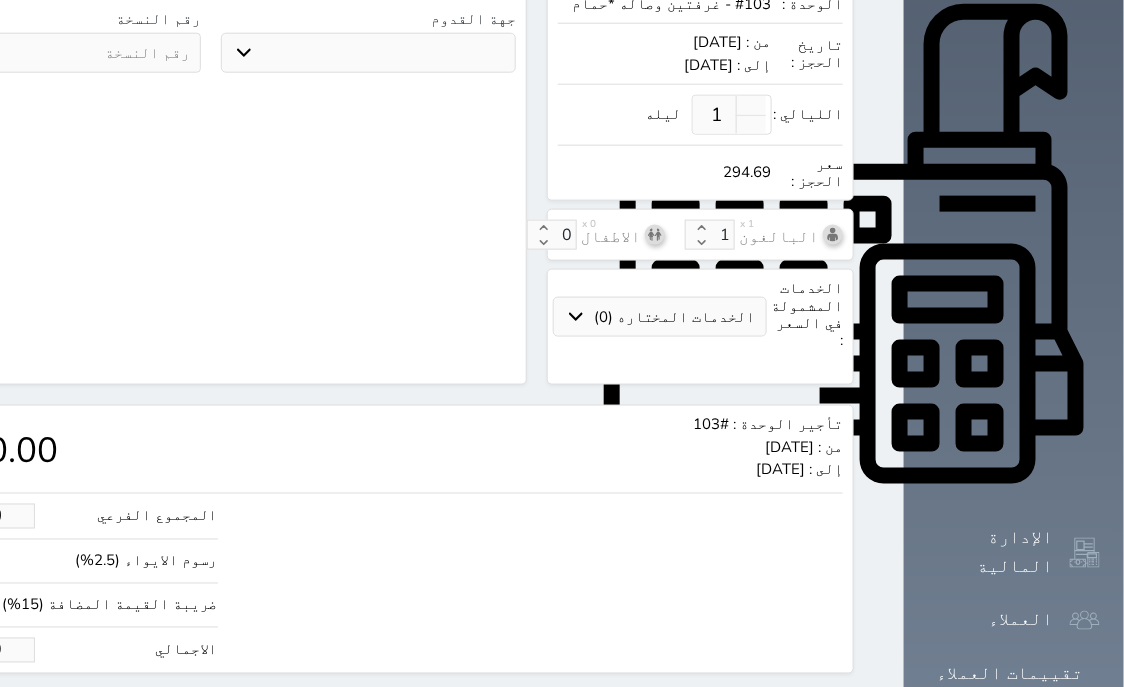 type on "[PHONE_NUMBER]" 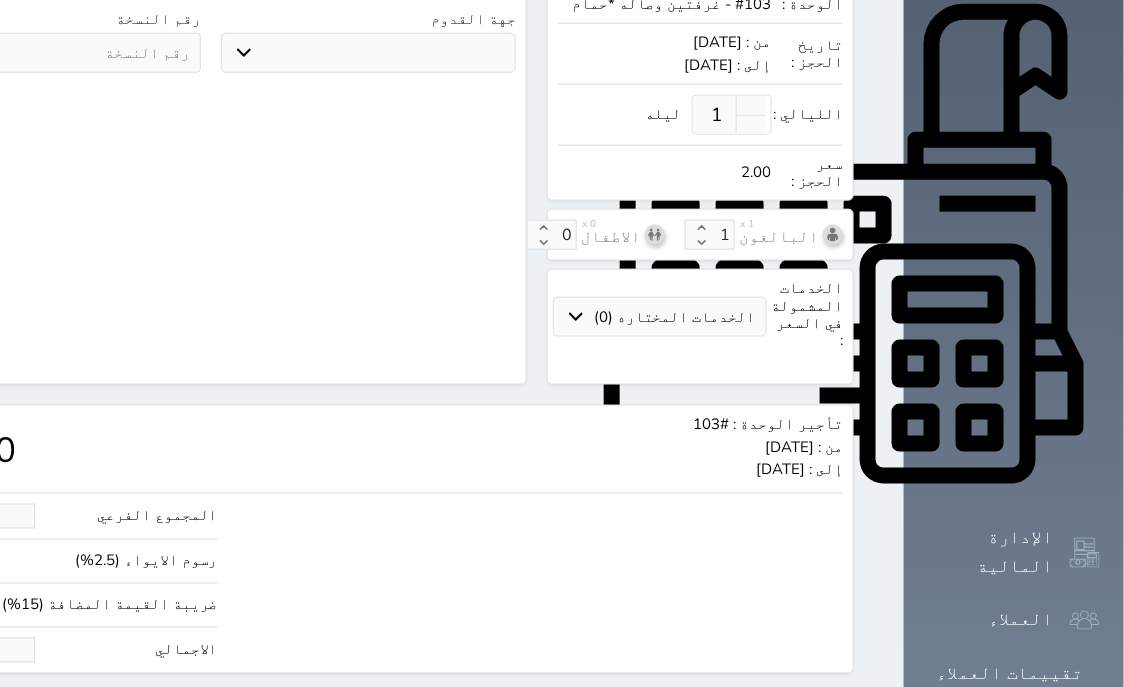 type on "19.51" 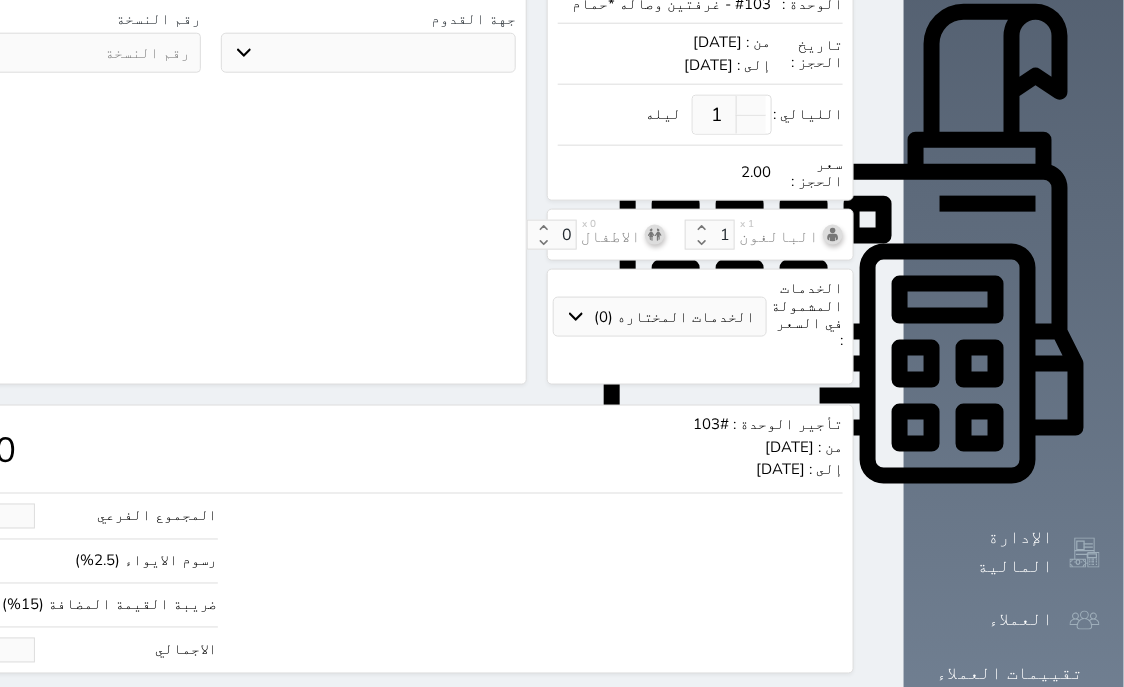 type on "23" 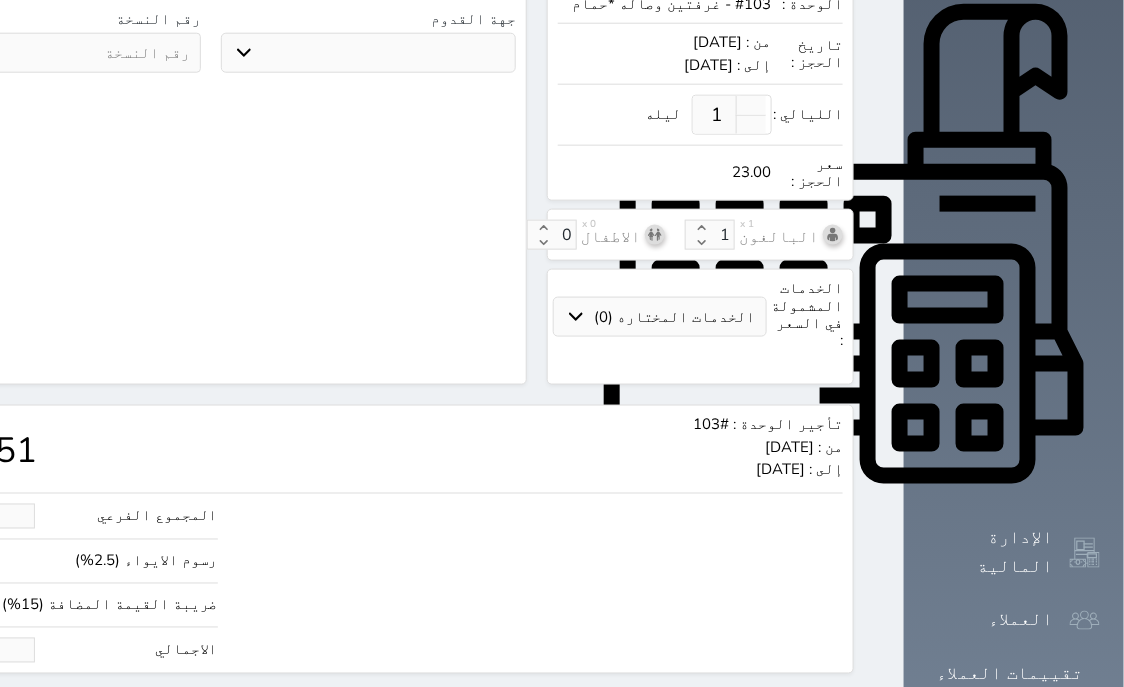 type on "195.12" 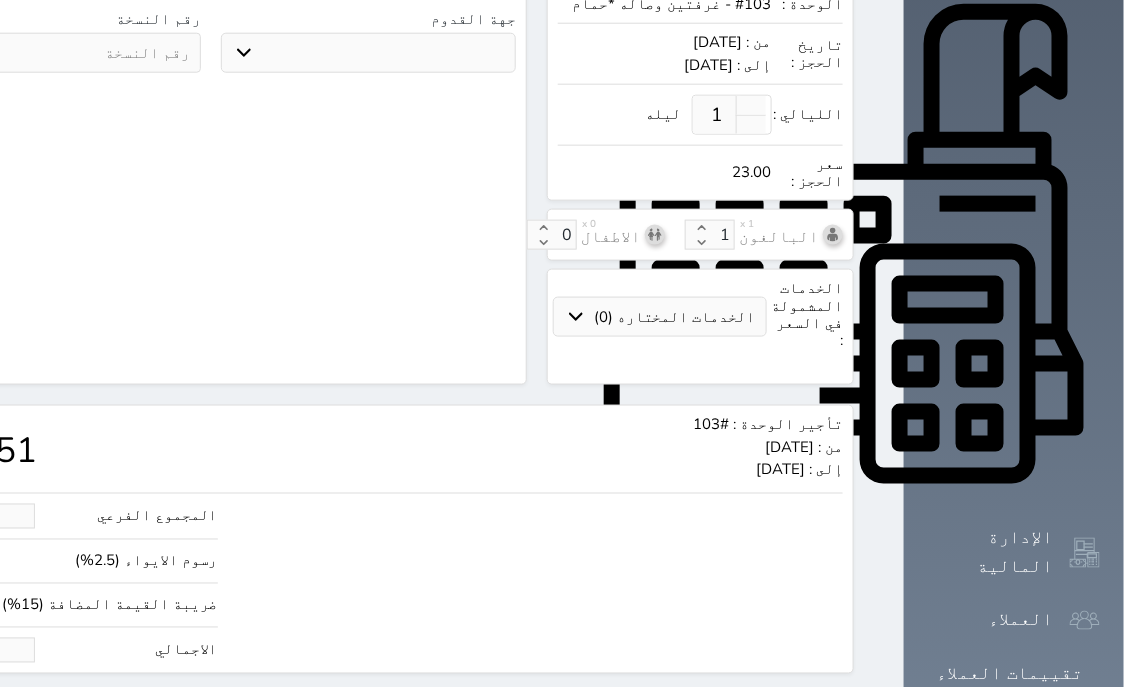 type on "230" 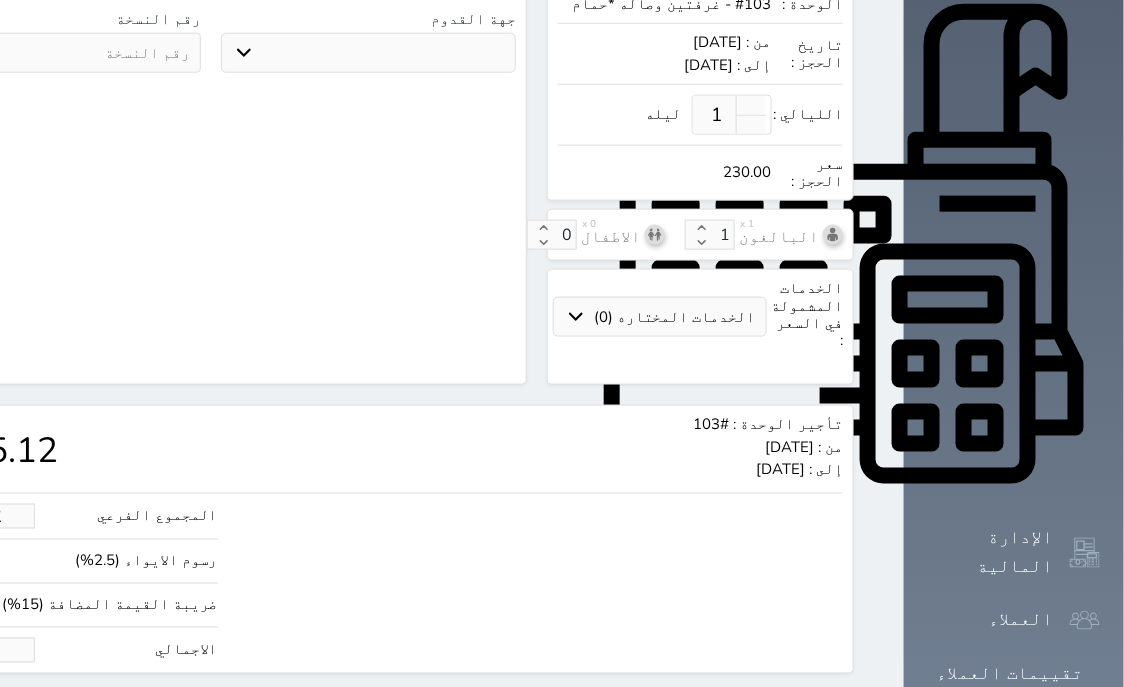 type on "230.00" 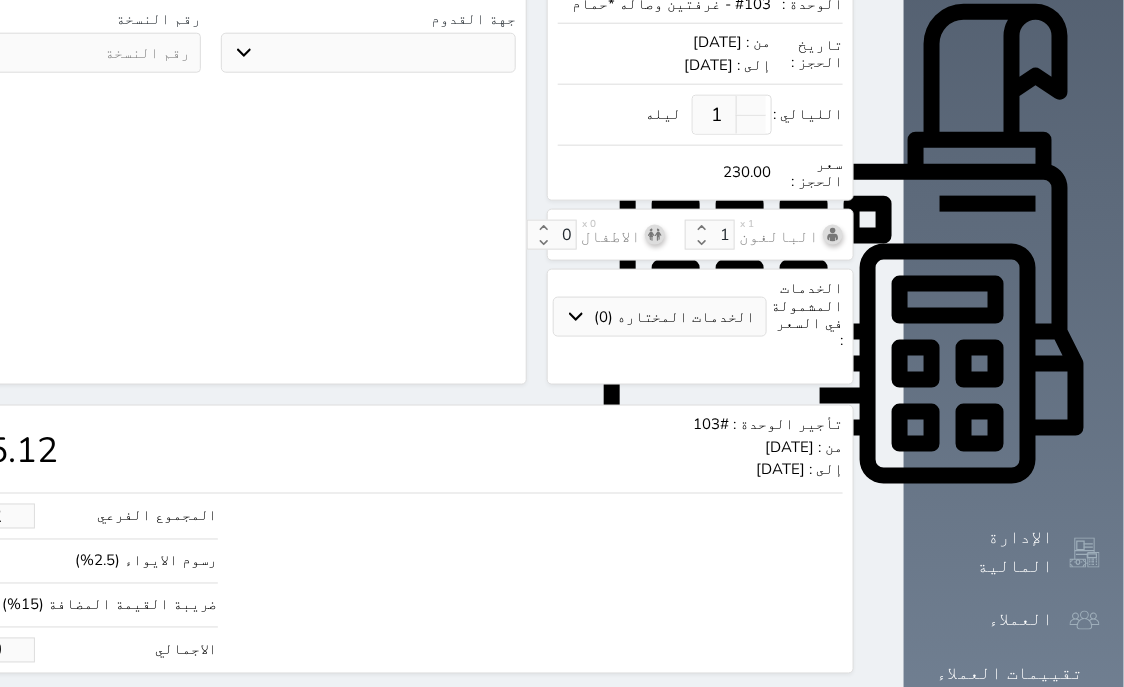 click on "تأجير الوحدة : #103   من : [DATE]   إلى : [DATE]    195.12       المجموع الفرعي   195.12   رسوم الايواء (2.5%)    4.88    ضريبة القيمة المضافة (15%)    30.00      الاجمالي   230.00         رفض حجز                 التاريخ:     قسم الوحدة:     أسباب رفض الحجز:     الوصف:
حفظ
رفض حجز
حجز" at bounding box center [374, 567] 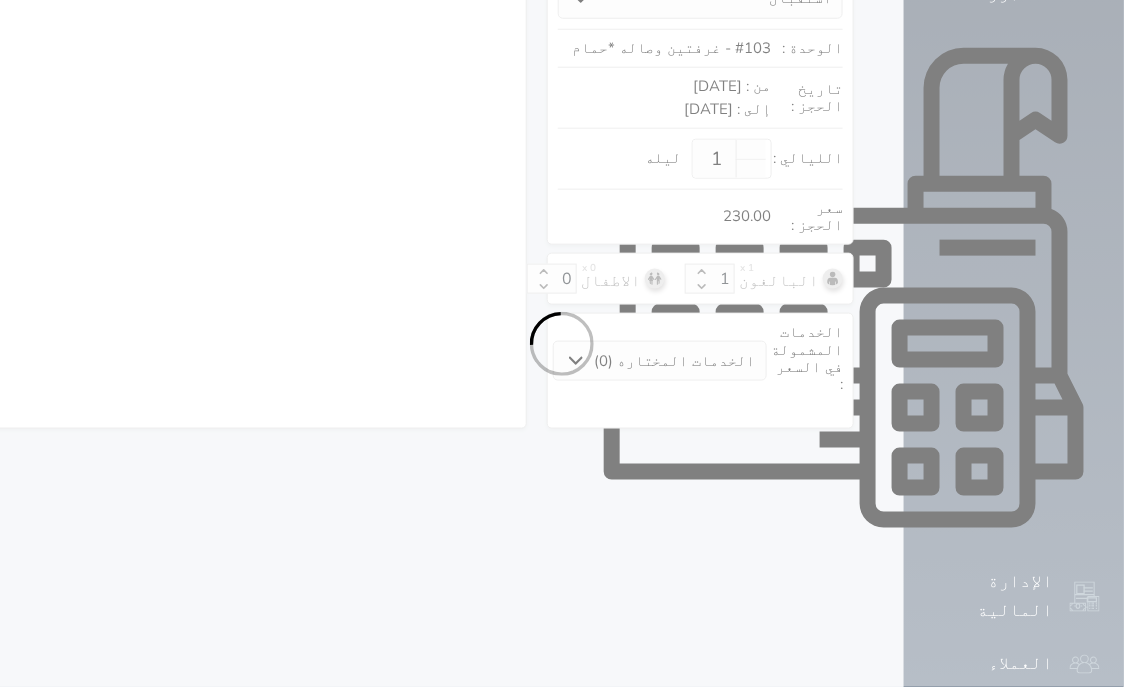 select on "2" 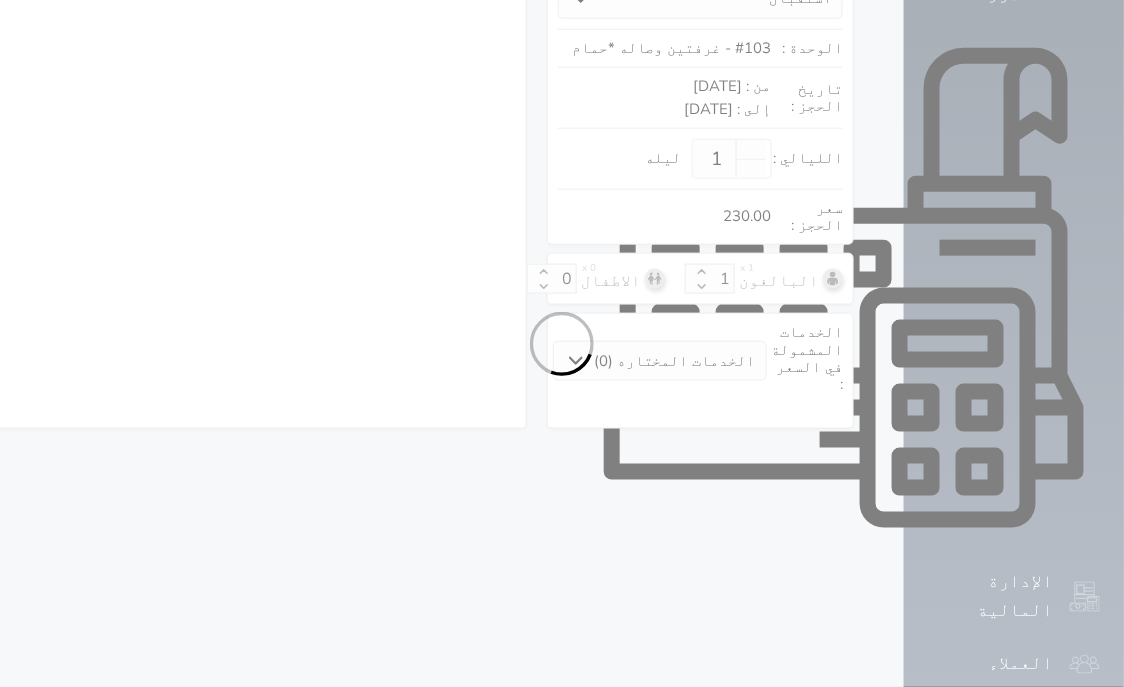 select on "101" 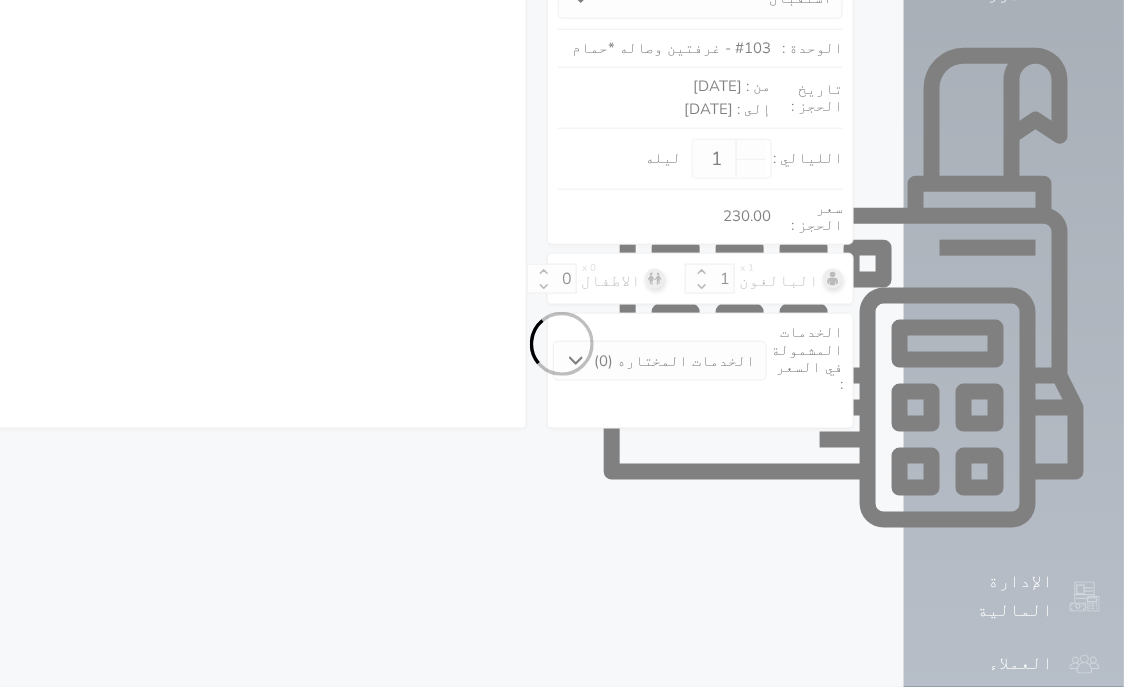 select on "3" 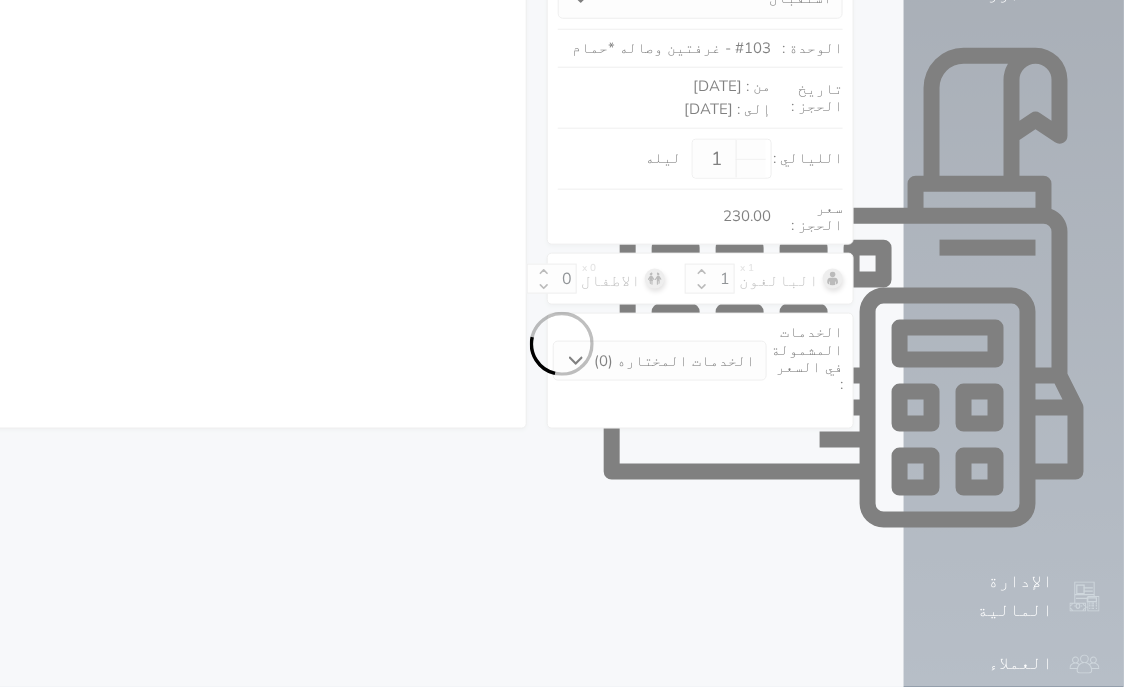 select on "7" 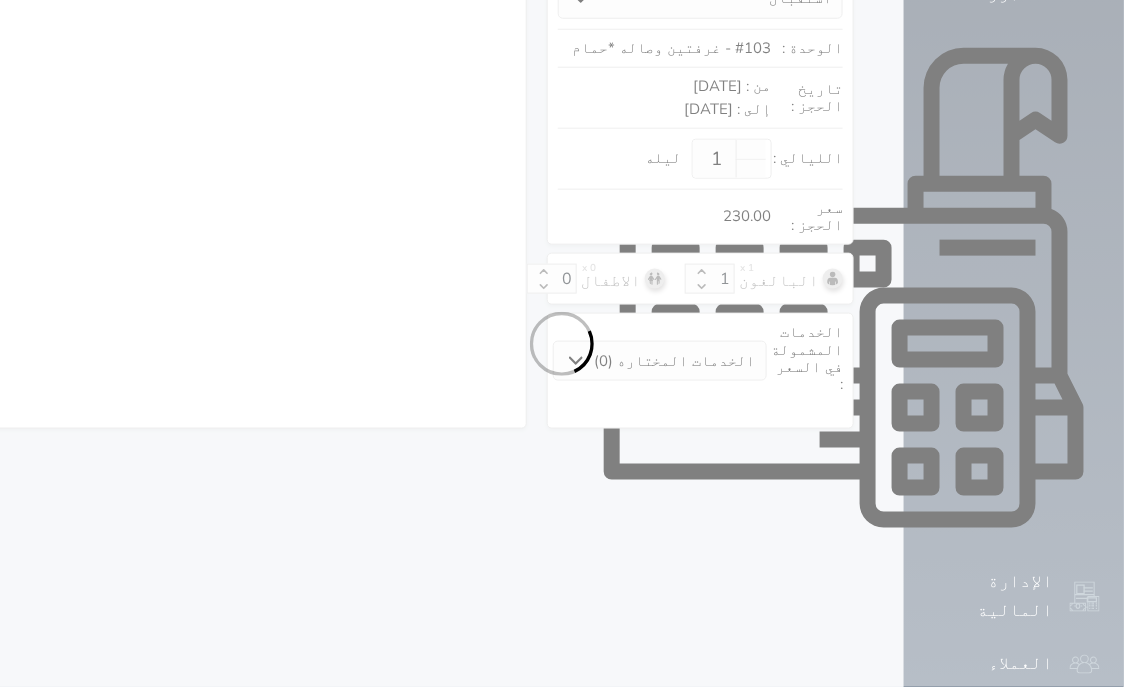 select 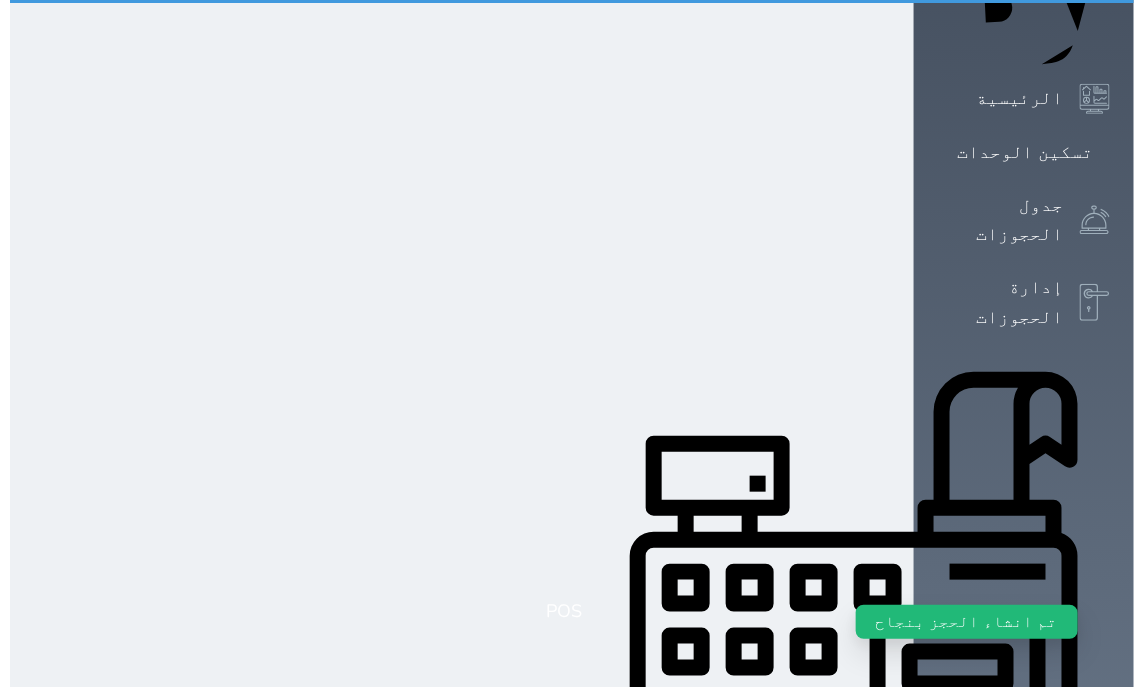 scroll, scrollTop: 0, scrollLeft: 0, axis: both 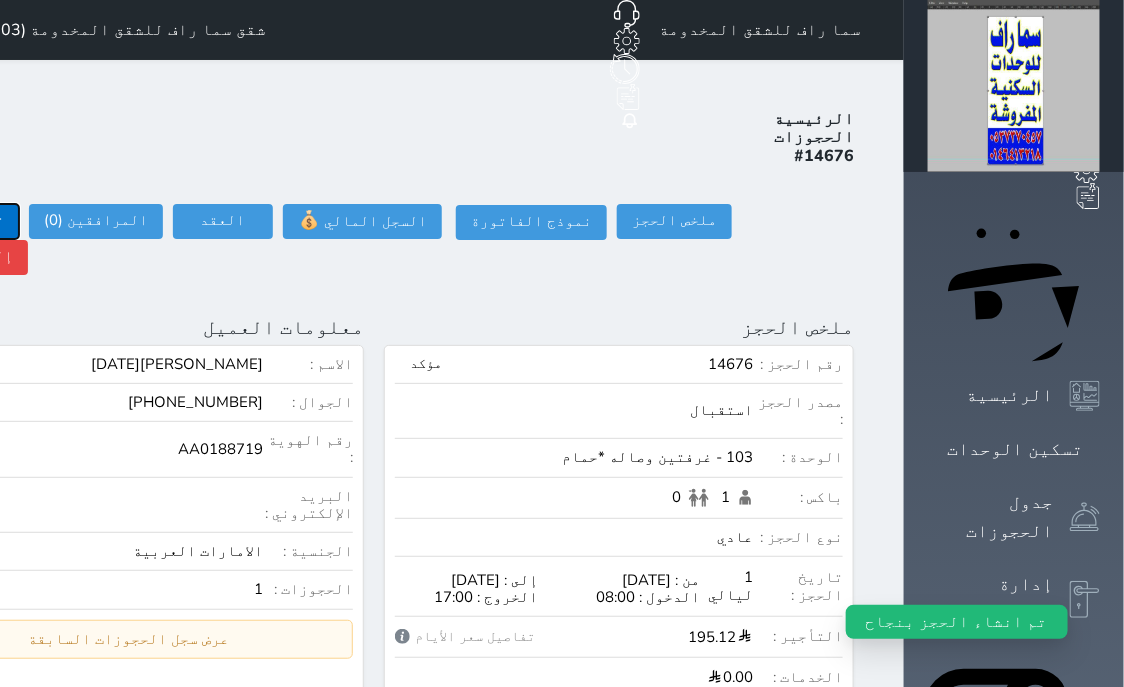 click on "تسجيل دخول" at bounding box center (-39, 221) 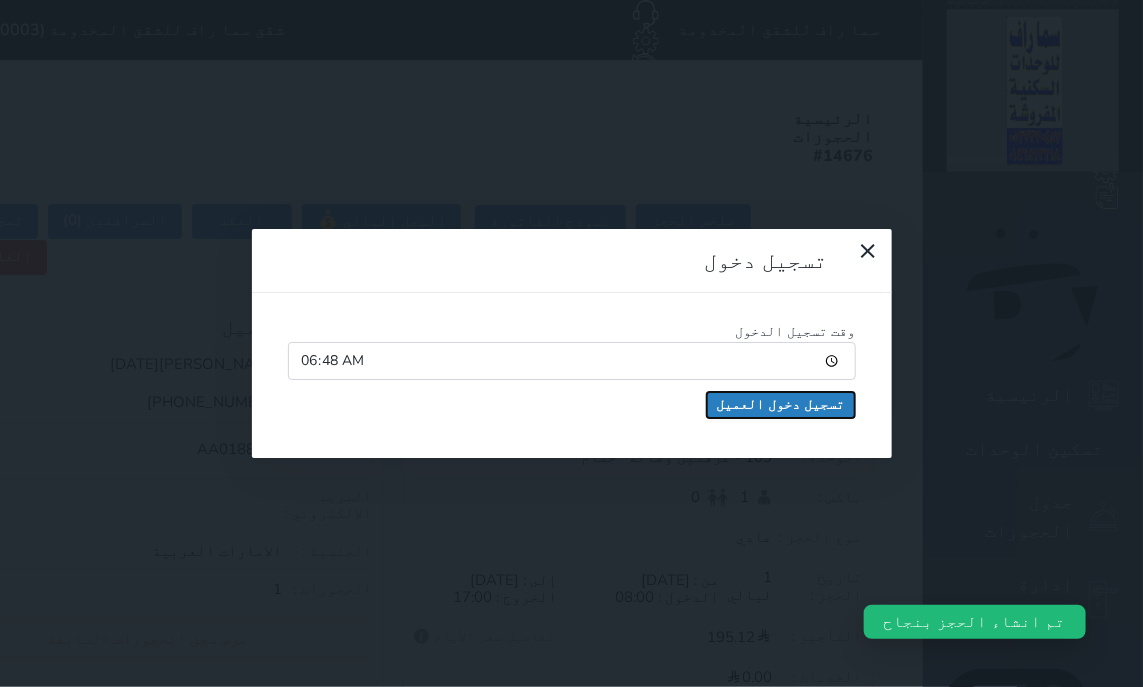 click on "تسجيل دخول العميل" at bounding box center (781, 405) 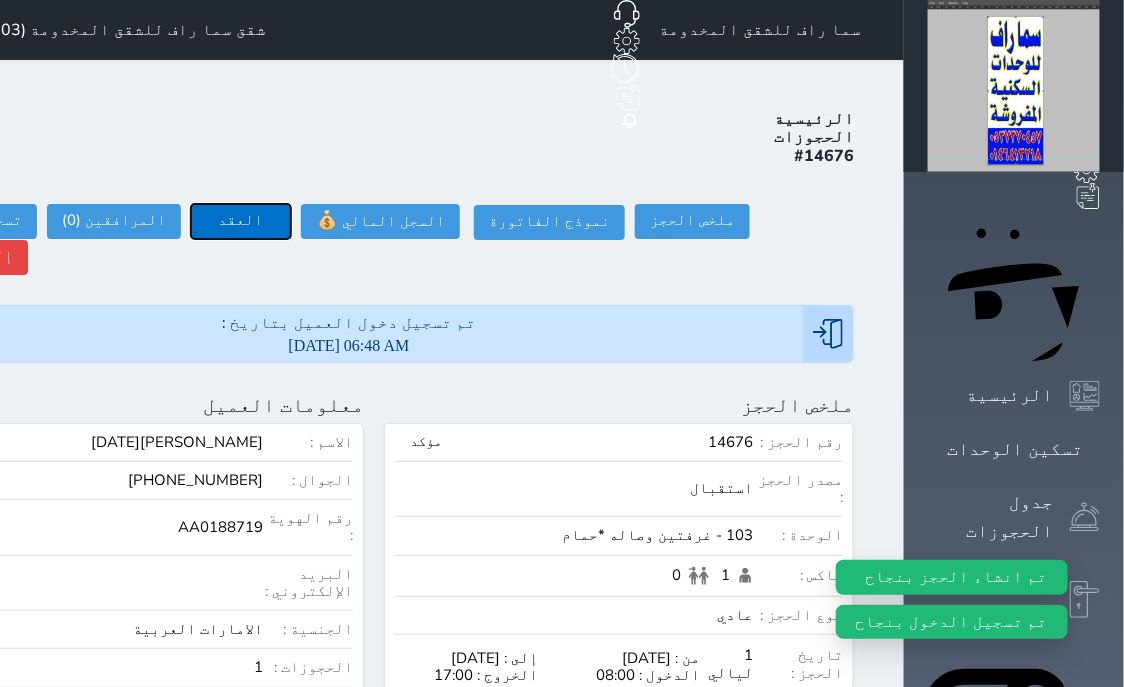 click on "العقد" at bounding box center [241, 221] 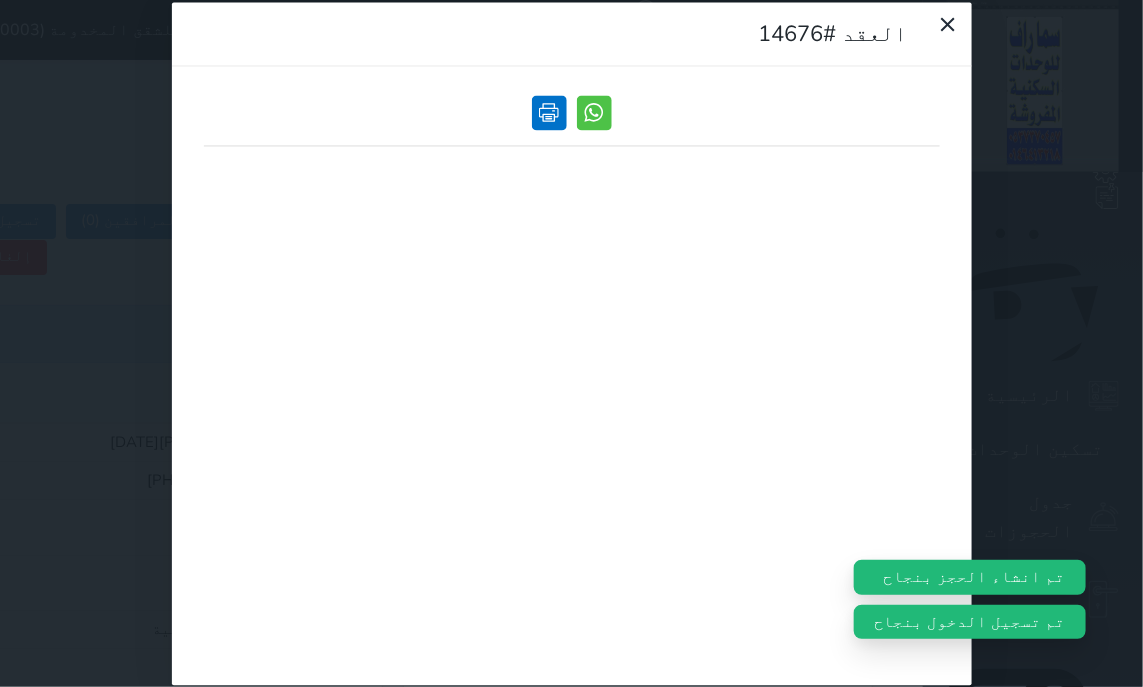 click at bounding box center (549, 112) 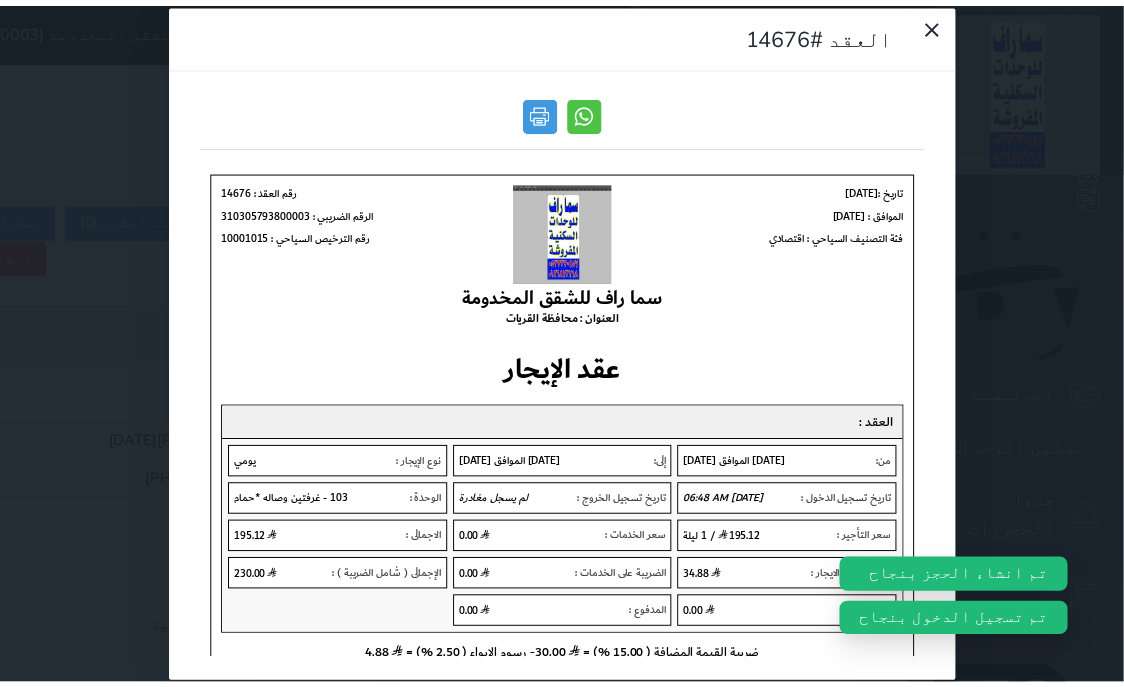 scroll, scrollTop: 0, scrollLeft: 0, axis: both 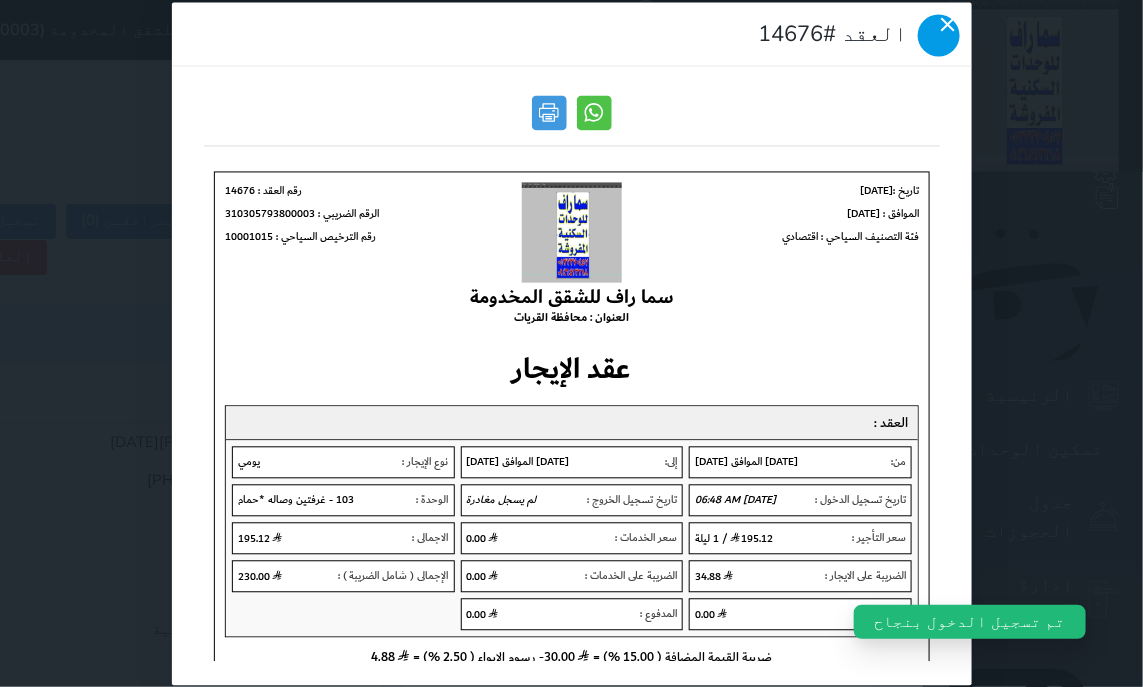 click 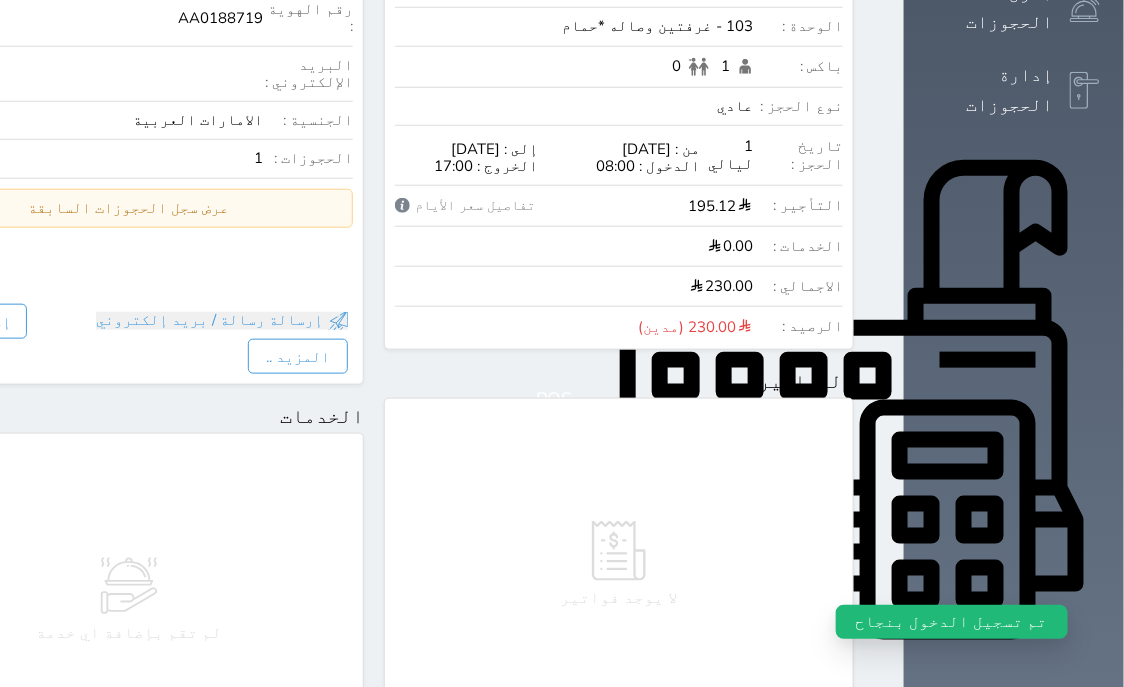 scroll, scrollTop: 1018, scrollLeft: 0, axis: vertical 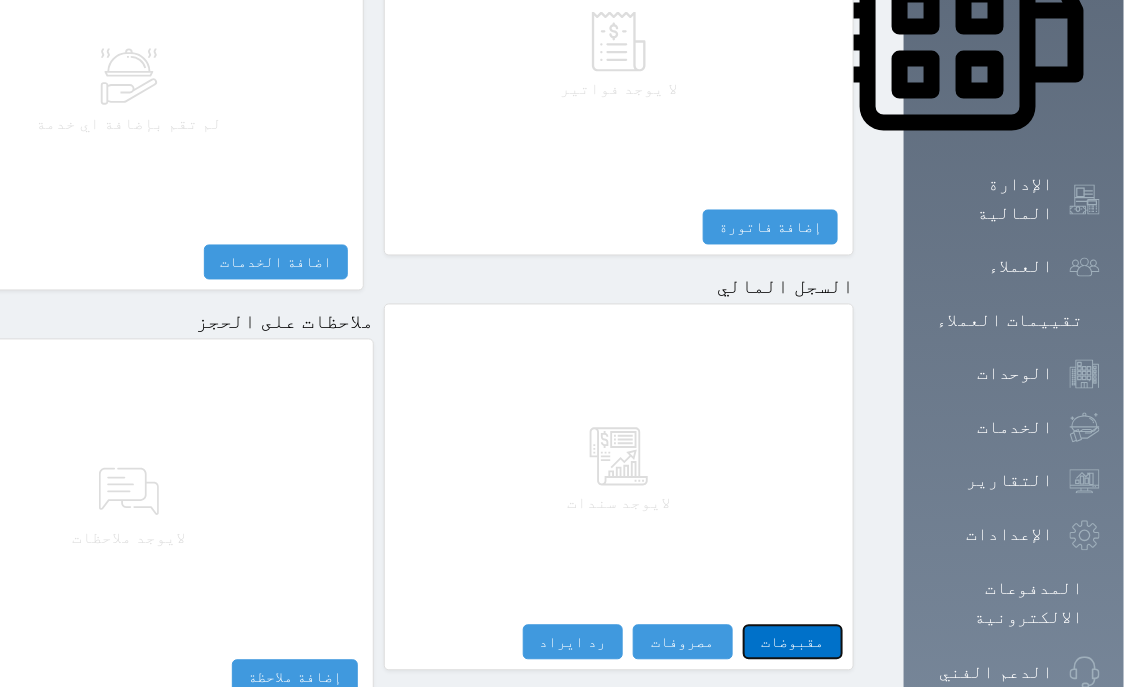 click on "مقبوضات" at bounding box center [793, 642] 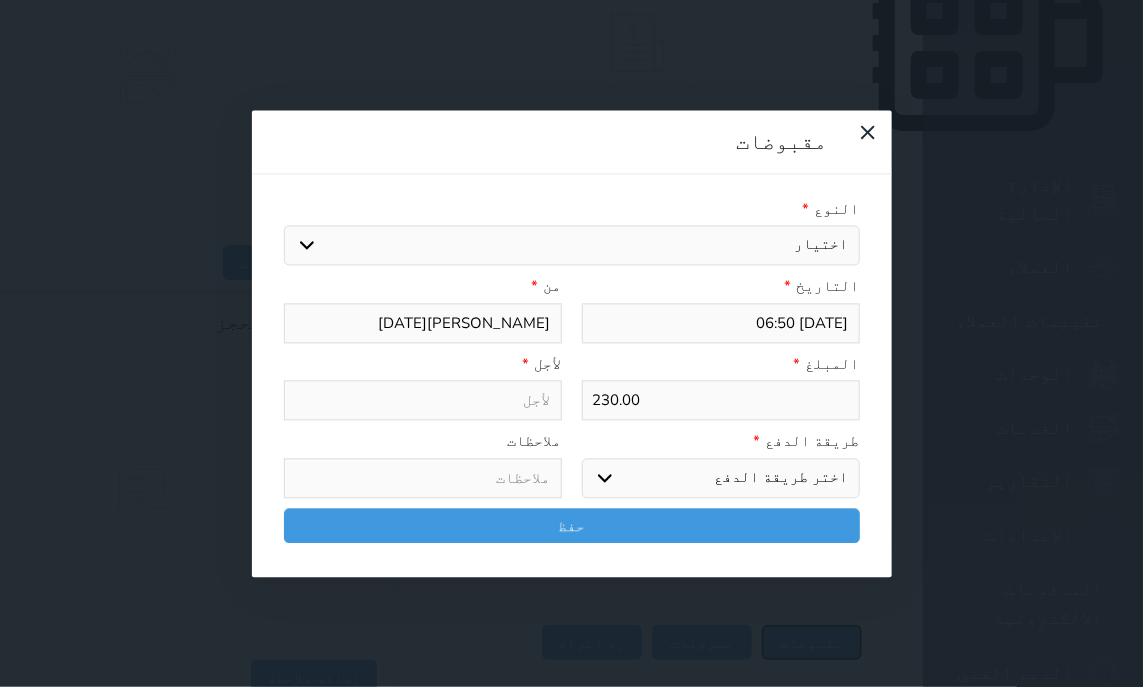 select 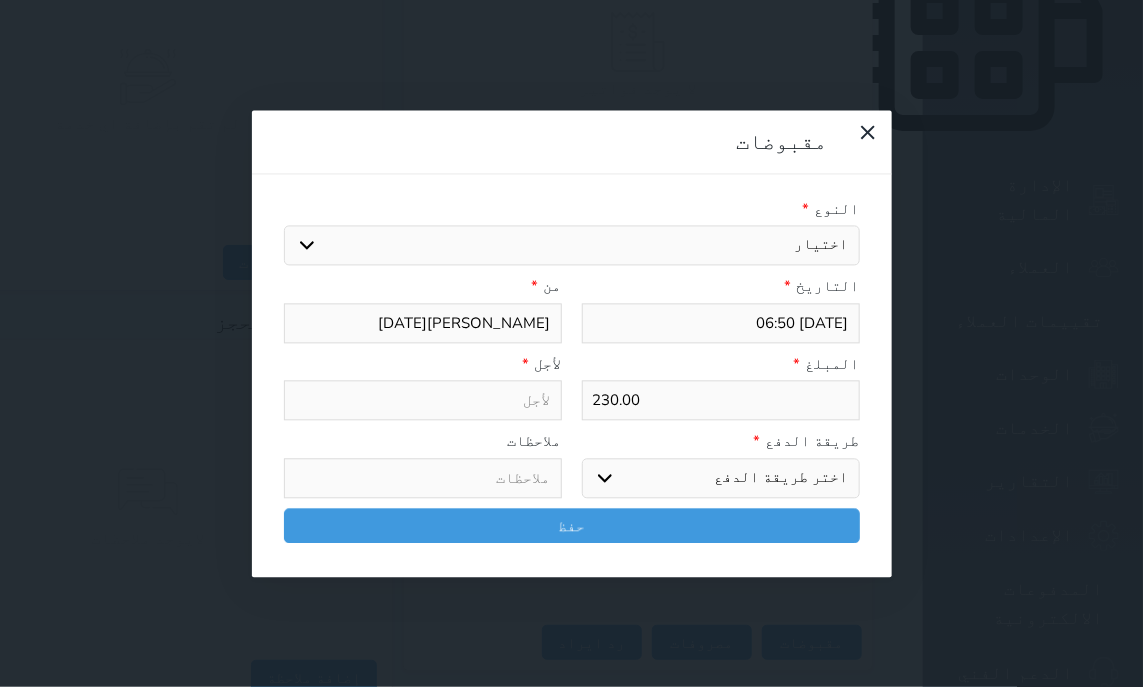 click on "اختيار   مقبوضات عامة قيمة إيجار فواتير تامين عربون لا ينطبق آخر مغسلة واي فاي - الإنترنت مواقف السيارات طعام الأغذية والمشروبات مشروبات المشروبات الباردة المشروبات الساخنة الإفطار غداء عشاء مخبز و كعك حمام سباحة الصالة الرياضية سبا و خدمات الجمال اختيار وإسقاط (خدمات النقل) ميني بار كابل - تلفزيون سرير إضافي تصفيف الشعر التسوق خدمات الجولات السياحية المنظمة خدمات الدليل السياحي" at bounding box center [572, 246] 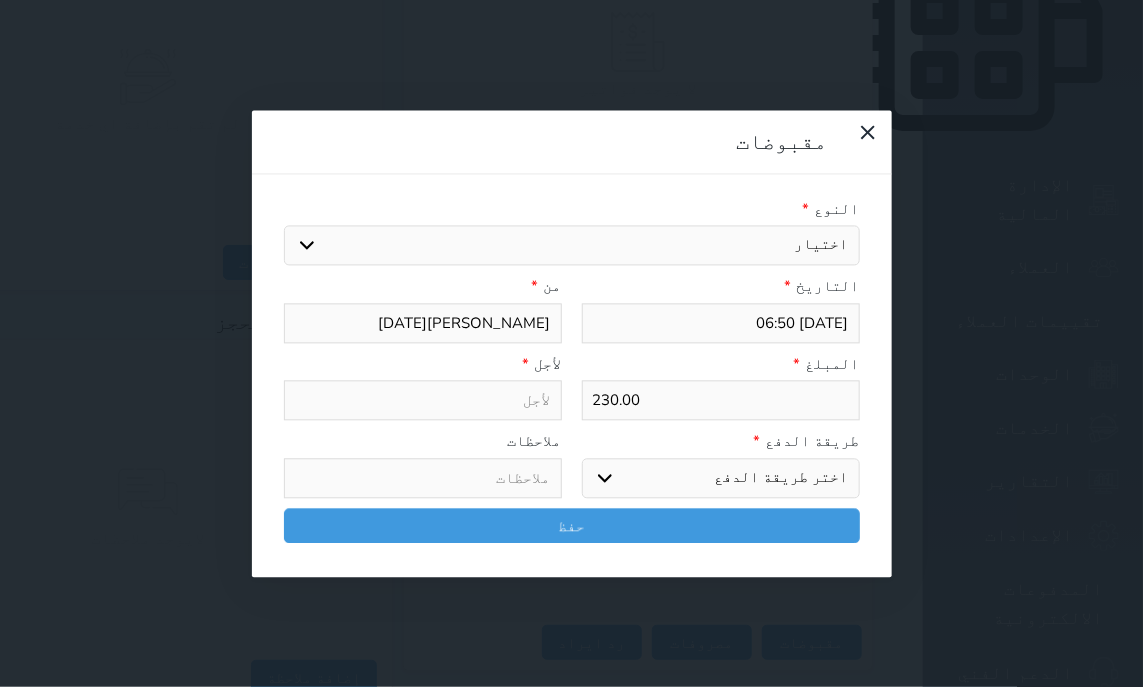 select on "14389" 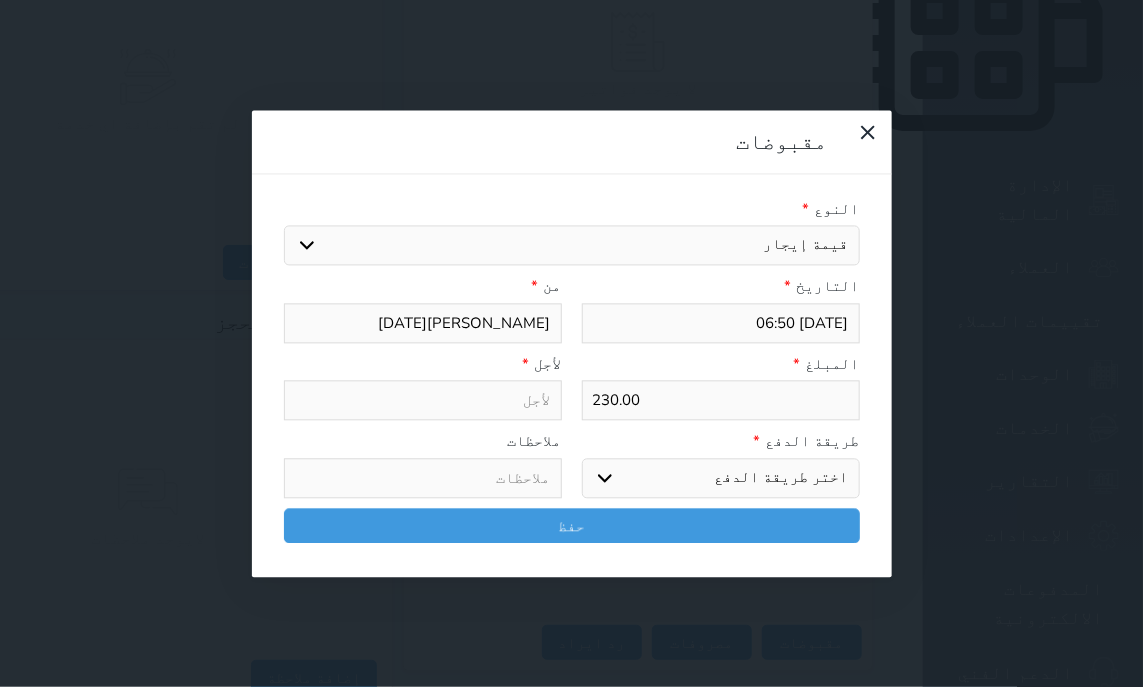 click on "قيمة إيجار" at bounding box center [0, 0] 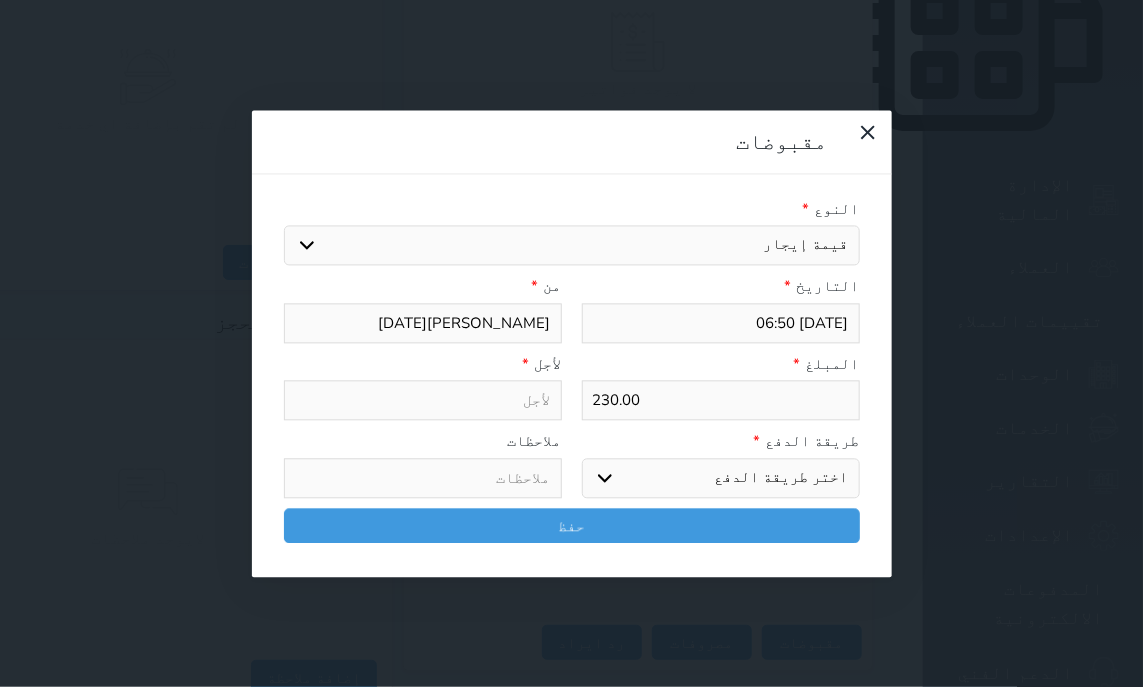 select 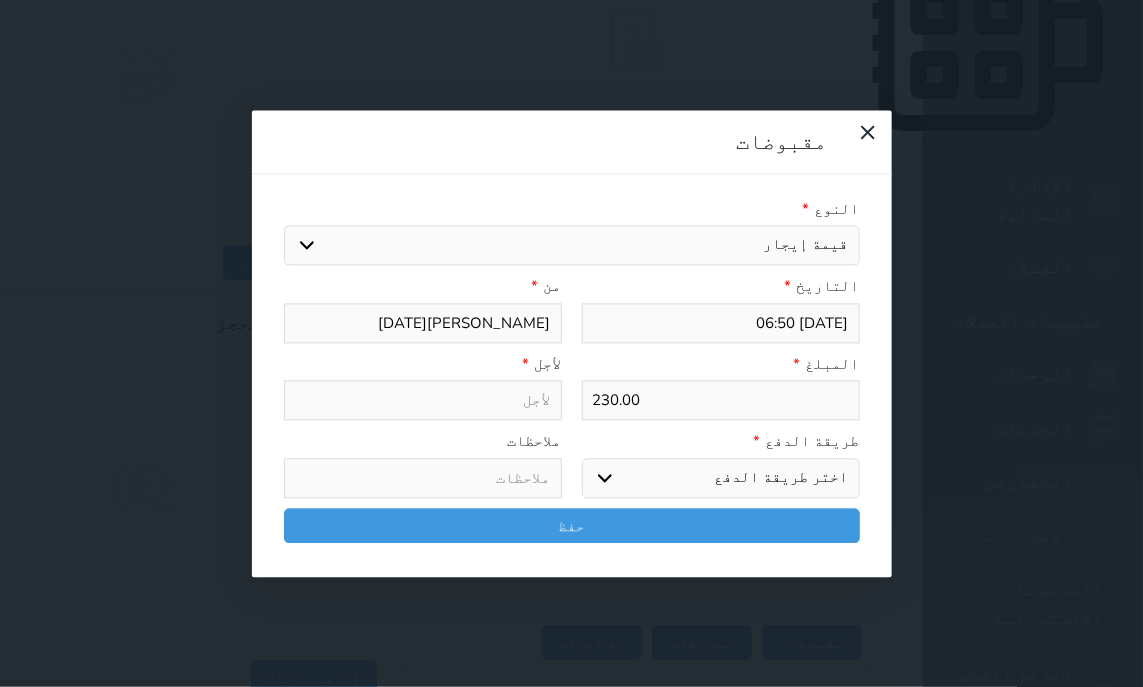 type on "قيمة إيجار - الوحدة - 103" 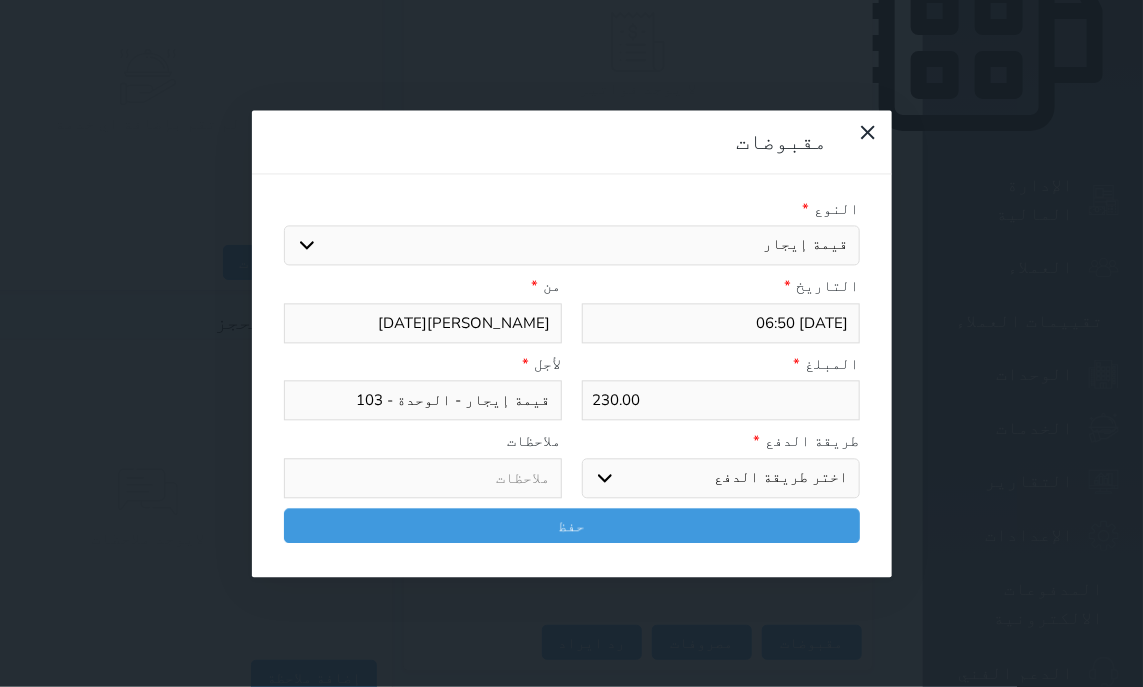 click on "اختر طريقة الدفع   دفع نقدى   تحويل بنكى   مدى   بطاقة ائتمان   آجل" at bounding box center (721, 478) 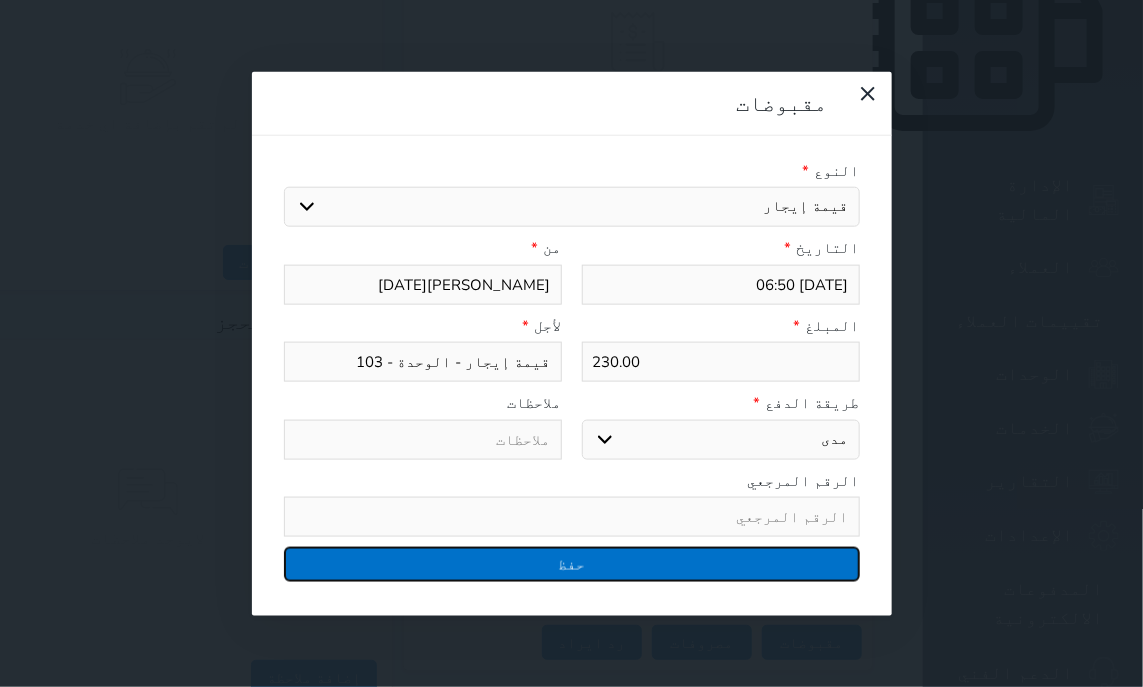 click on "حفظ" at bounding box center (572, 564) 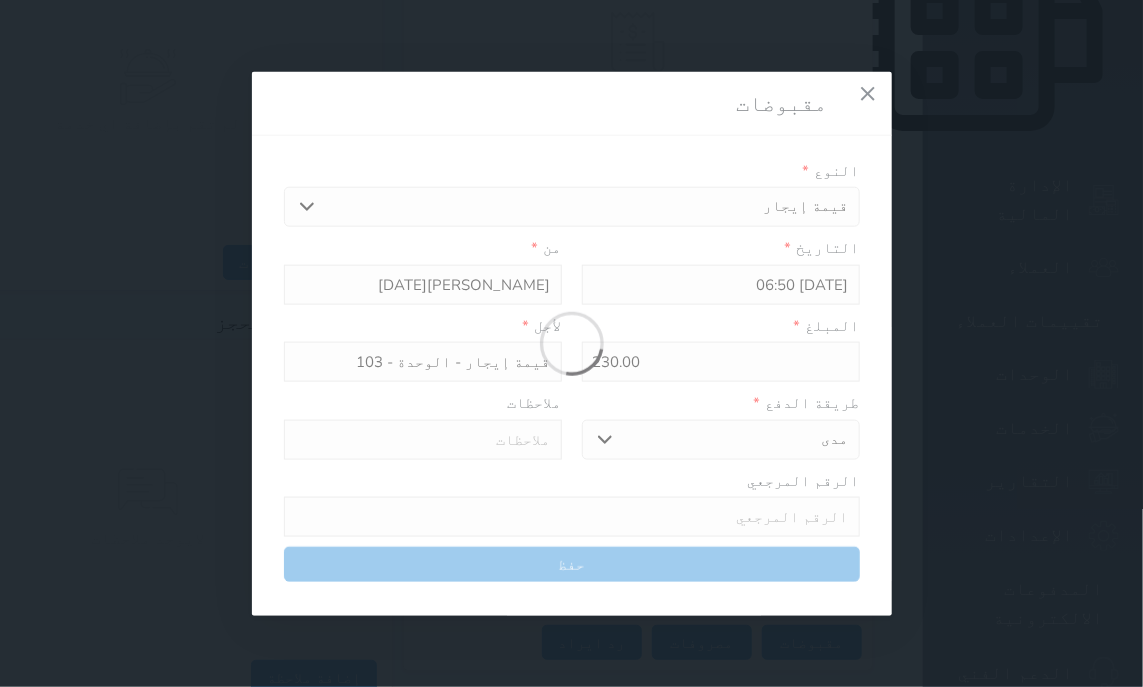select 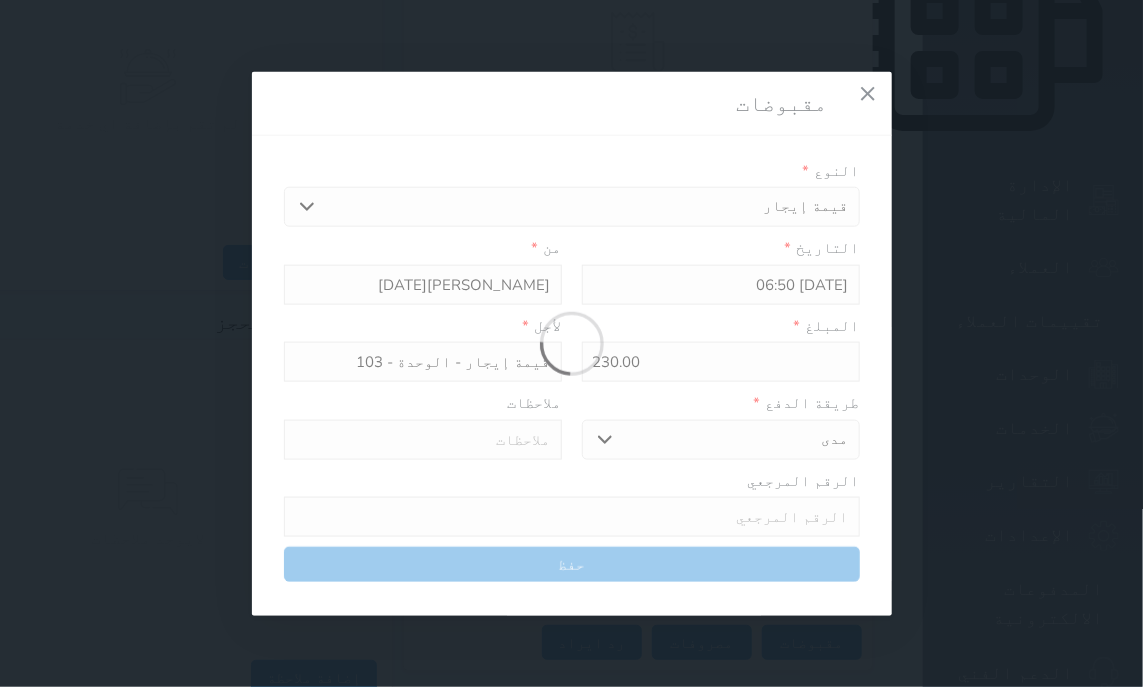 type 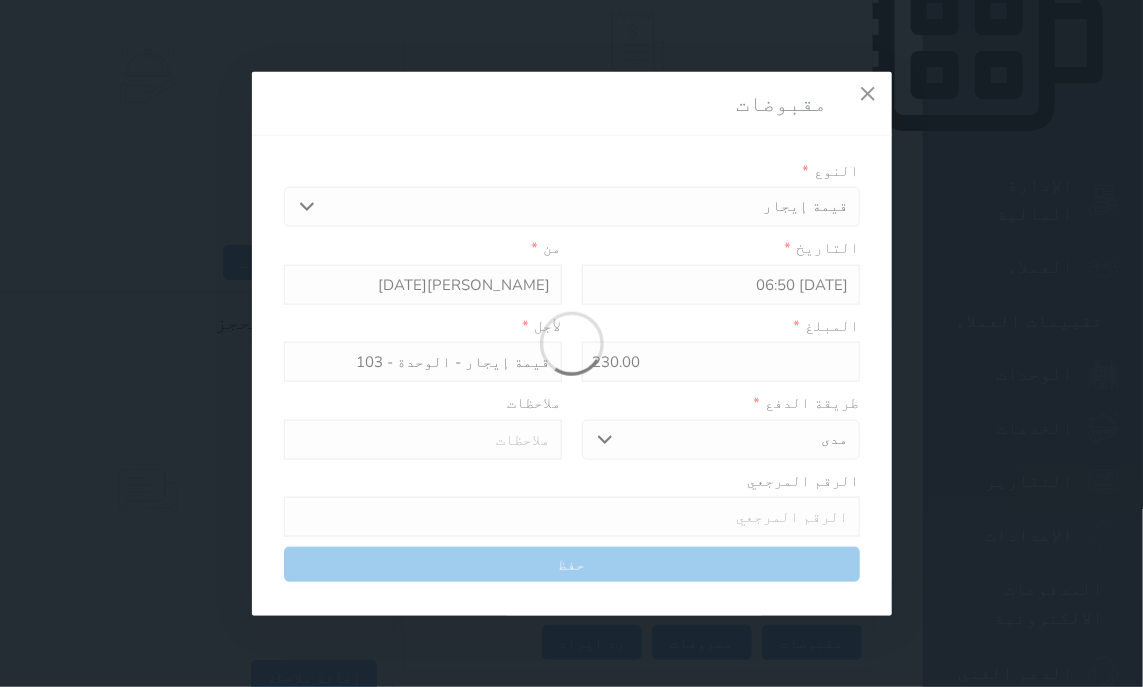 type on "0" 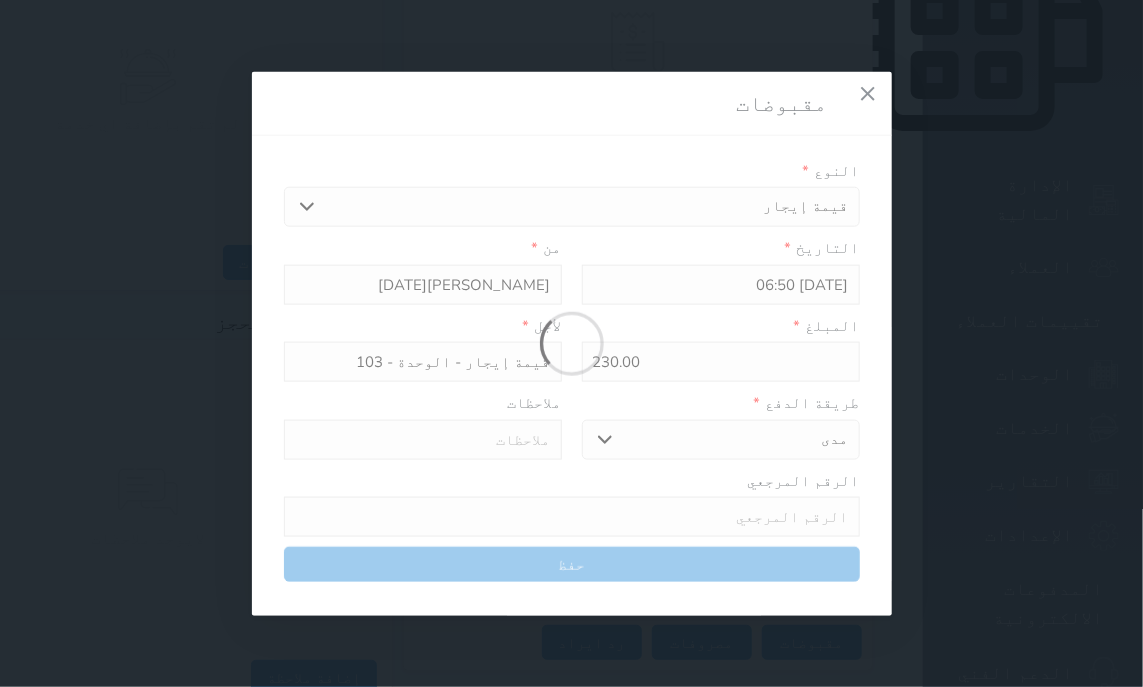 select 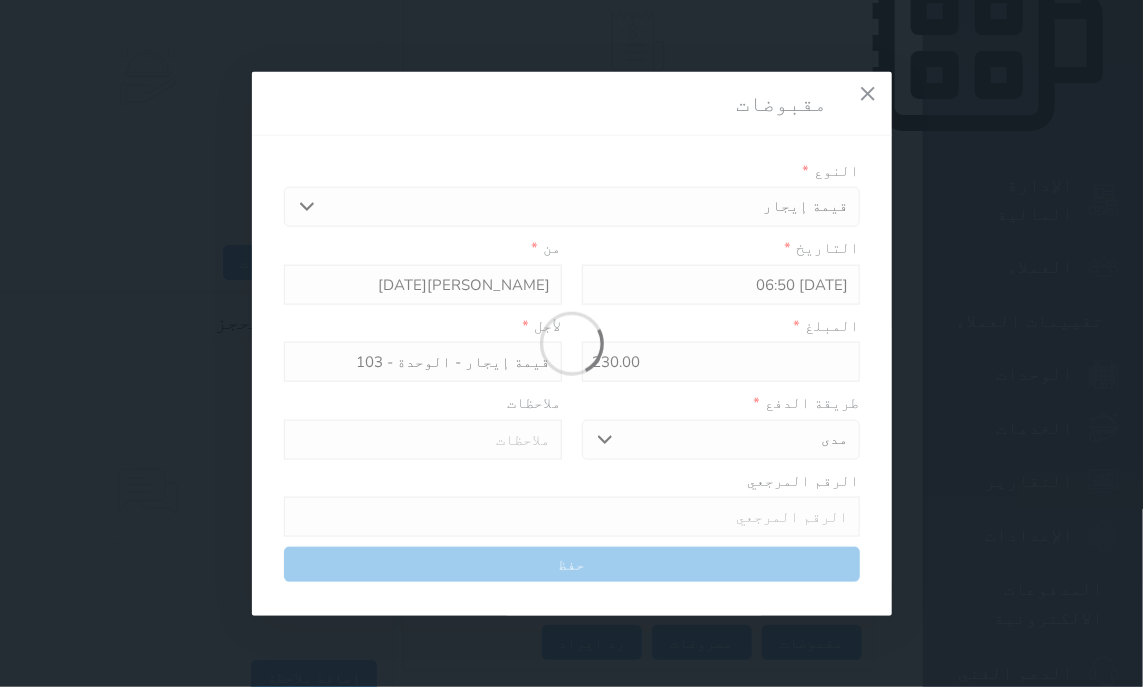 type on "0" 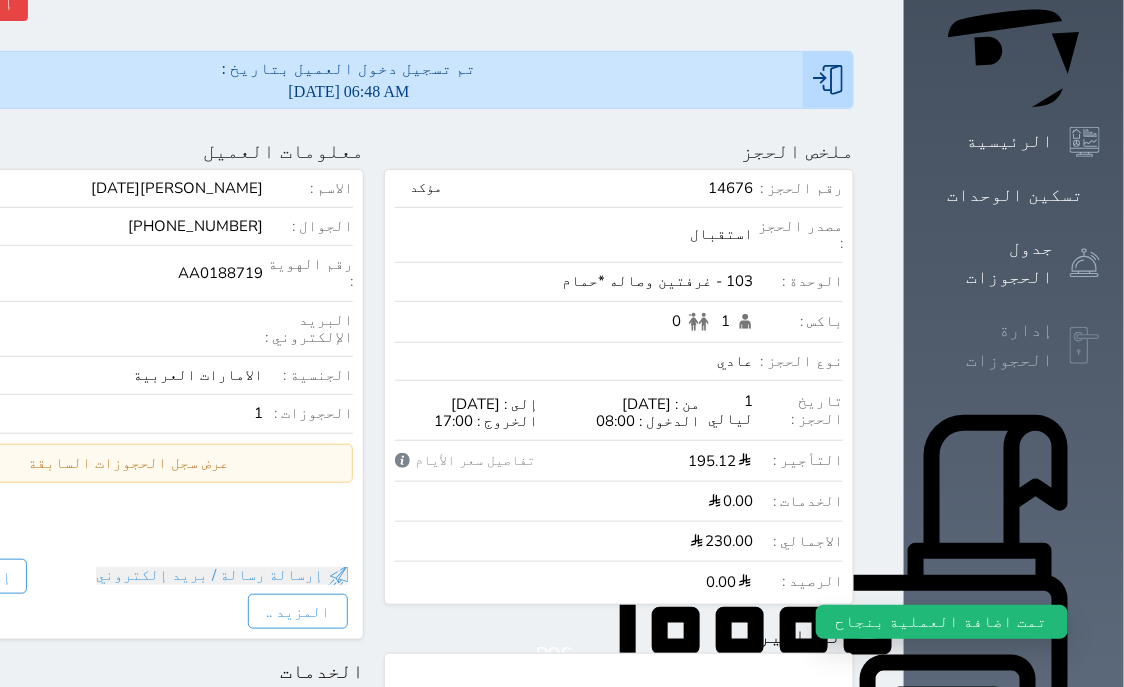 scroll, scrollTop: 0, scrollLeft: 0, axis: both 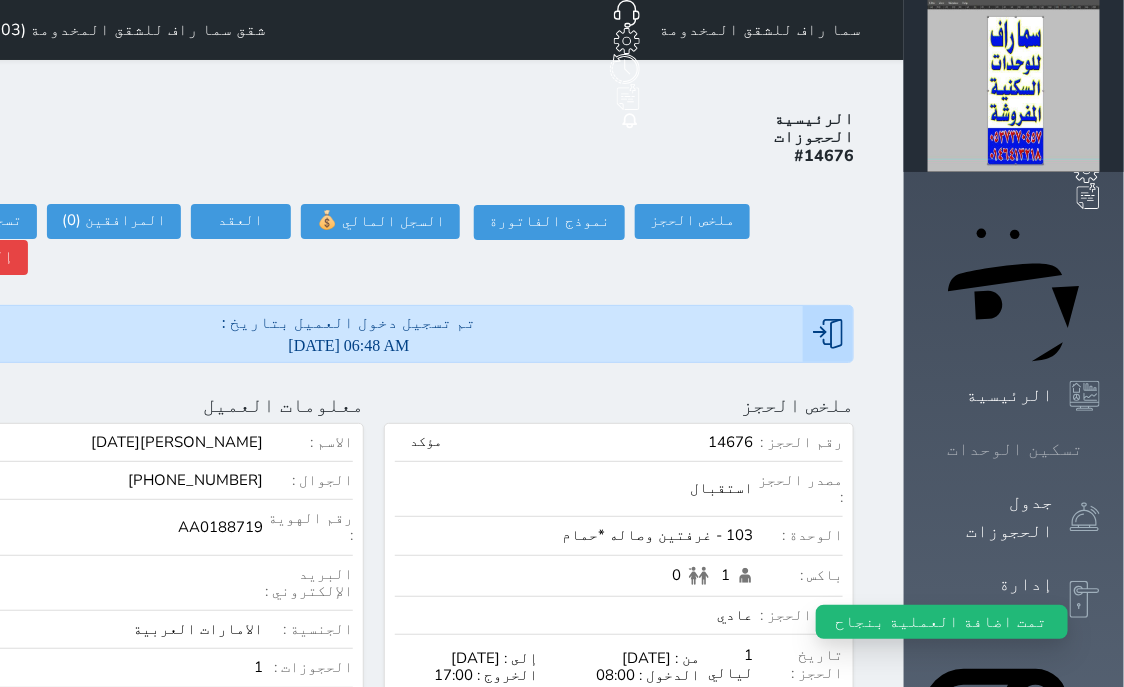 click 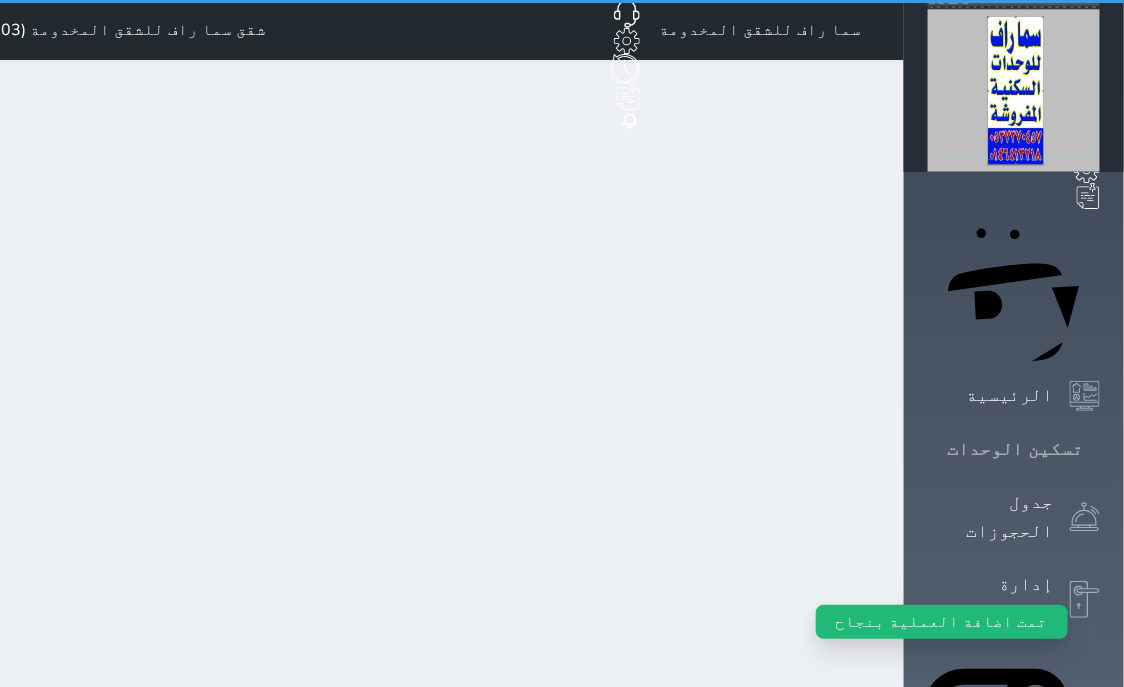 click 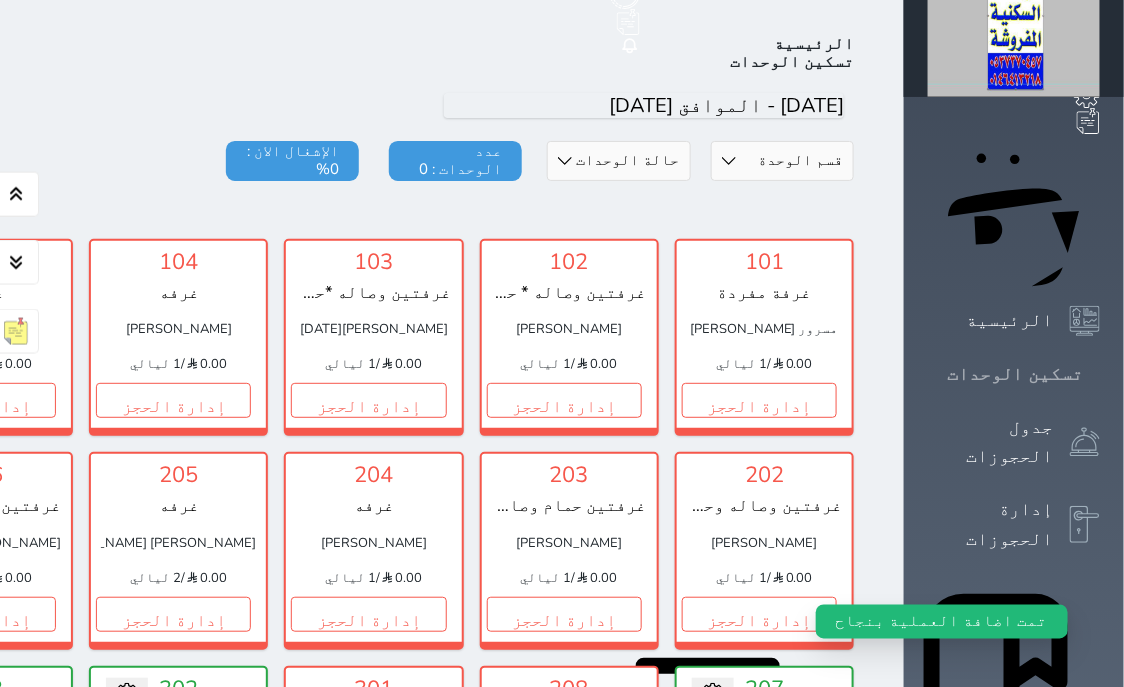 scroll, scrollTop: 78, scrollLeft: 0, axis: vertical 